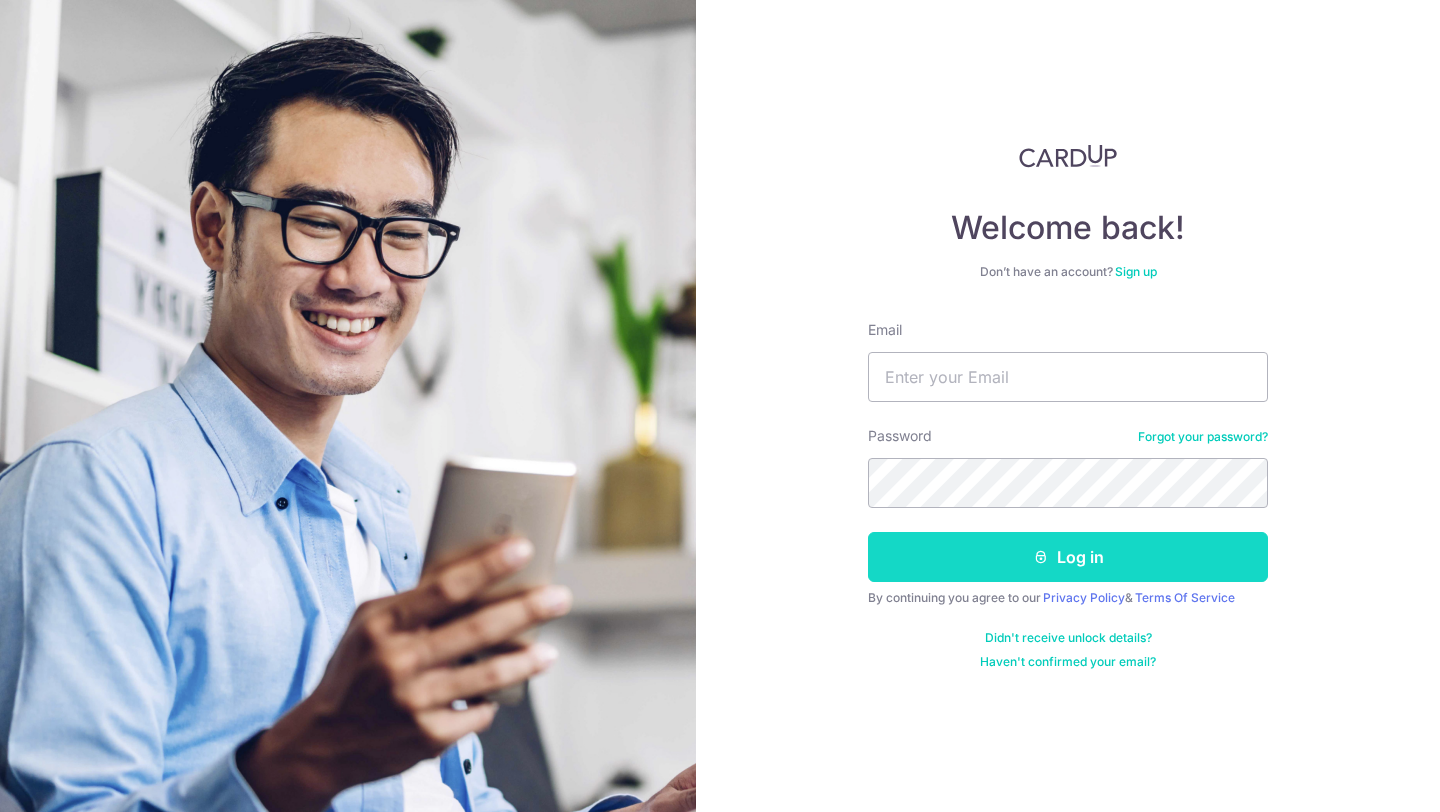 scroll, scrollTop: 0, scrollLeft: 0, axis: both 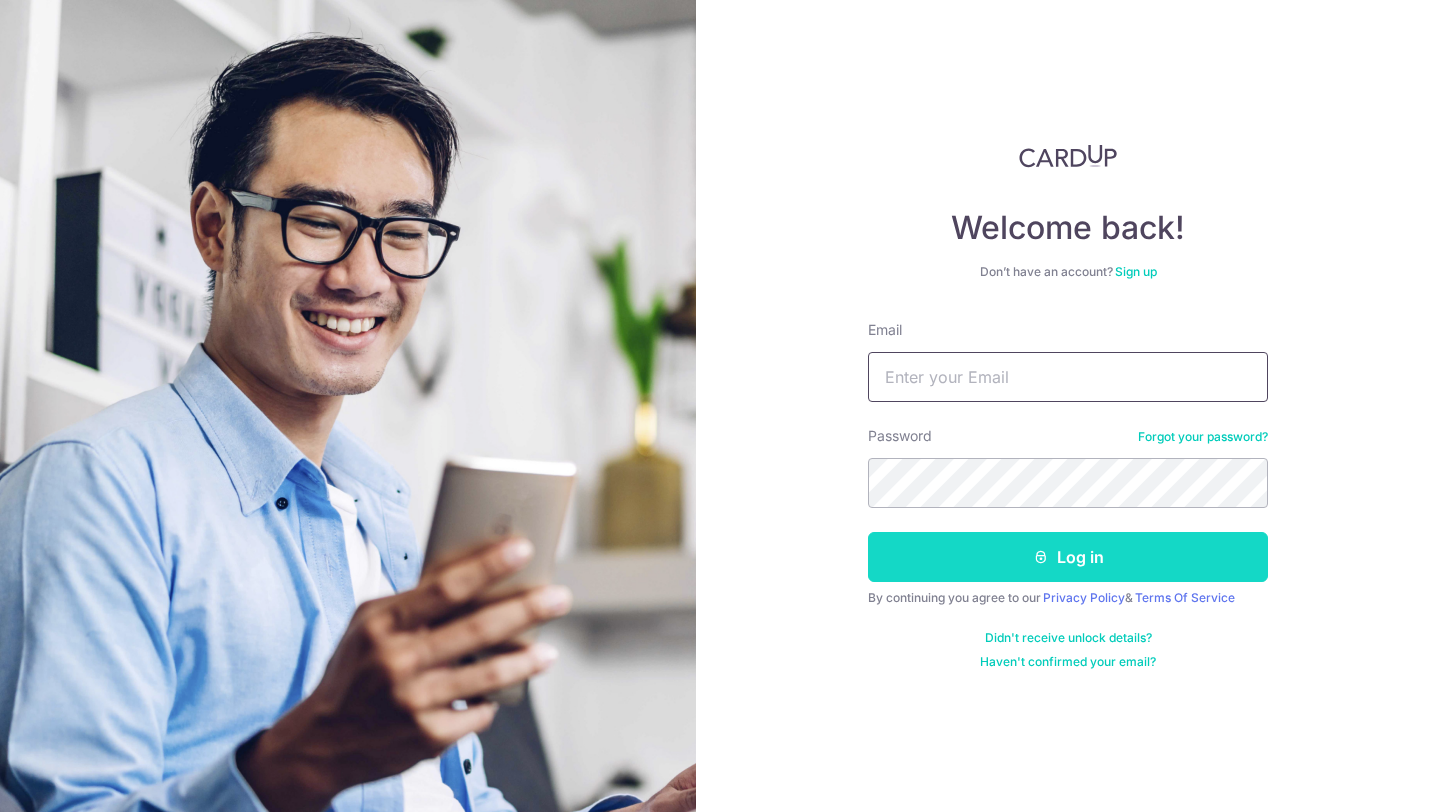 type on "[EMAIL_ADDRESS][DOMAIN_NAME]" 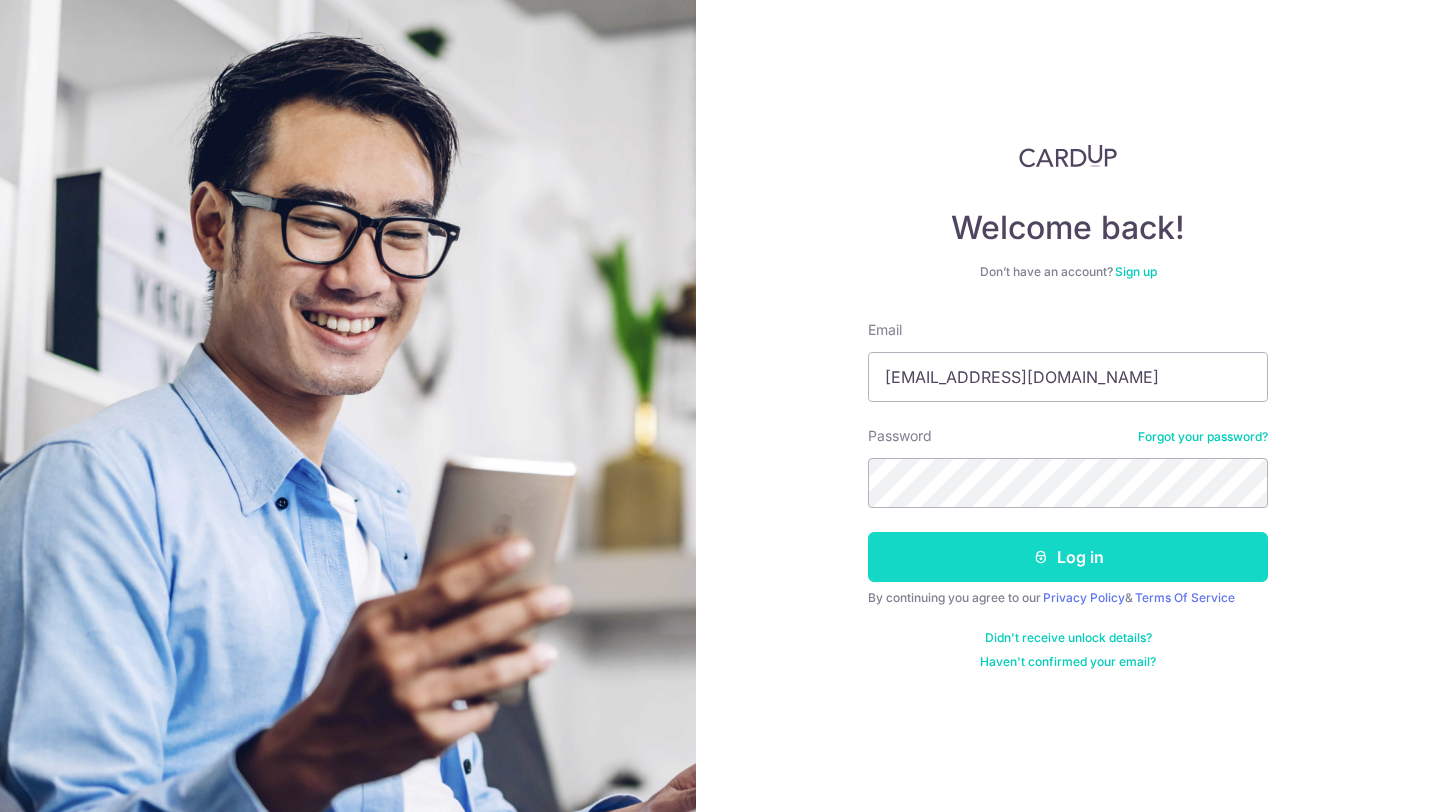 click on "Log in" at bounding box center [1068, 557] 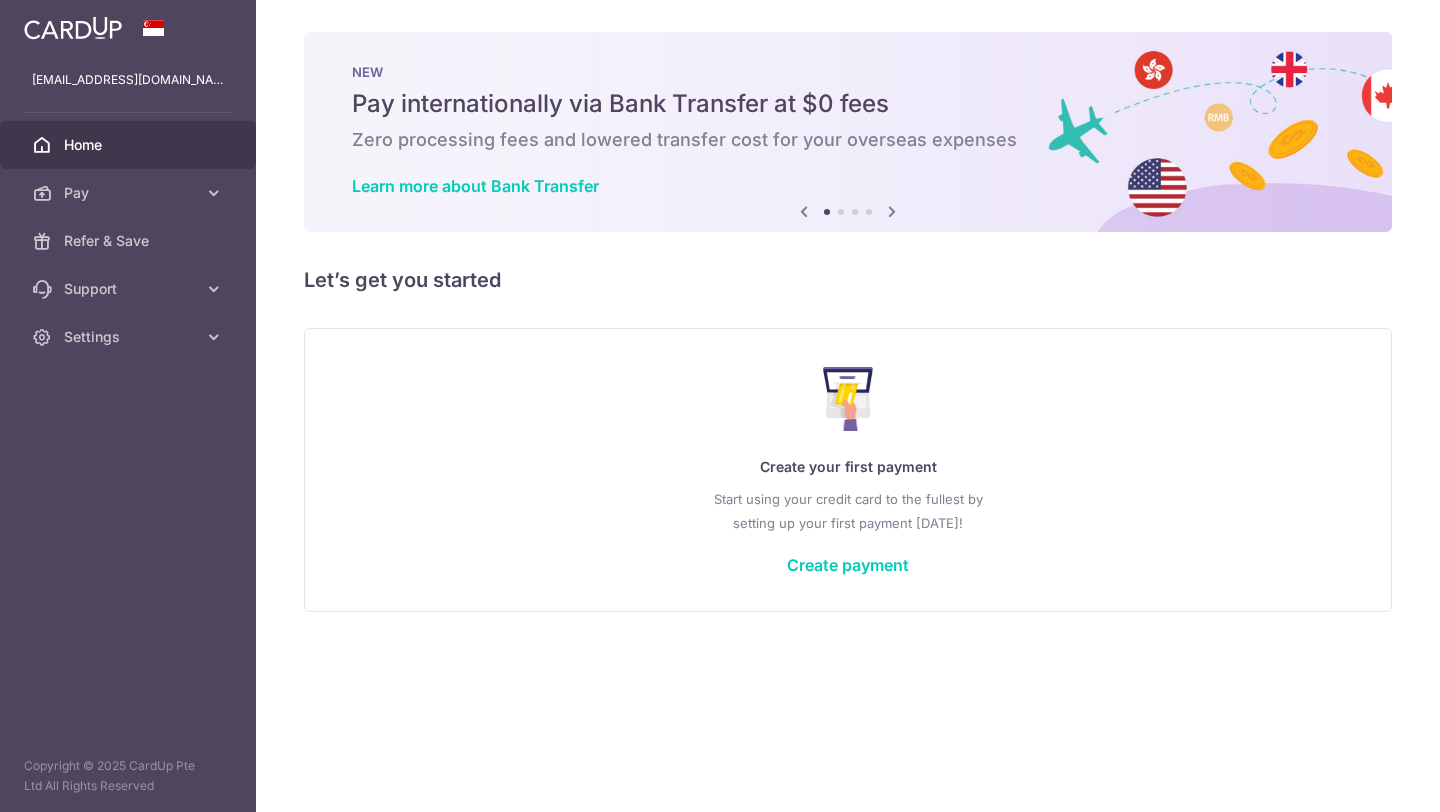 scroll, scrollTop: 0, scrollLeft: 0, axis: both 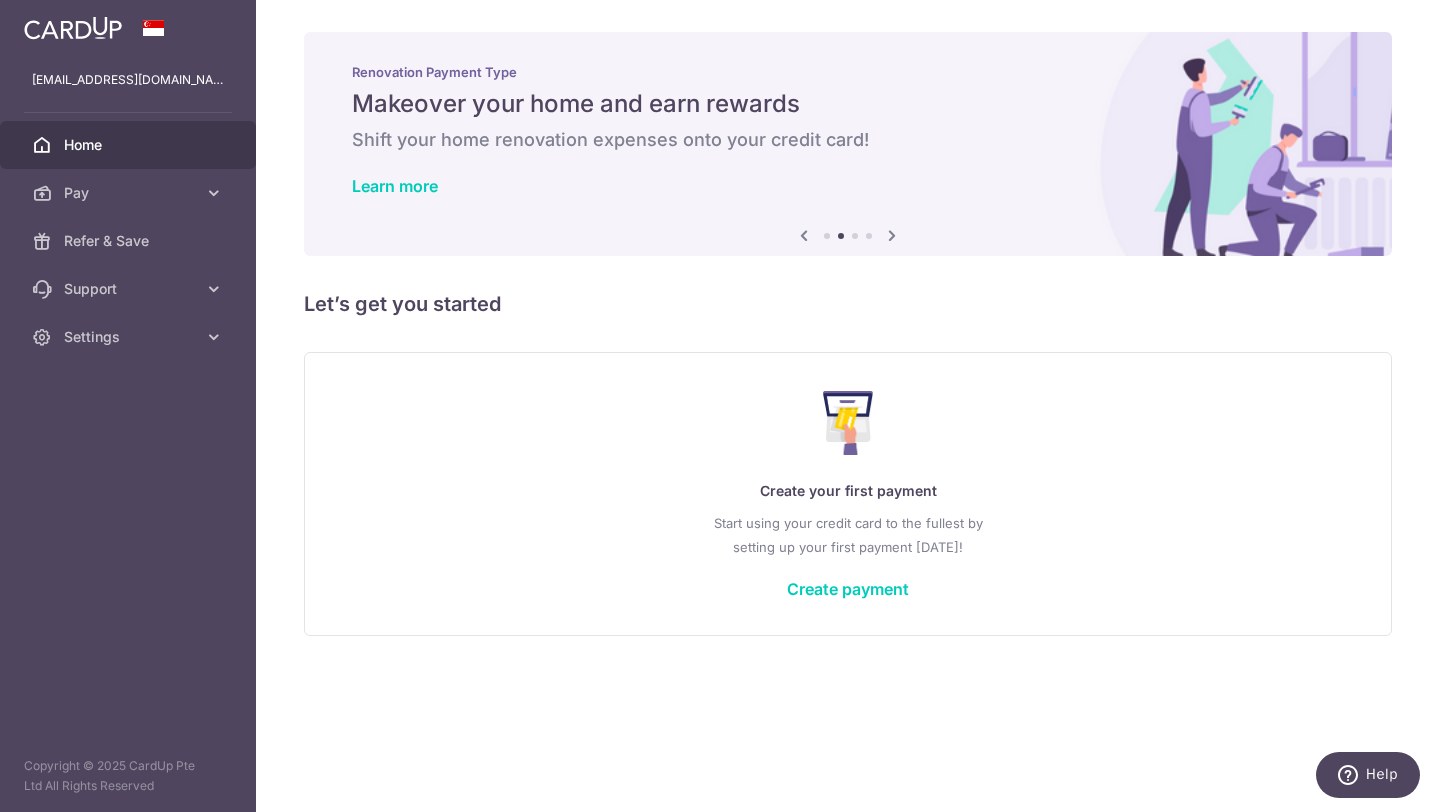 click at bounding box center [892, 235] 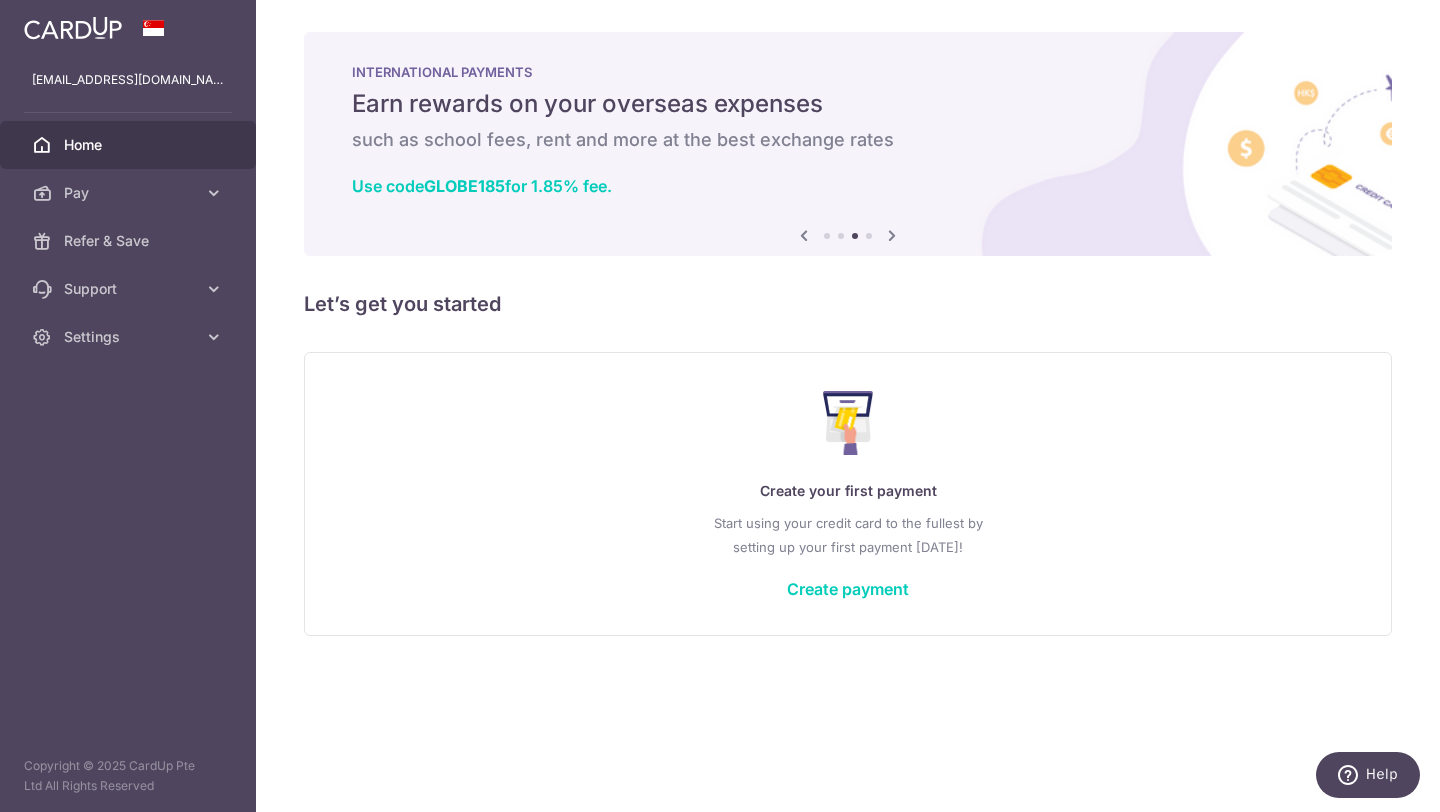 click at bounding box center (892, 235) 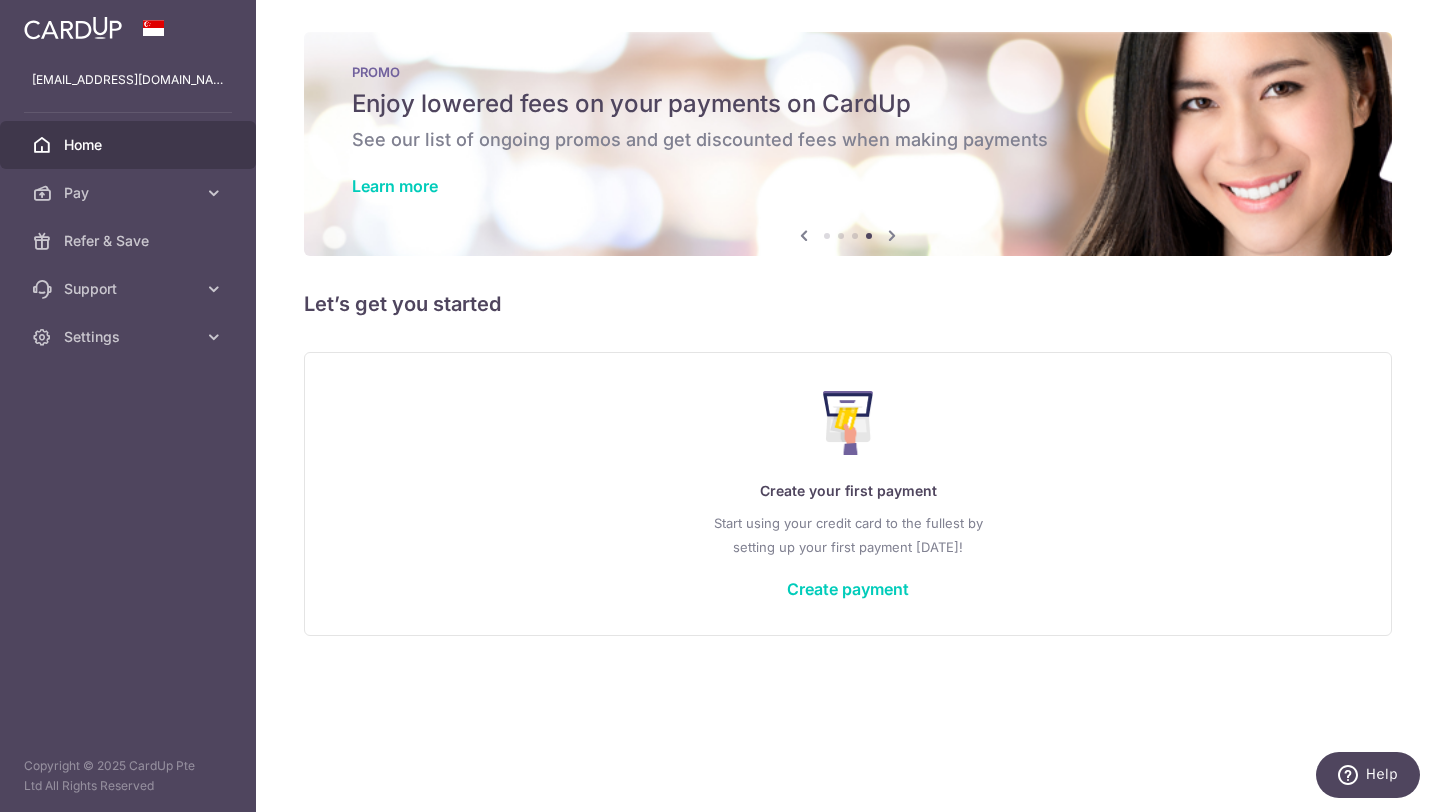 click at bounding box center (892, 235) 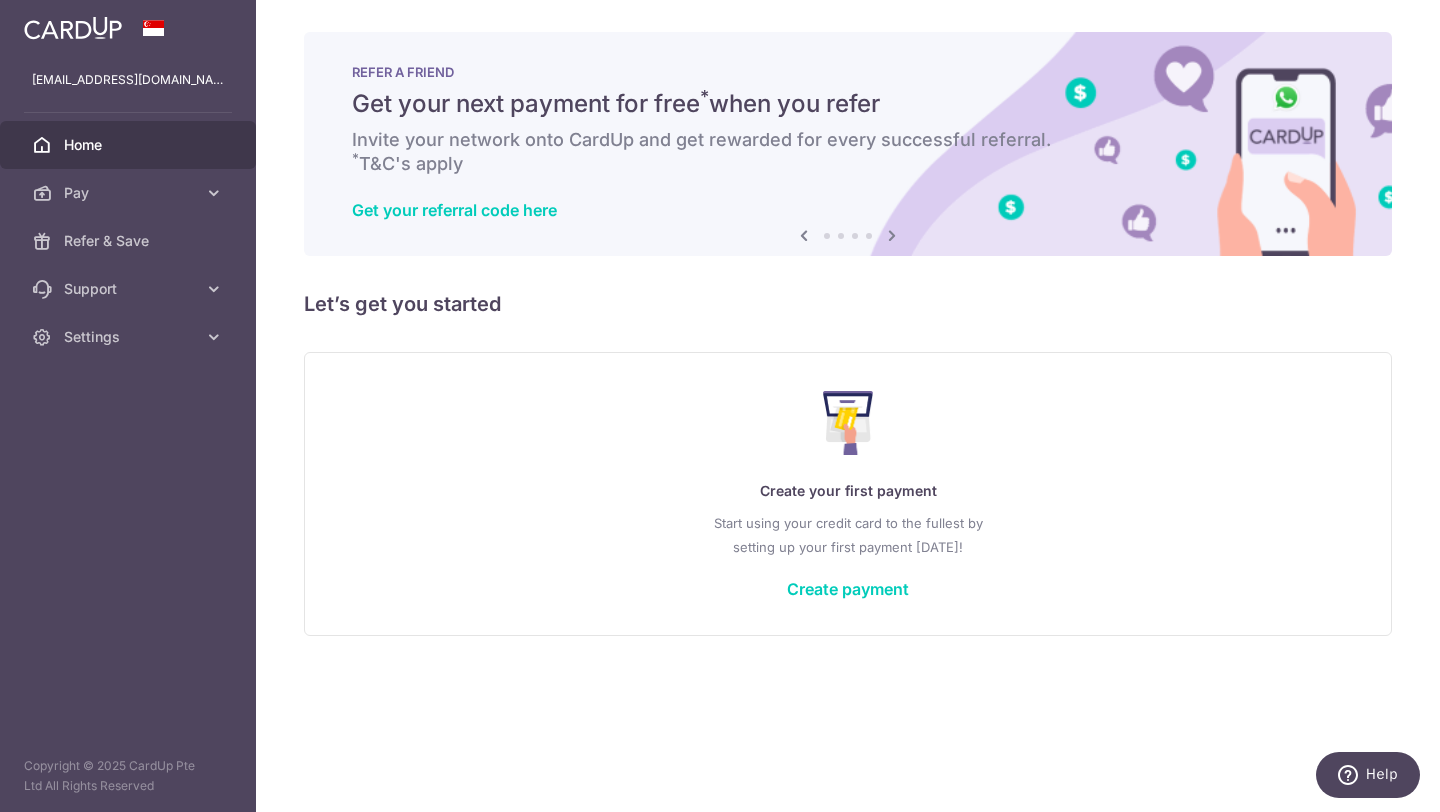 click at bounding box center [892, 235] 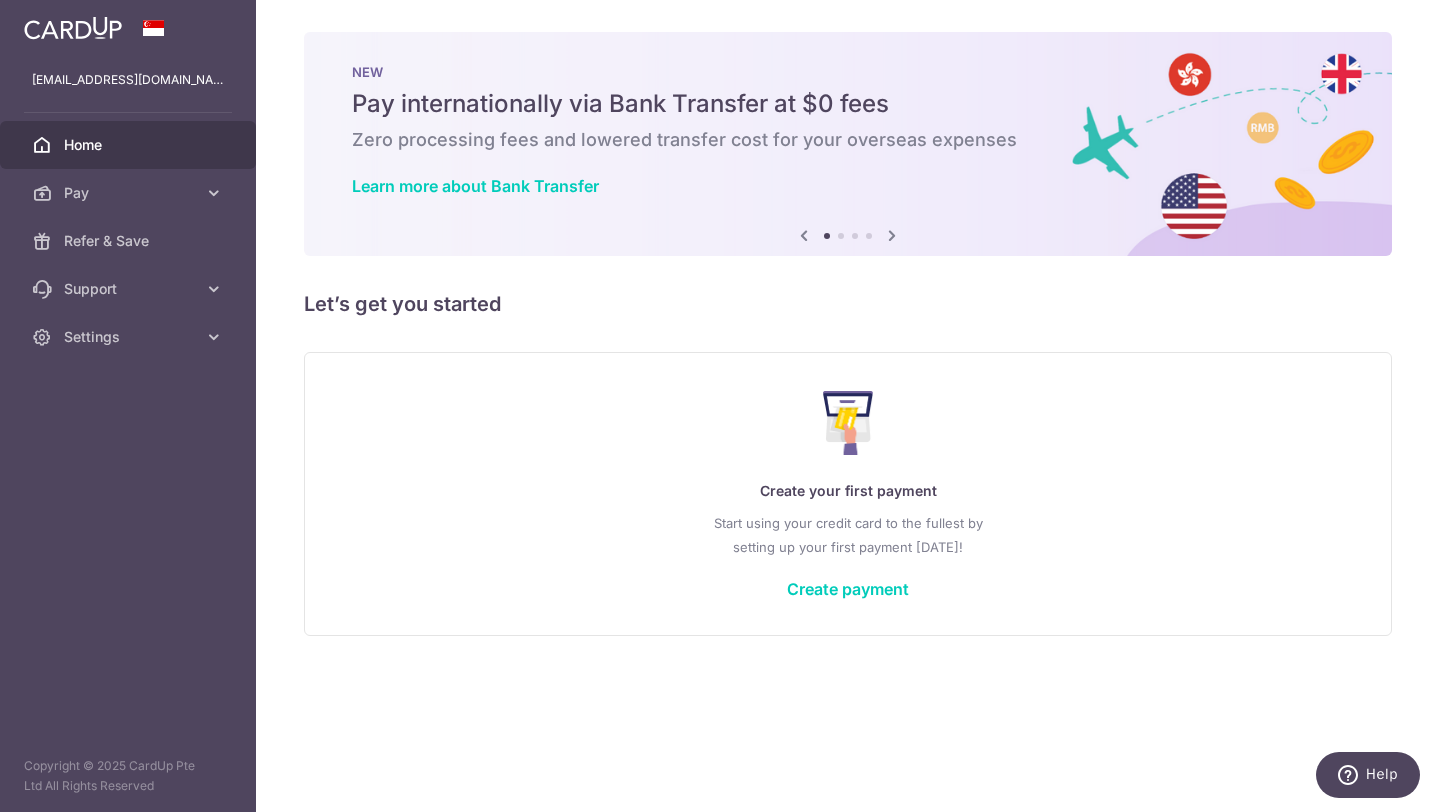click on "Create your first payment
Start using your credit card to the fullest by   setting up your first payment today!
Create payment" at bounding box center (848, 493) 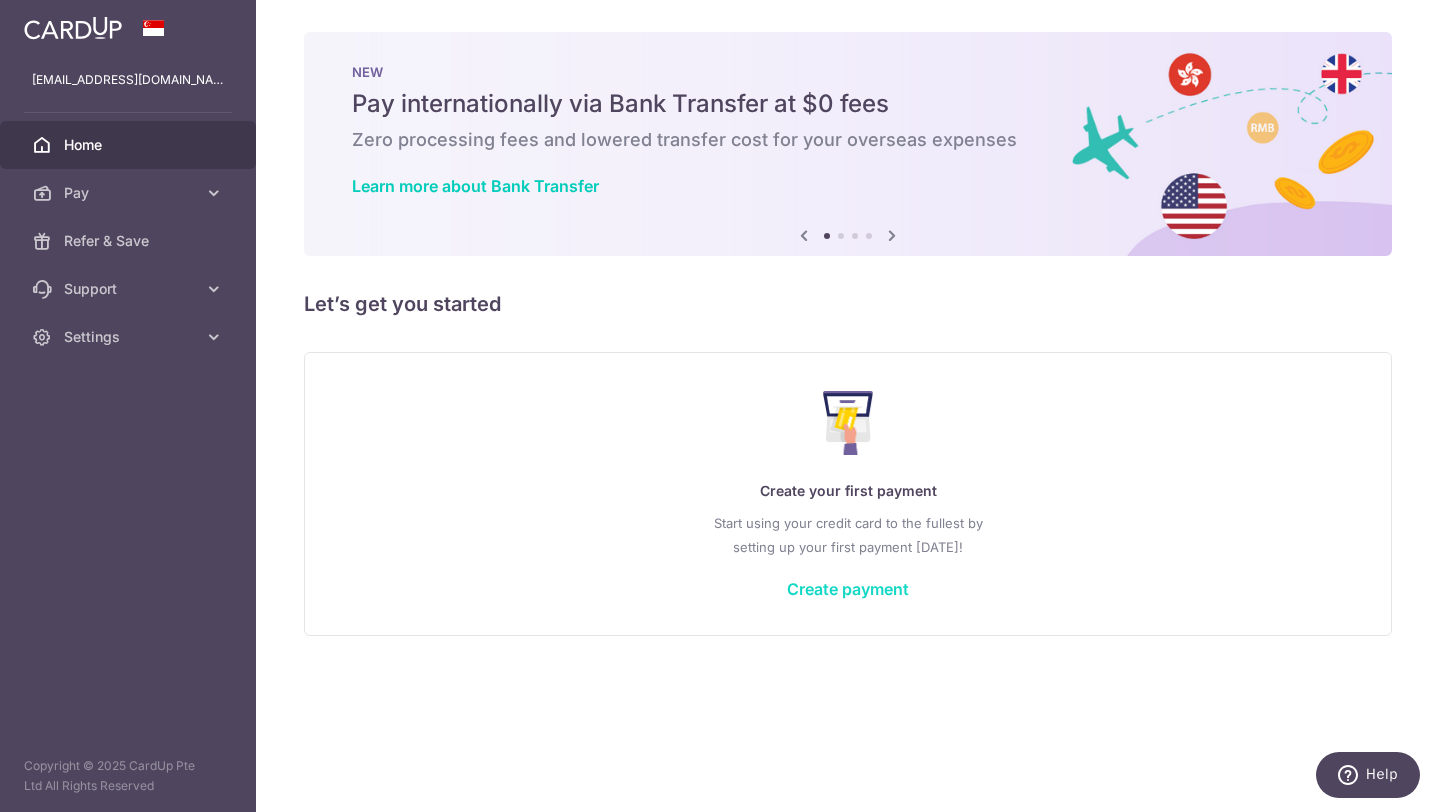 click on "Create payment" at bounding box center [848, 589] 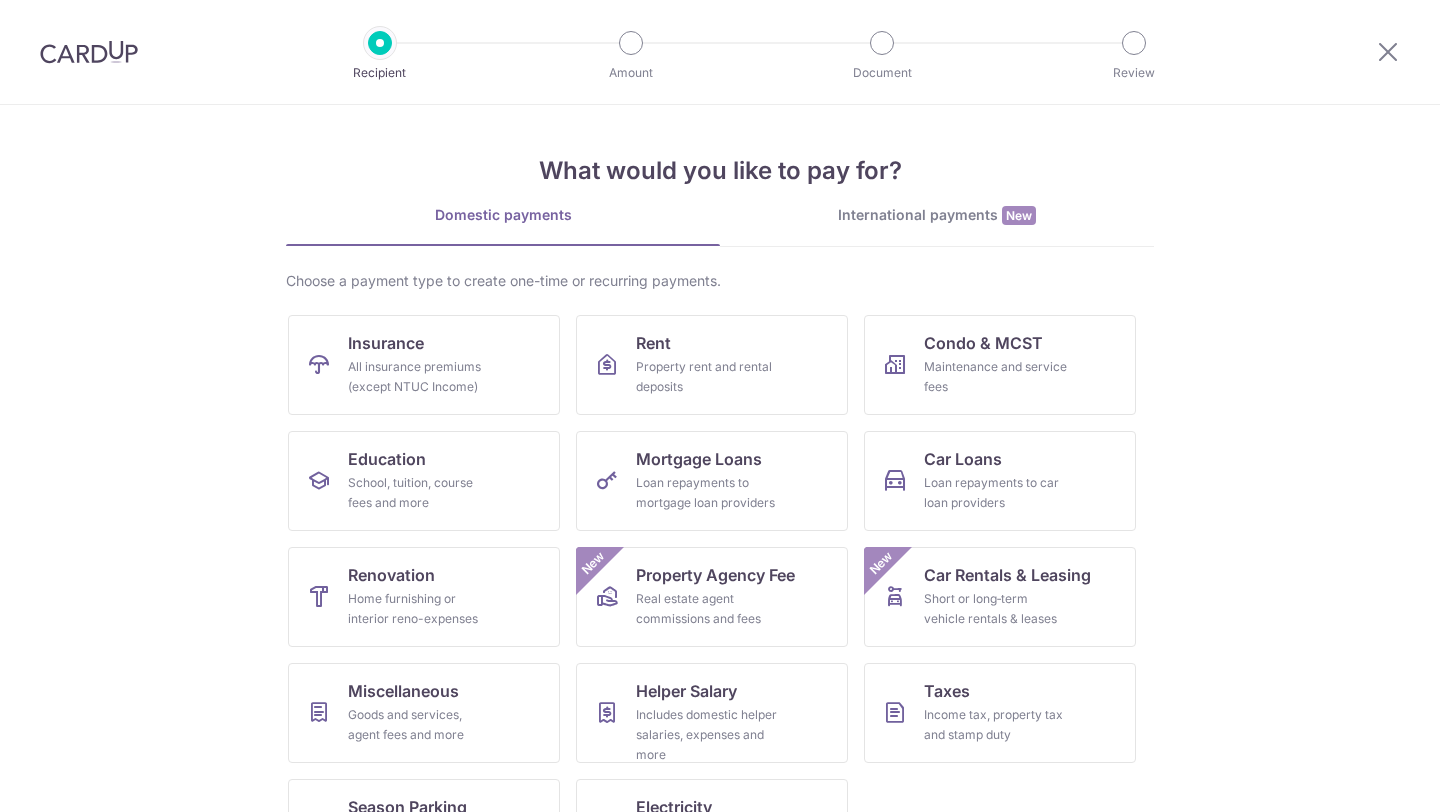 scroll, scrollTop: 0, scrollLeft: 0, axis: both 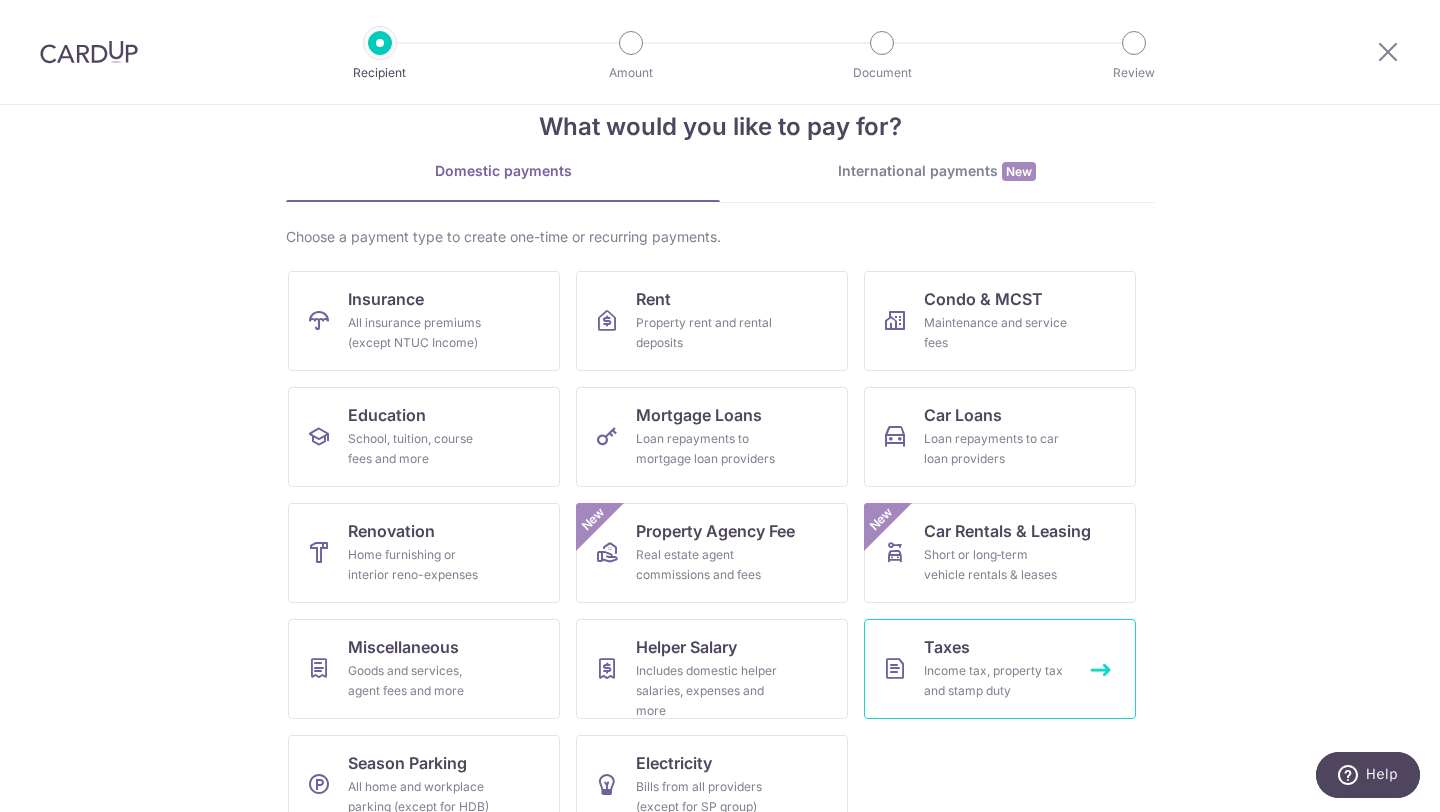click on "Income tax, property tax and stamp duty" at bounding box center (996, 681) 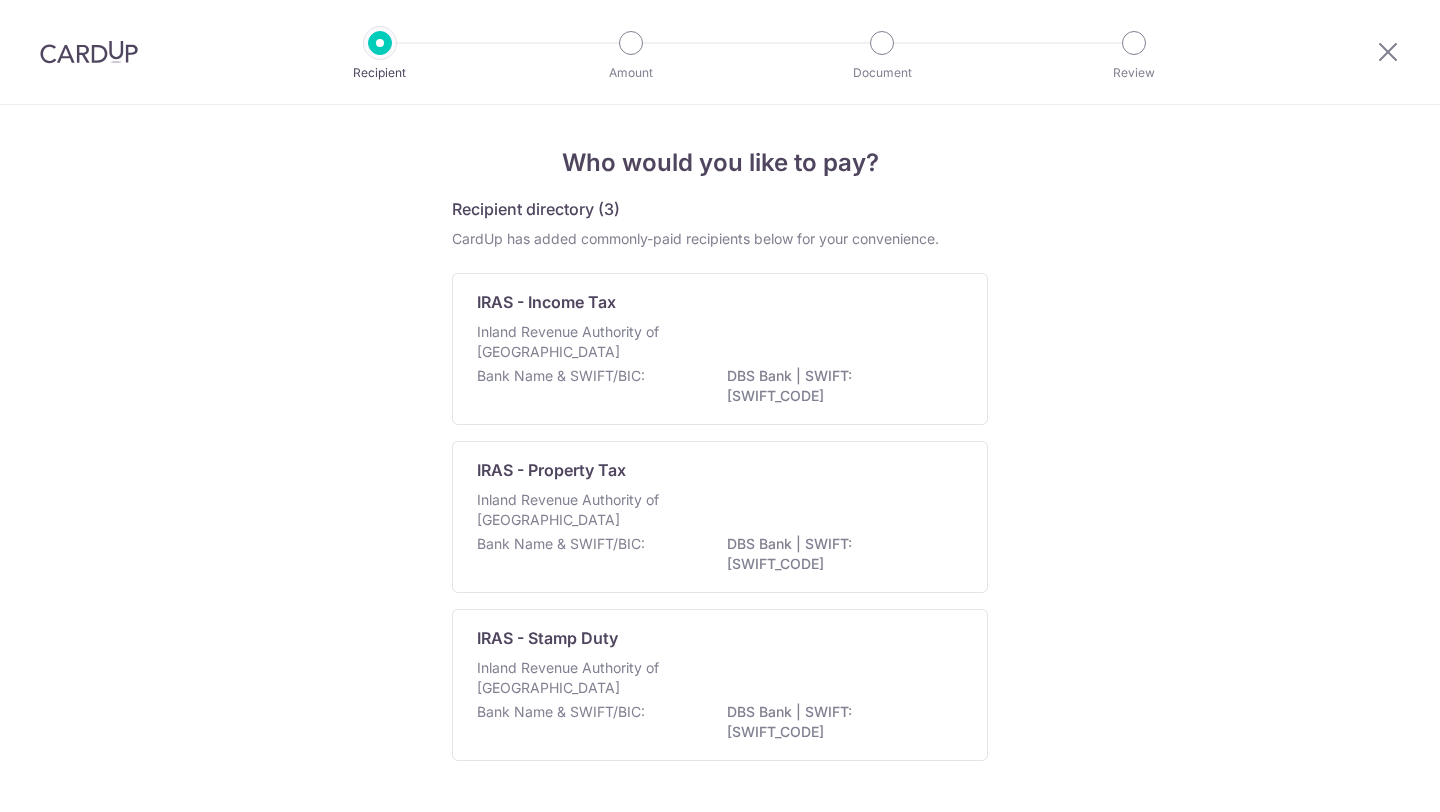 scroll, scrollTop: 0, scrollLeft: 0, axis: both 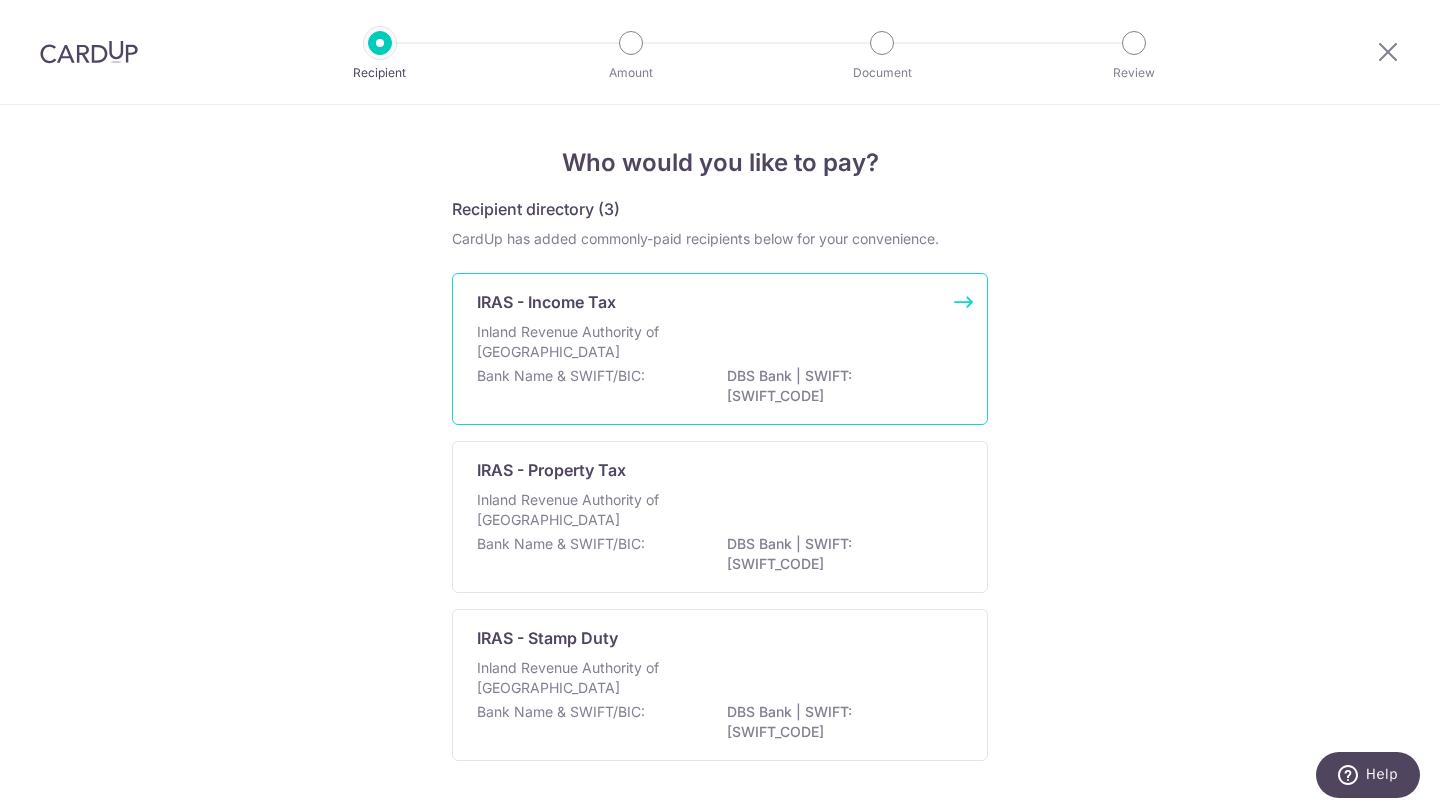 click on "Inland Revenue Authority of Singapore" at bounding box center [720, 344] 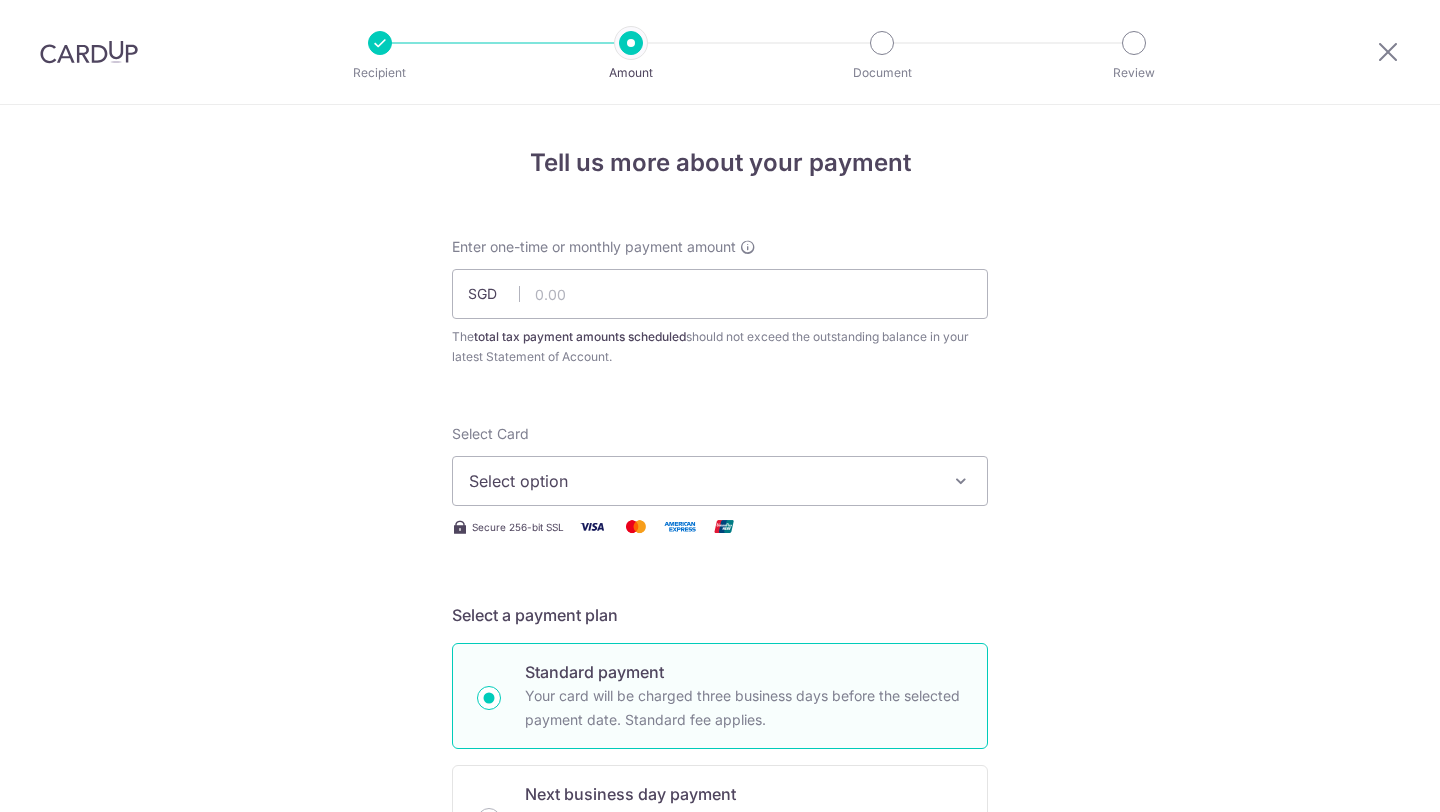 scroll, scrollTop: 0, scrollLeft: 0, axis: both 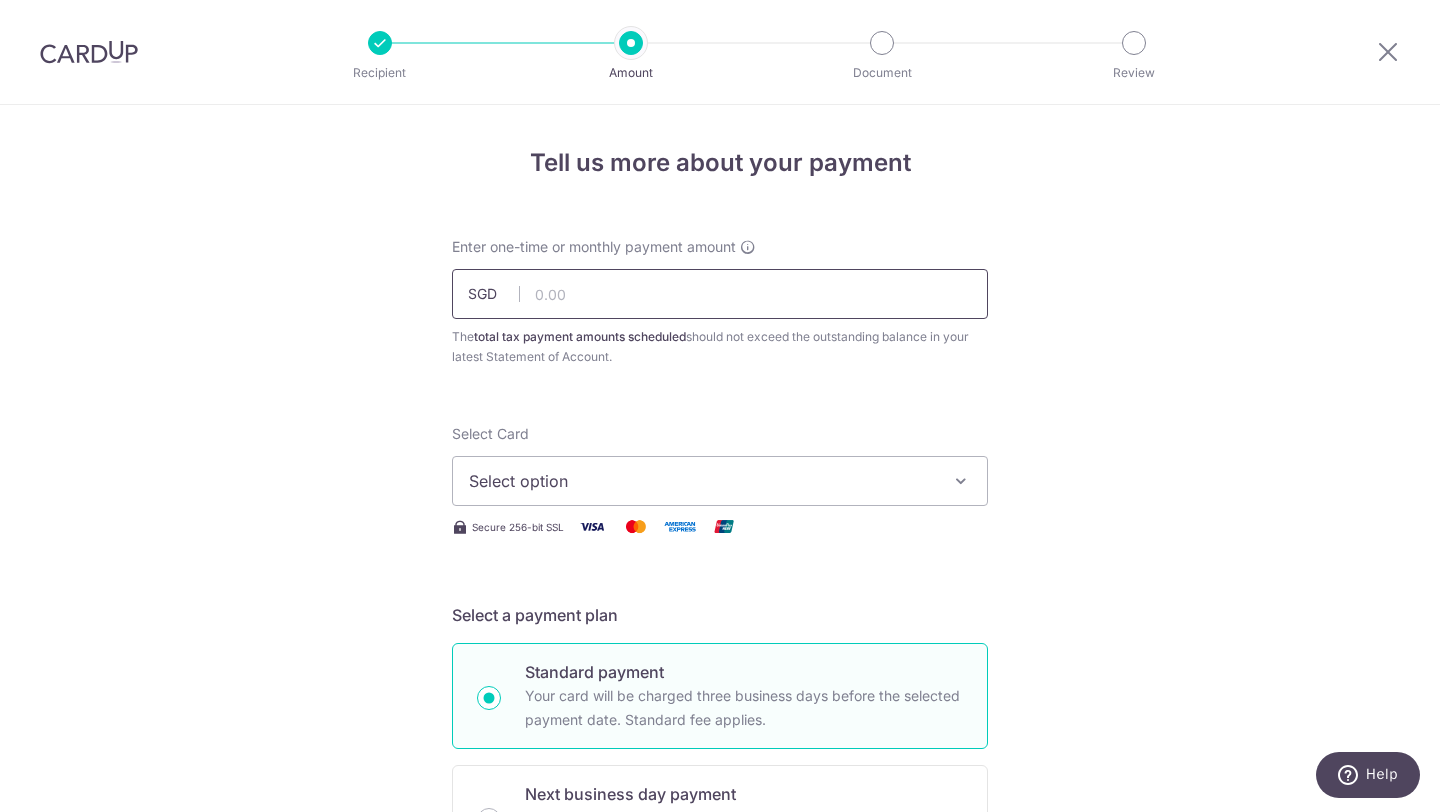 click at bounding box center [720, 294] 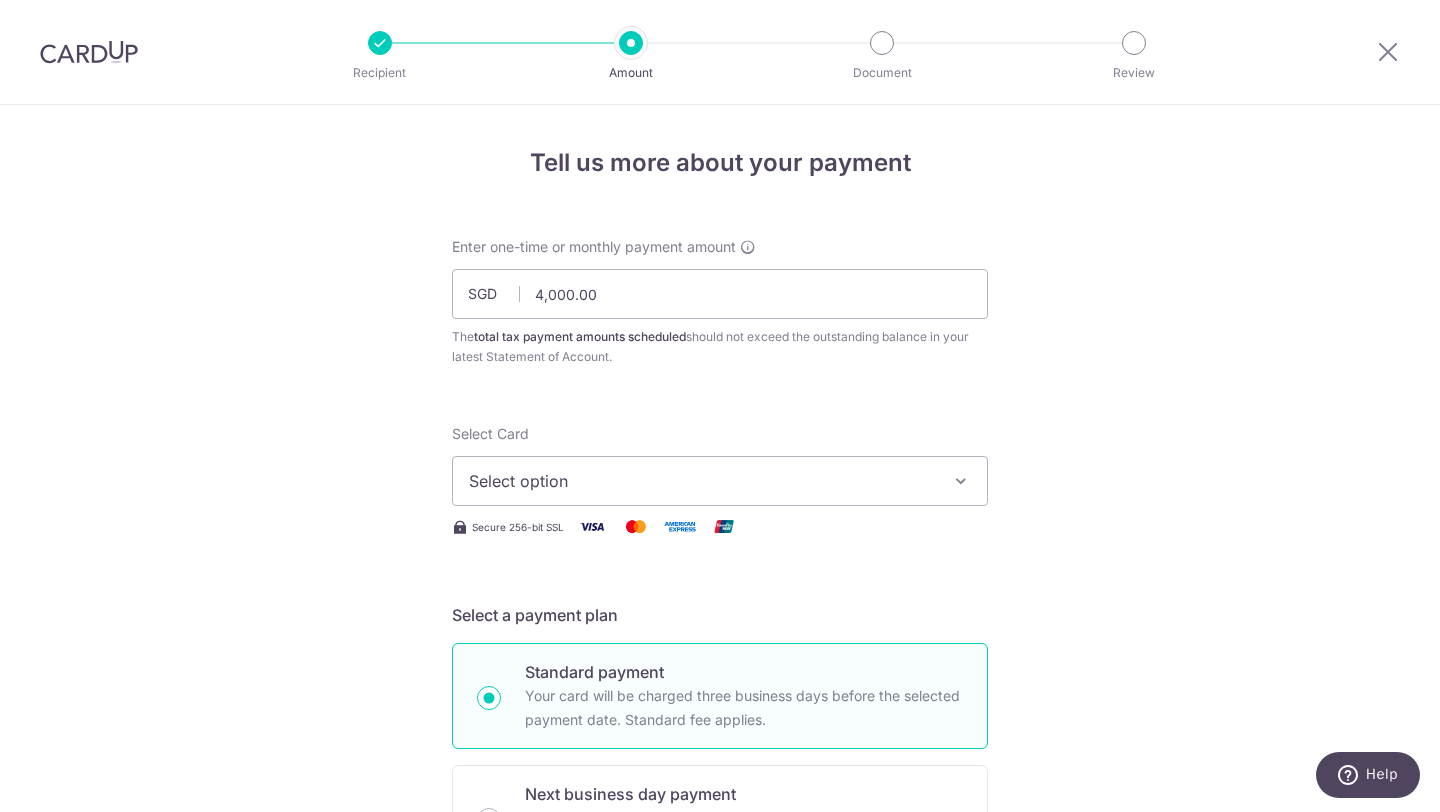 click on "Select option" at bounding box center (702, 481) 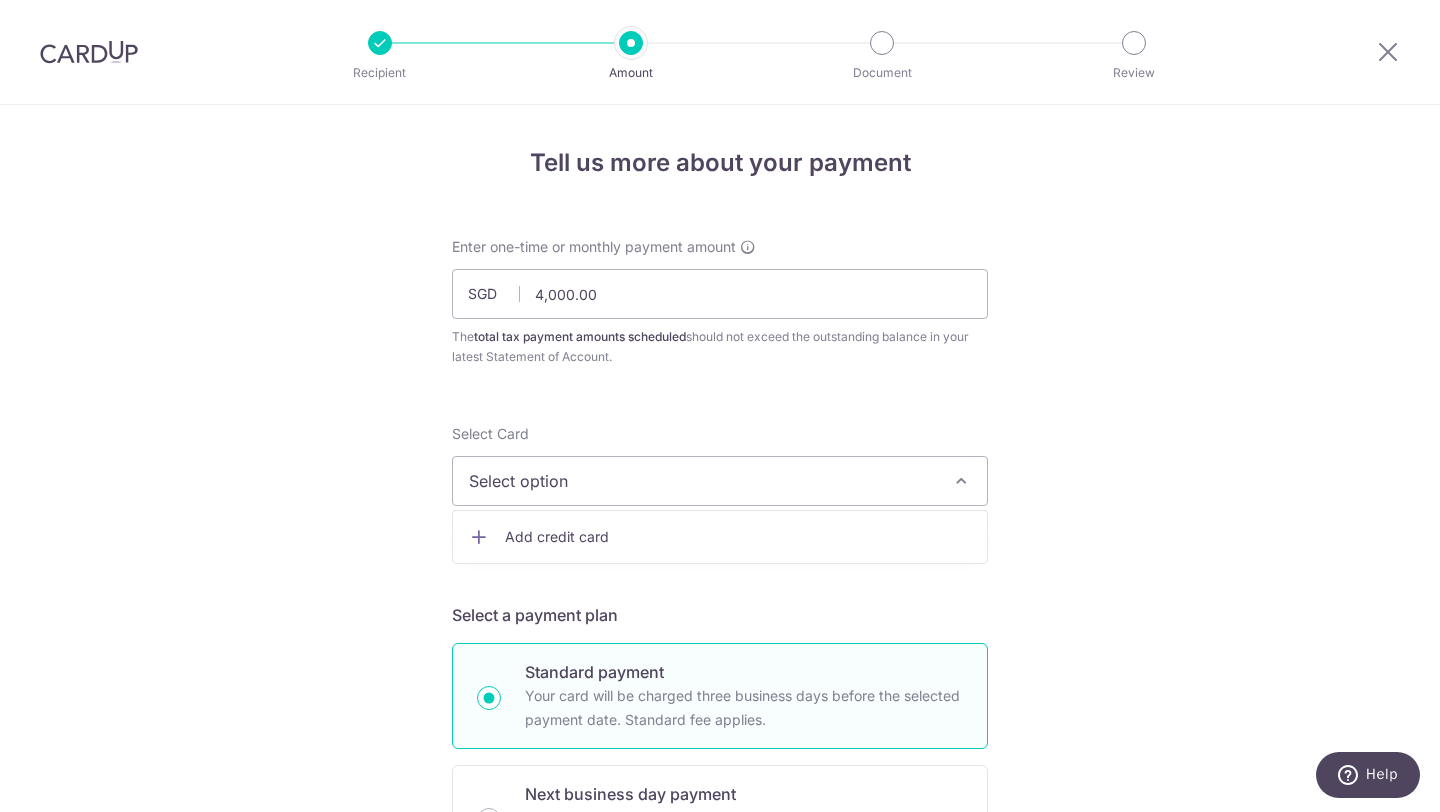 click on "Add credit card" at bounding box center (738, 537) 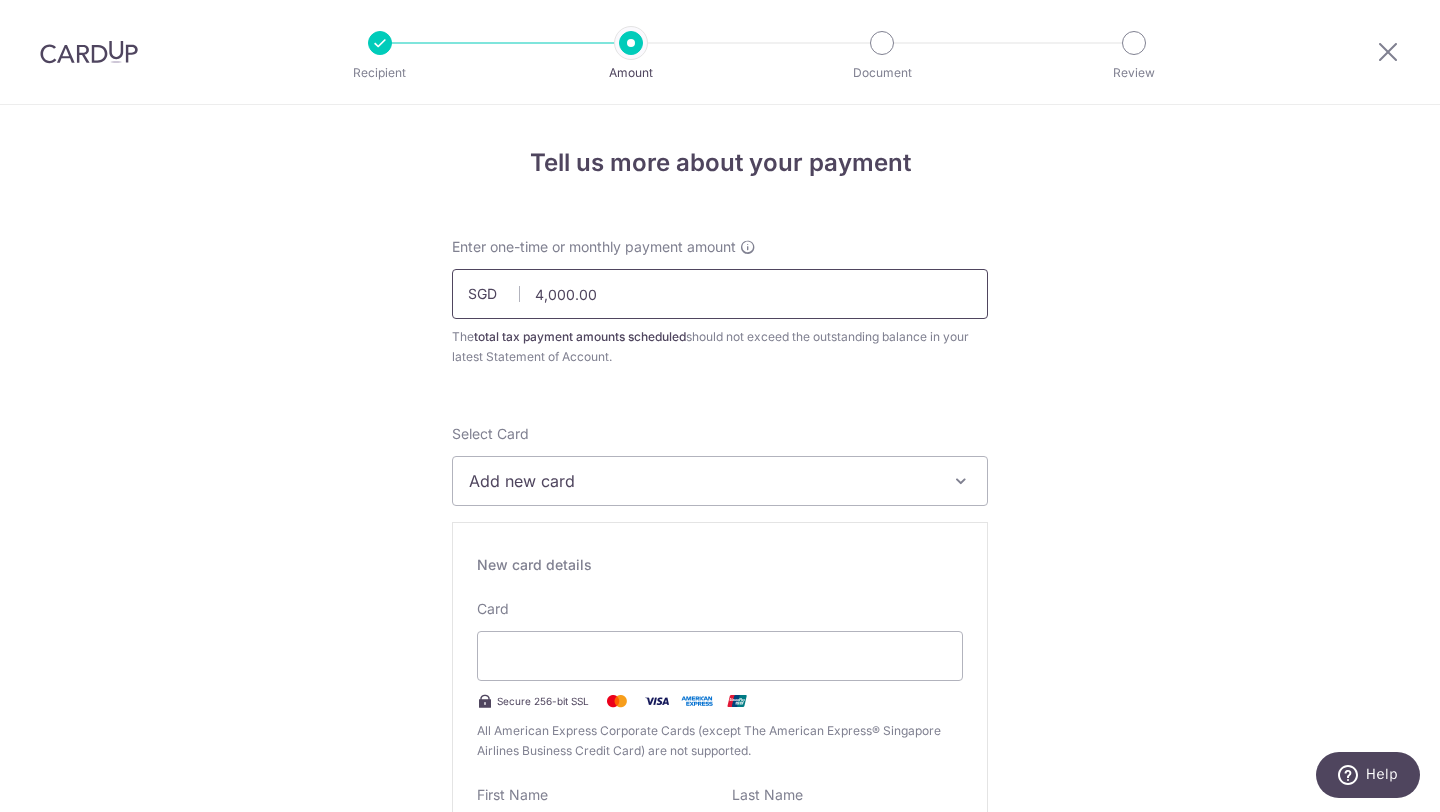 drag, startPoint x: 629, startPoint y: 296, endPoint x: 510, endPoint y: 299, distance: 119.03781 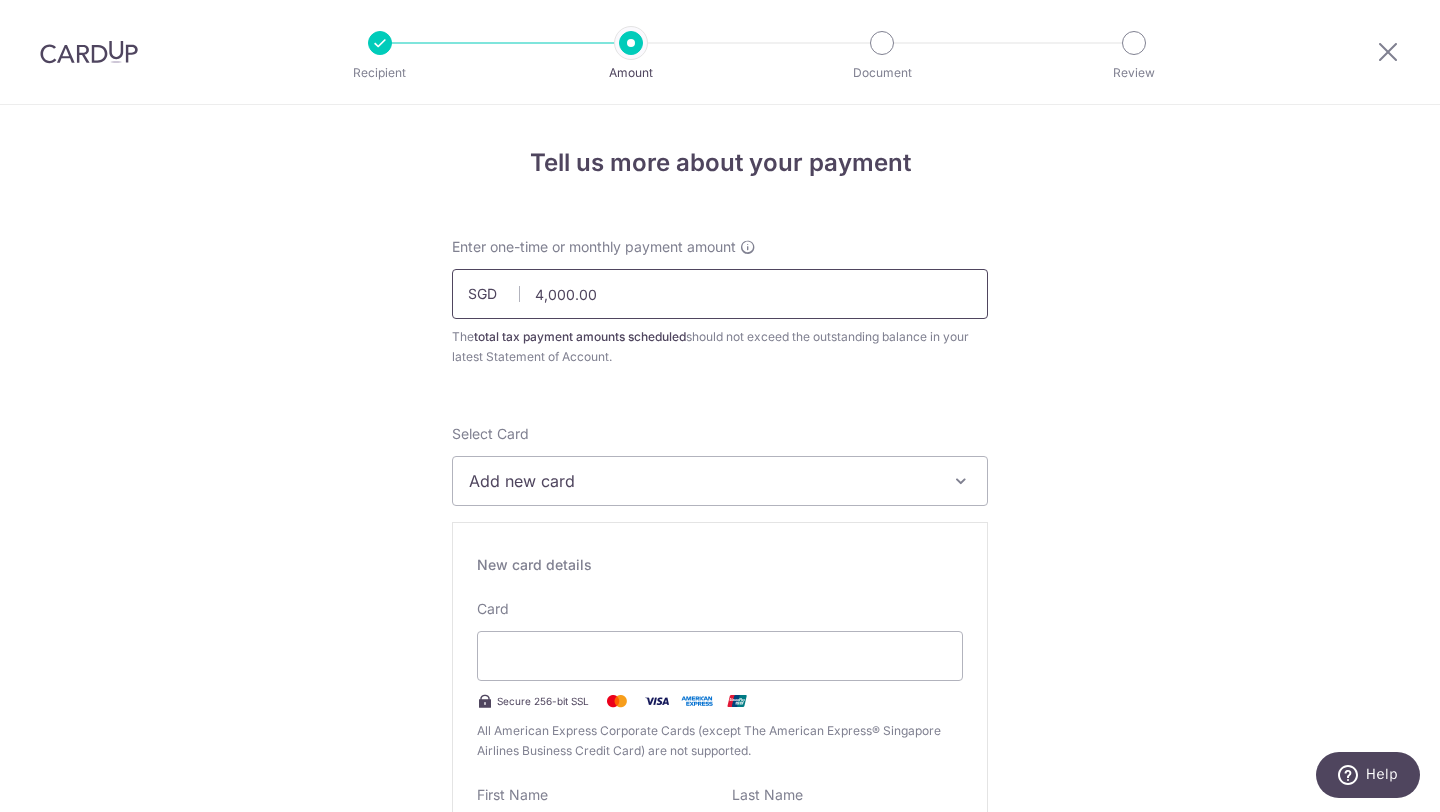 drag, startPoint x: 531, startPoint y: 295, endPoint x: 692, endPoint y: 293, distance: 161.01242 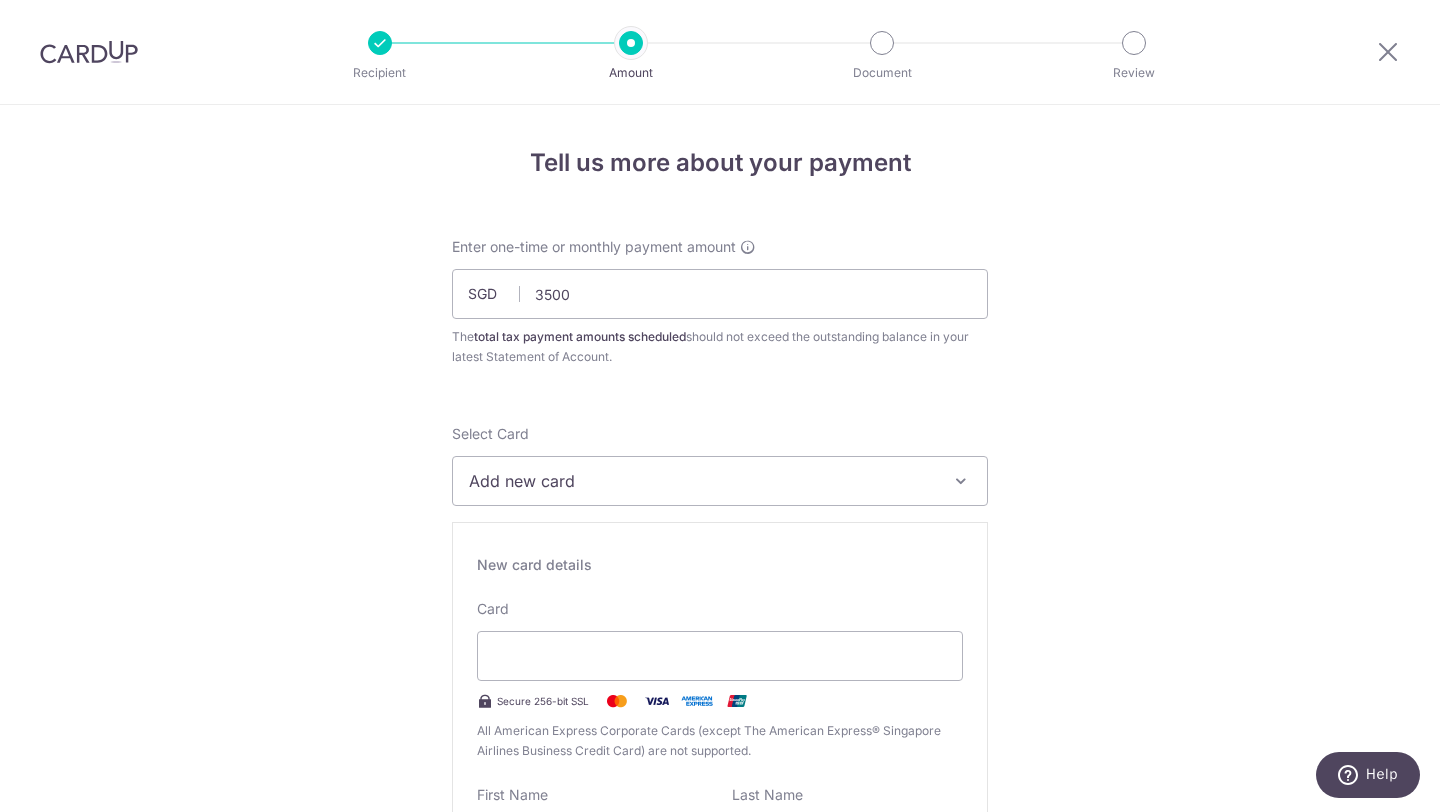 type on "3,500.00" 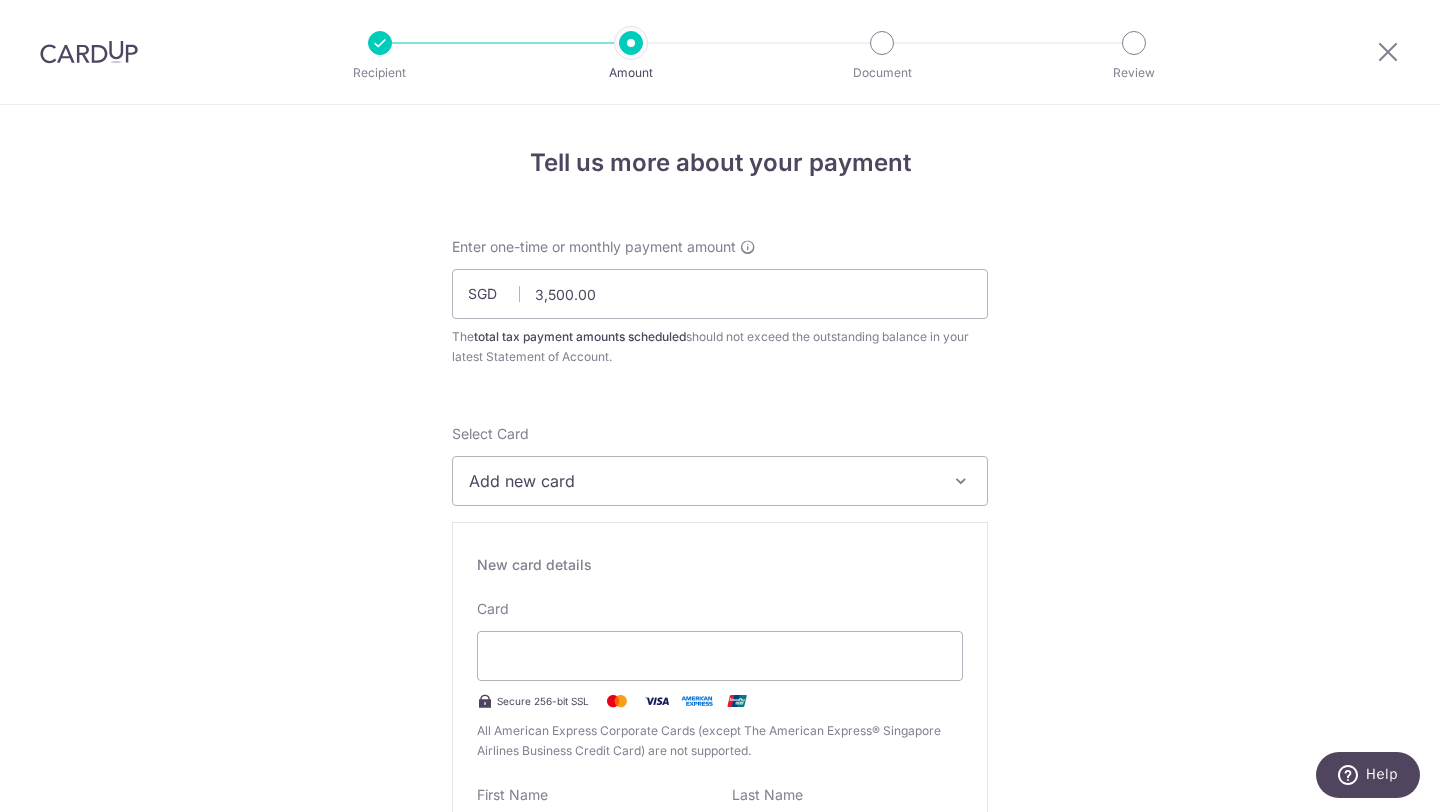 click on "Tell us more about your payment
Enter one-time or monthly payment amount
SGD
3,500.00
3500.00
The  total tax payment amounts scheduled  should not exceed the outstanding balance in your latest Statement of Account.
Select Card
Add new card
Add credit card
Secure 256-bit SSL
Text
New card details
Card" at bounding box center [720, 1308] 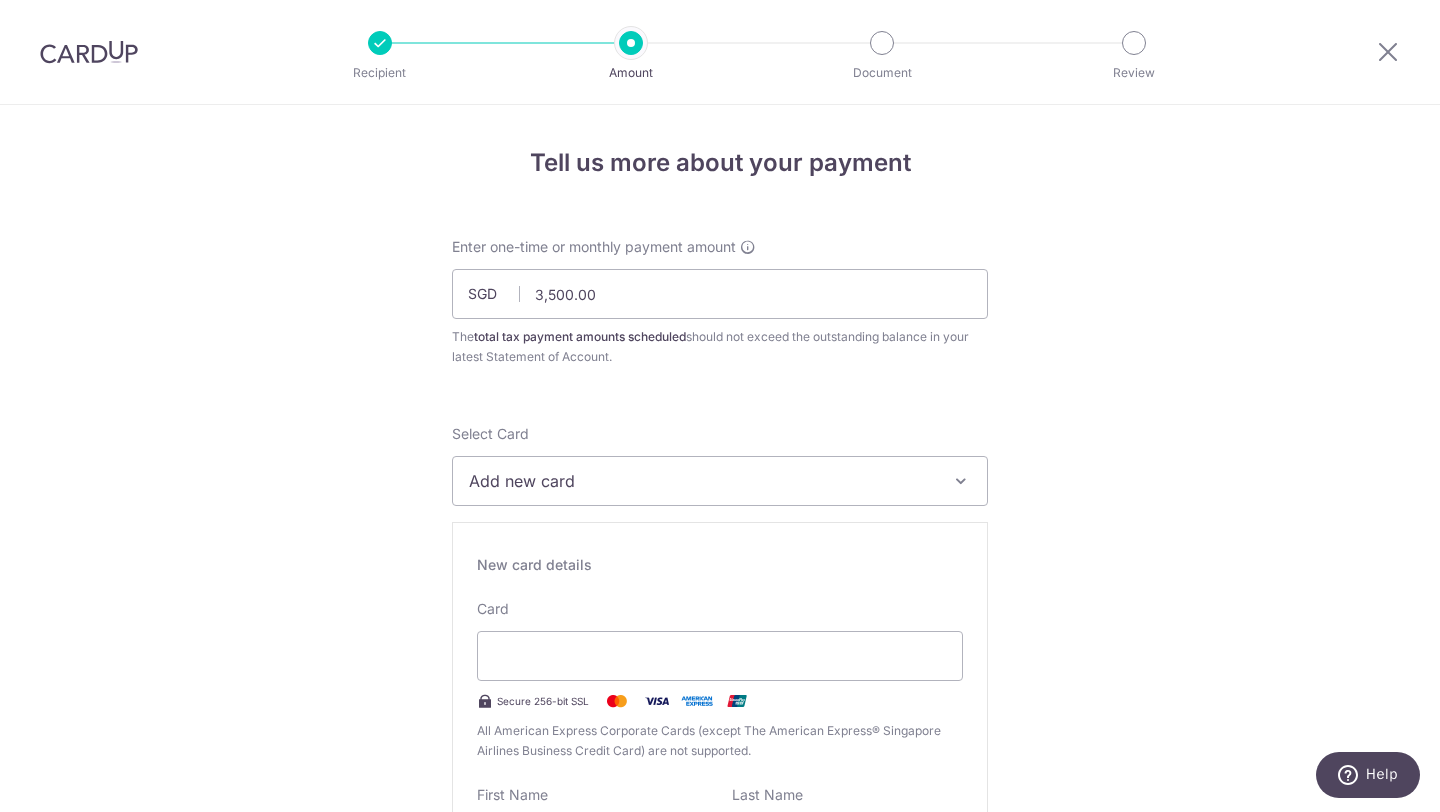 click at bounding box center (961, 481) 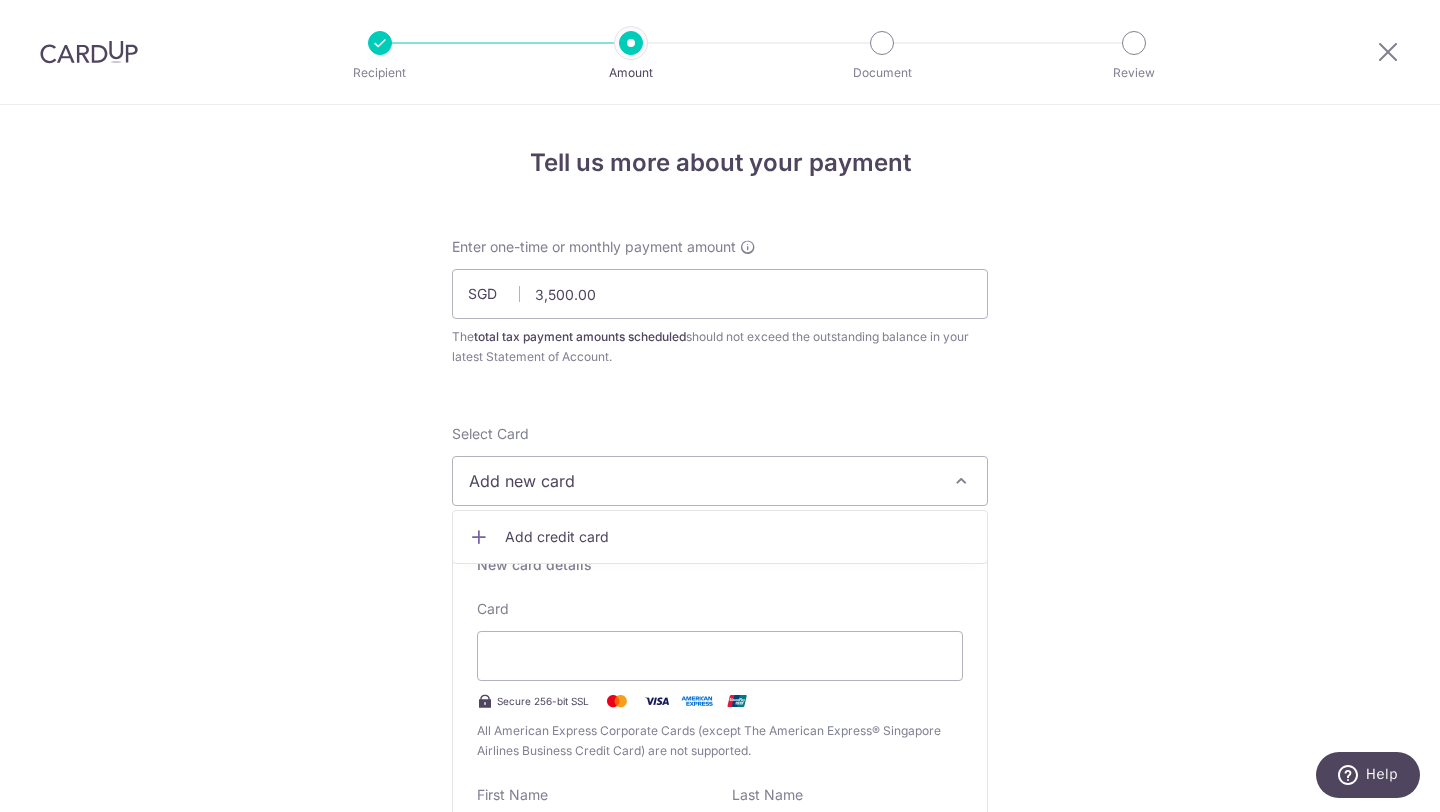 click on "Add credit card" at bounding box center (738, 537) 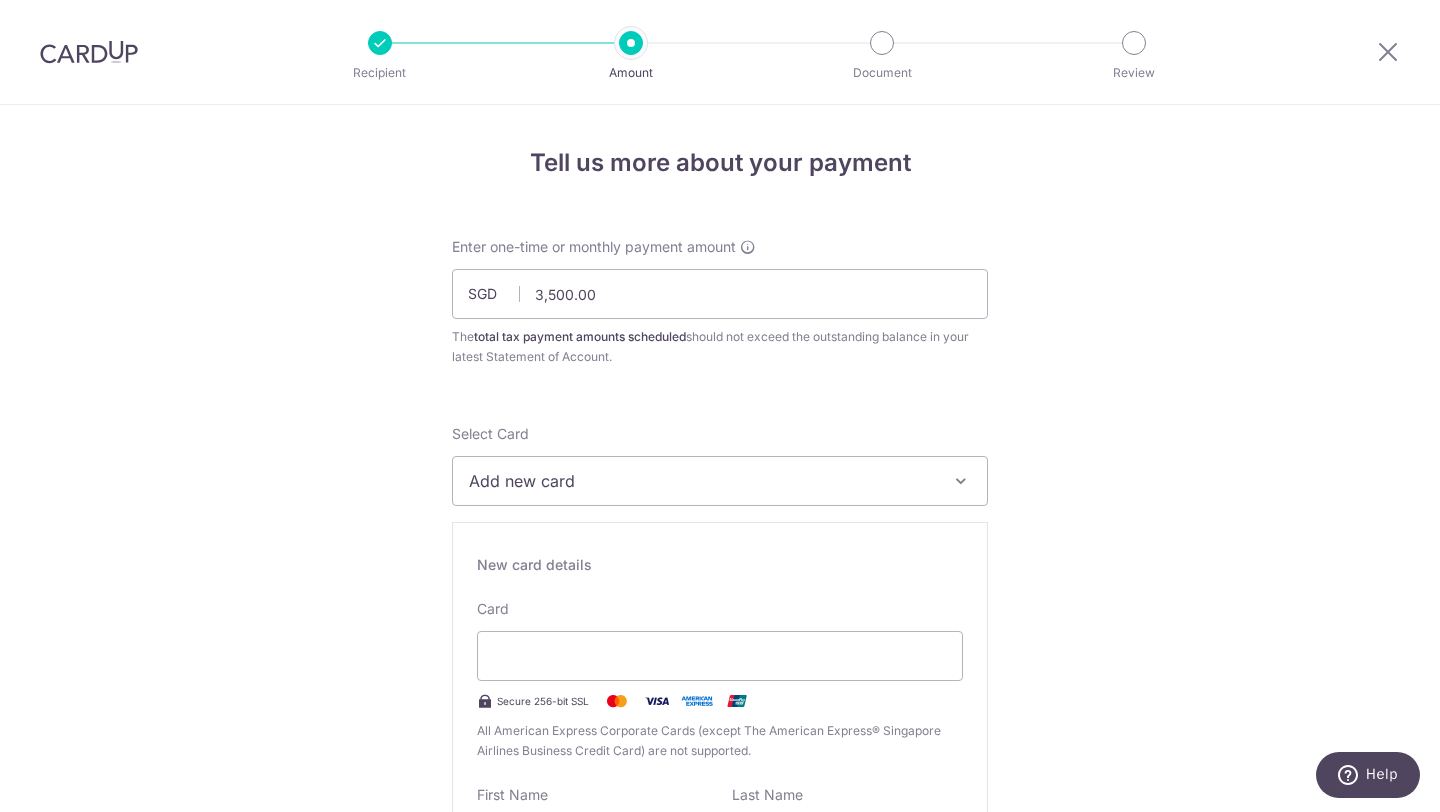 click on "Add new card" at bounding box center [702, 481] 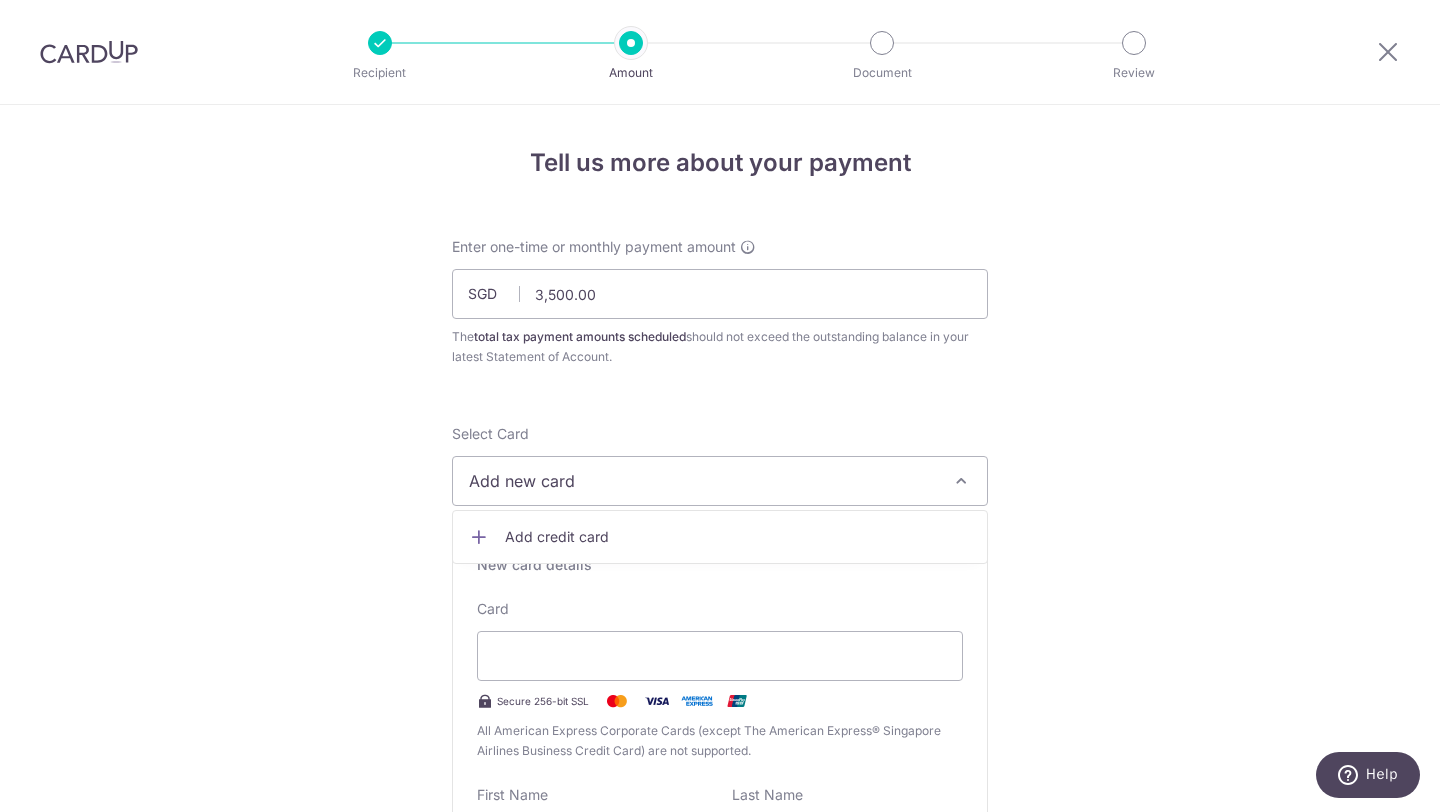 click on "Add credit card" at bounding box center [720, 537] 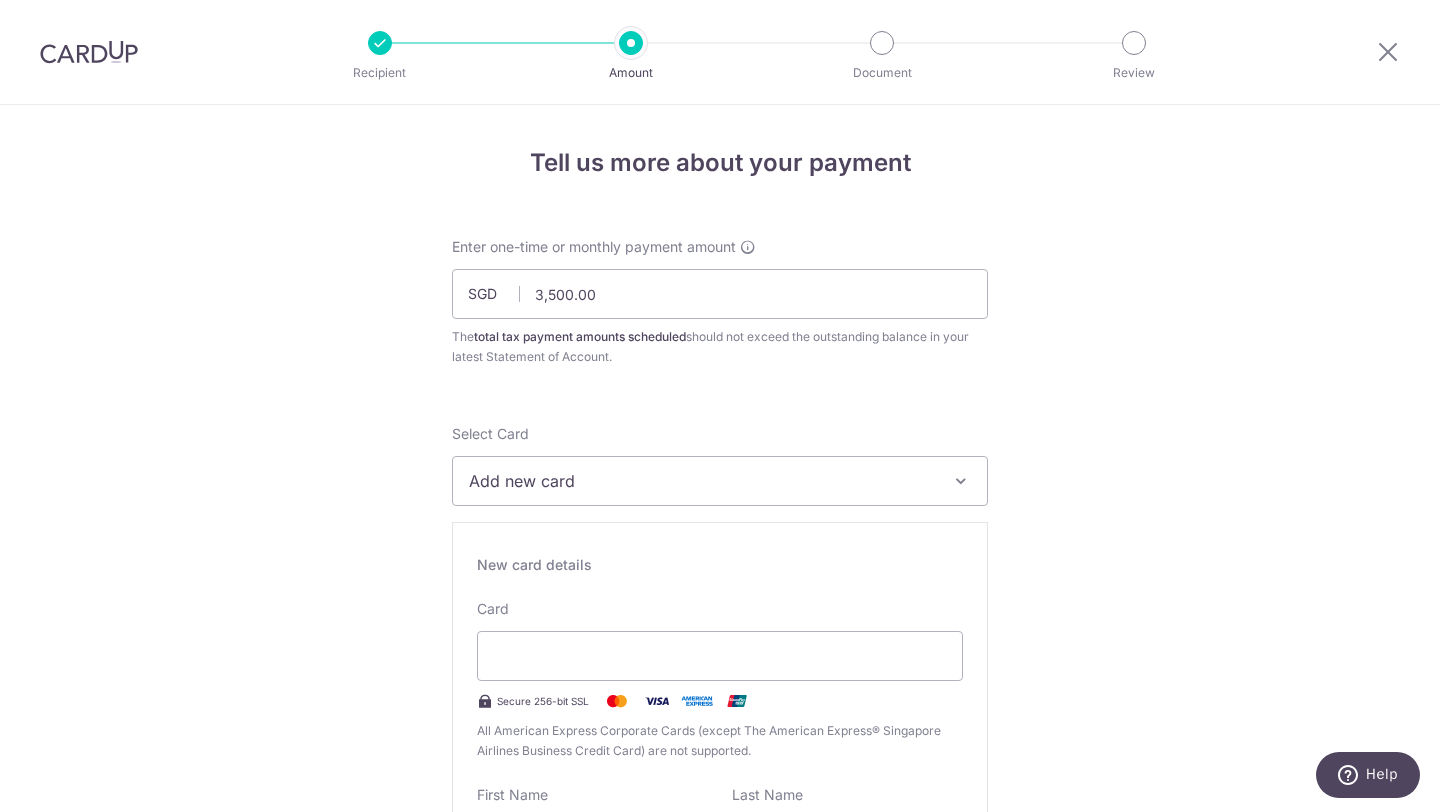 click at bounding box center (961, 481) 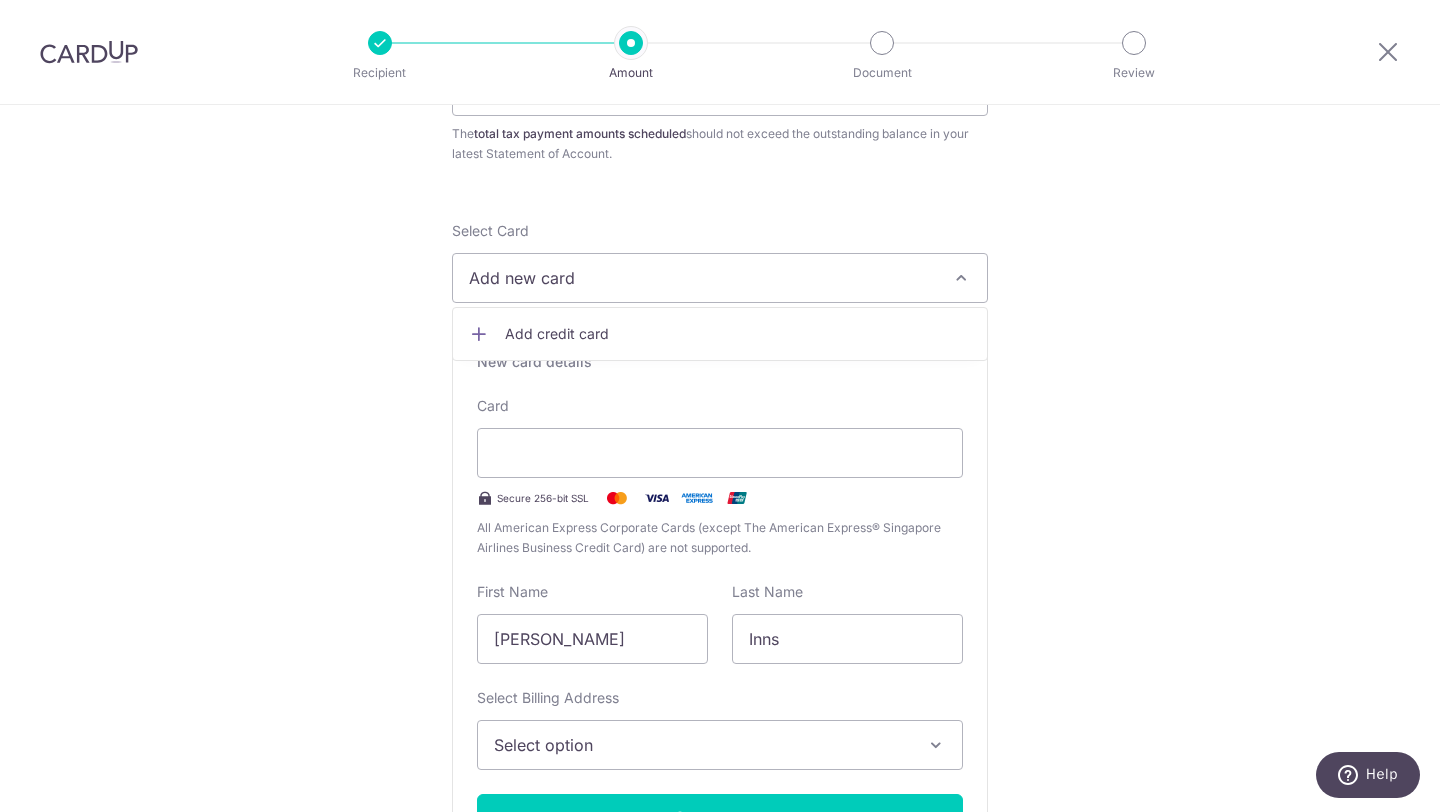 scroll, scrollTop: 209, scrollLeft: 0, axis: vertical 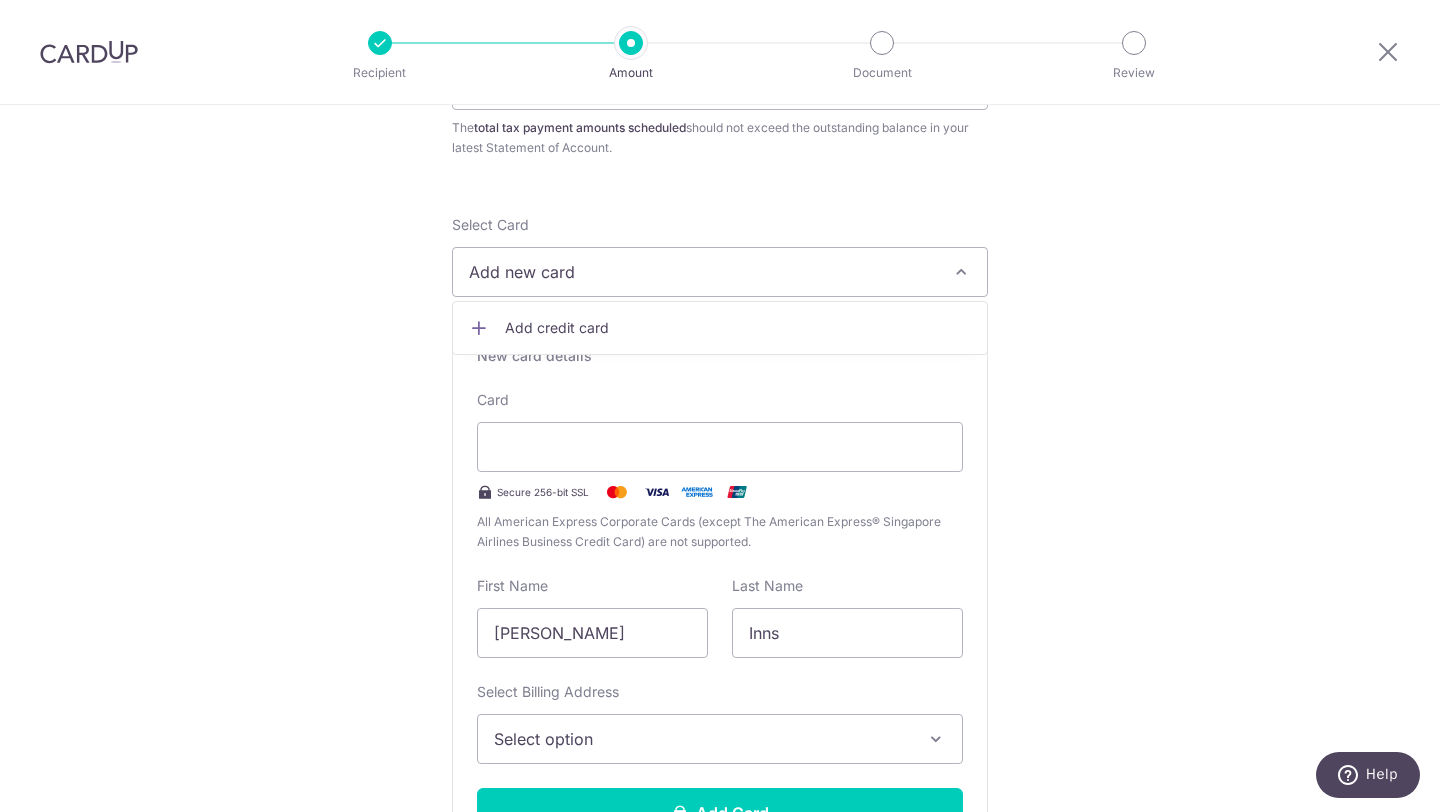 click on "Add credit card" at bounding box center [738, 328] 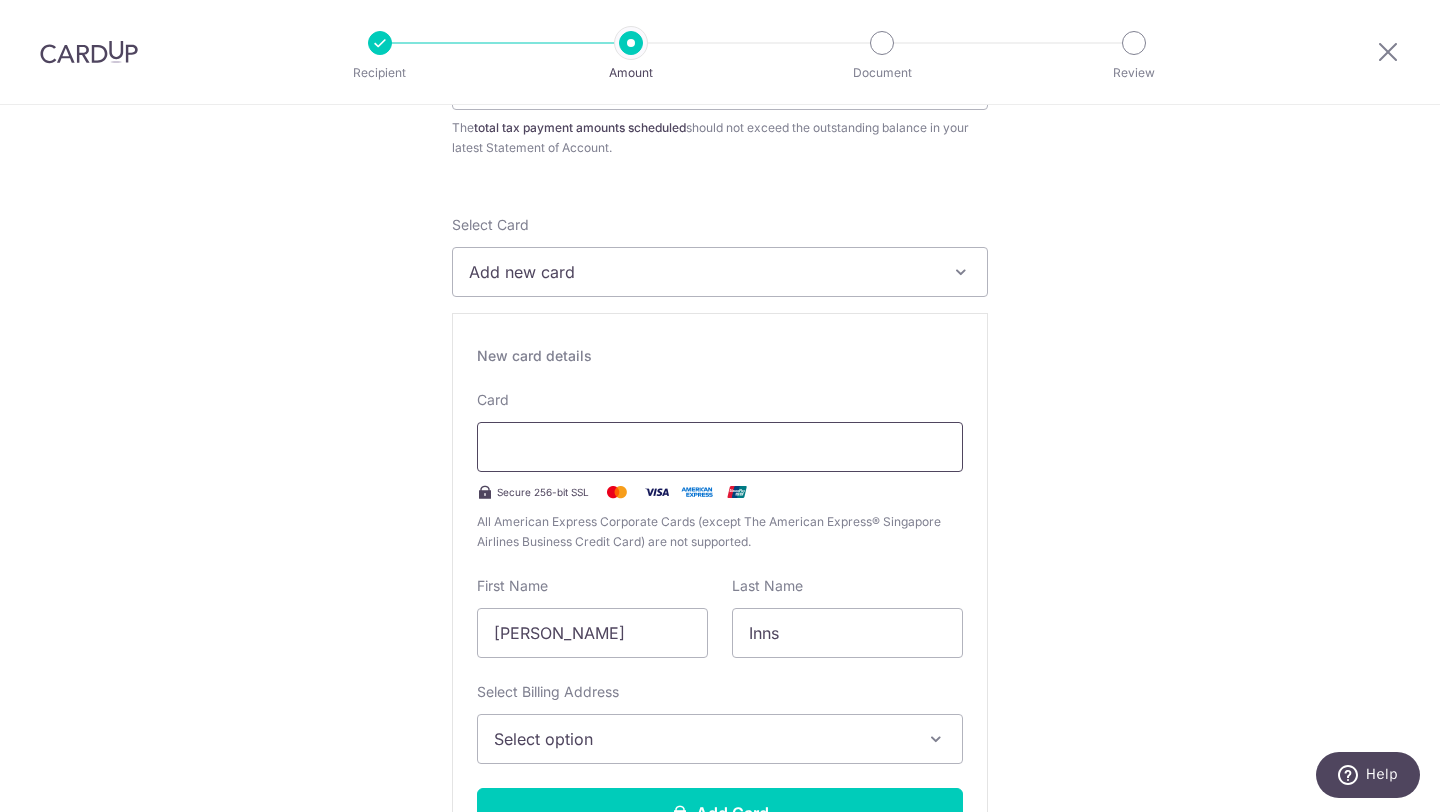 type on "04 / 2028" 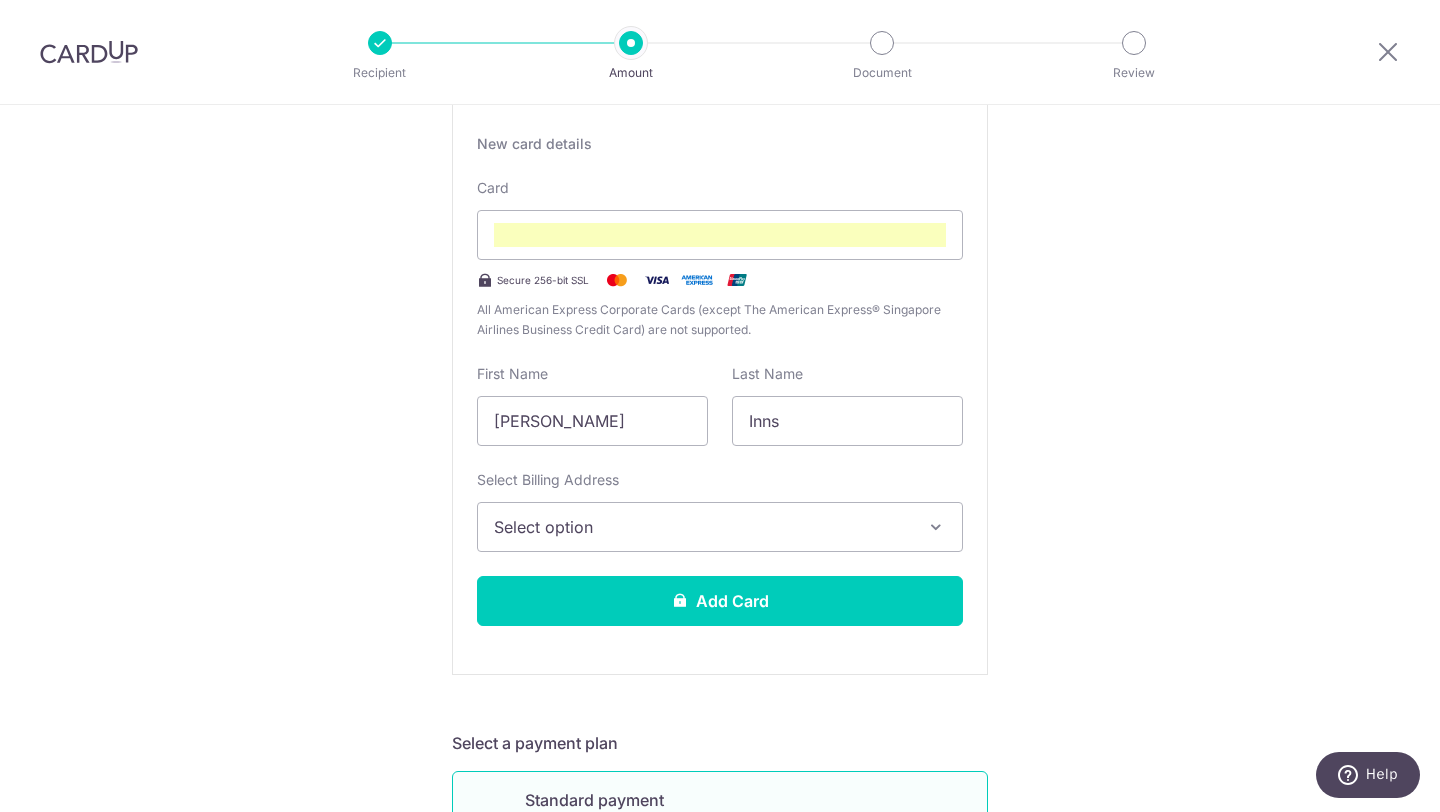scroll, scrollTop: 425, scrollLeft: 0, axis: vertical 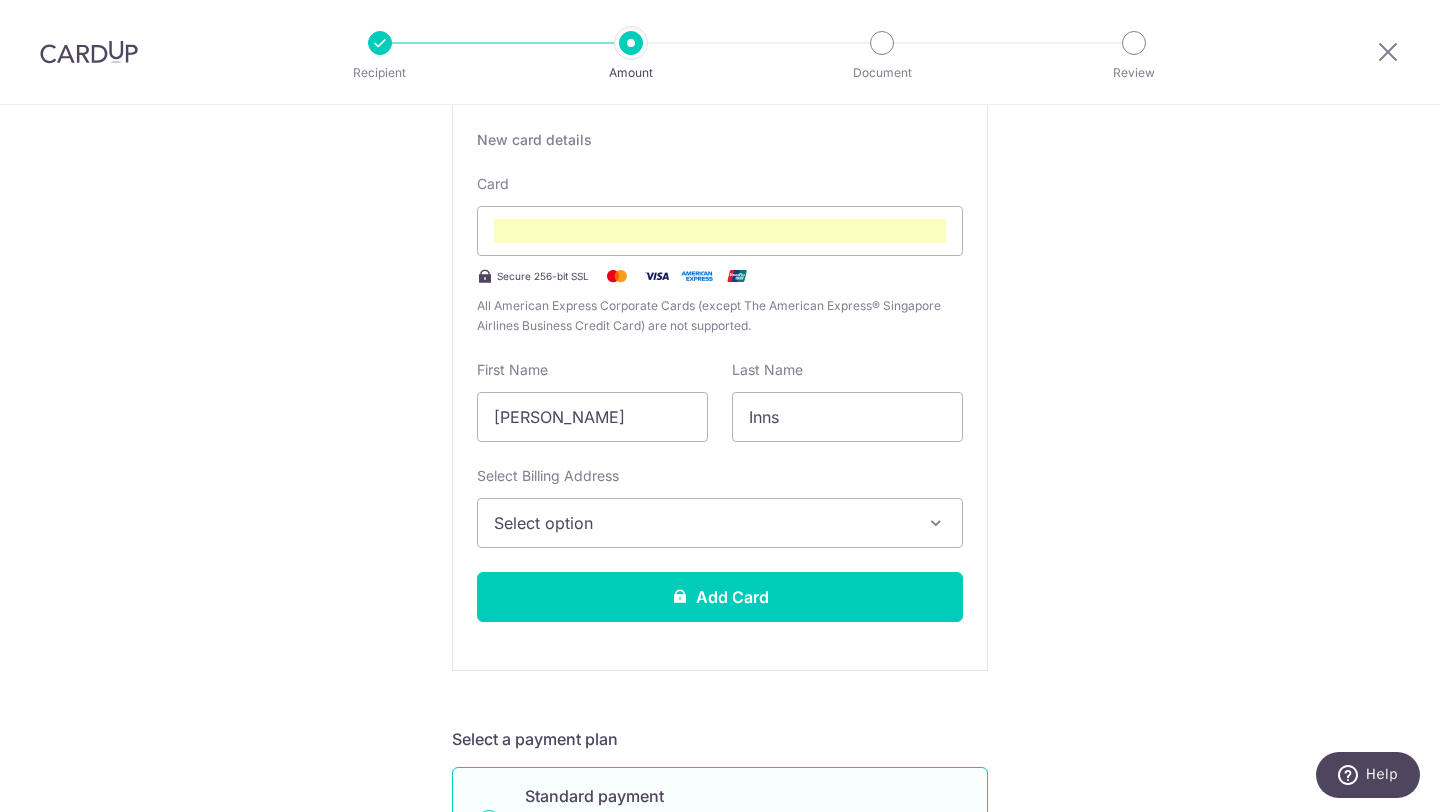 click at bounding box center (936, 523) 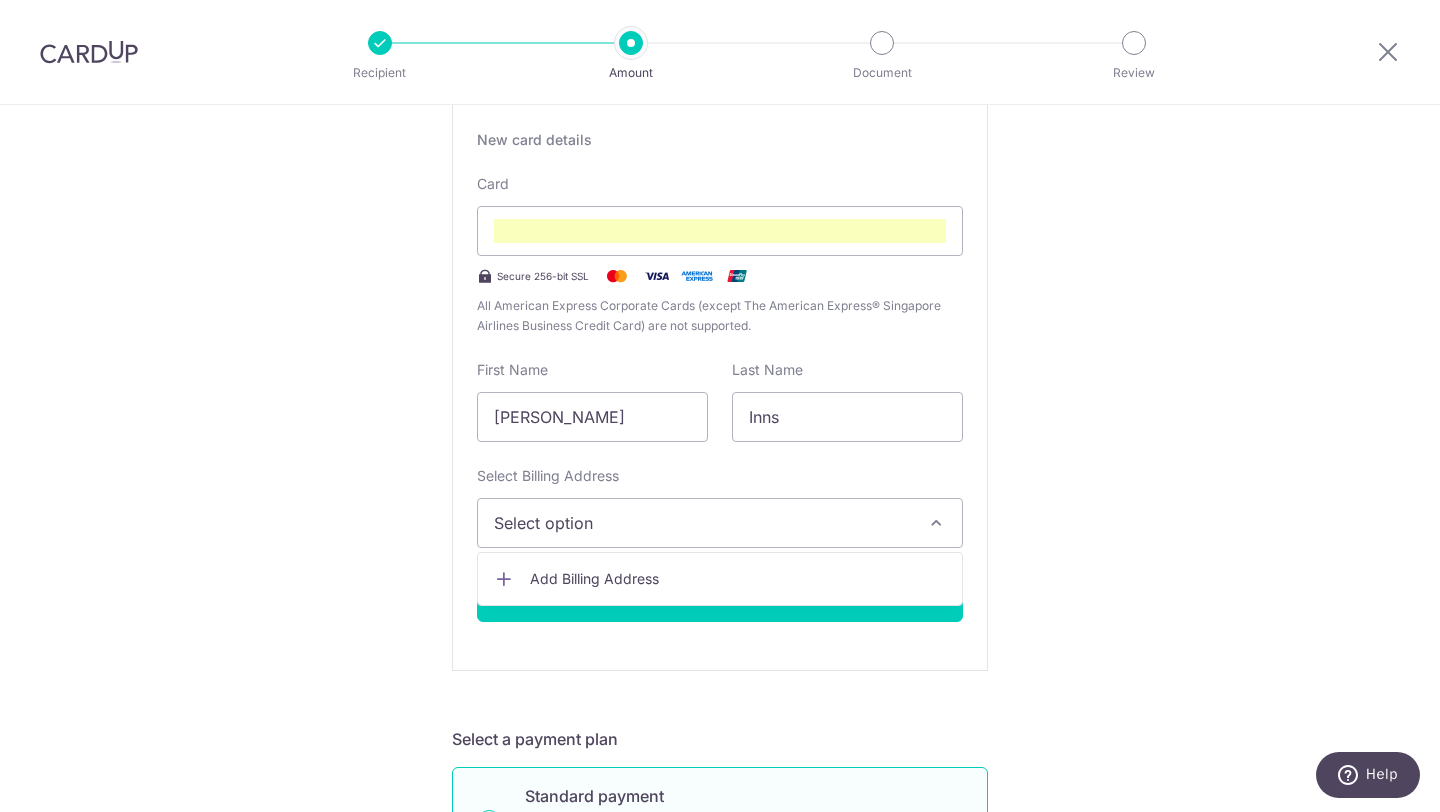 click on "Add Billing Address" at bounding box center (738, 579) 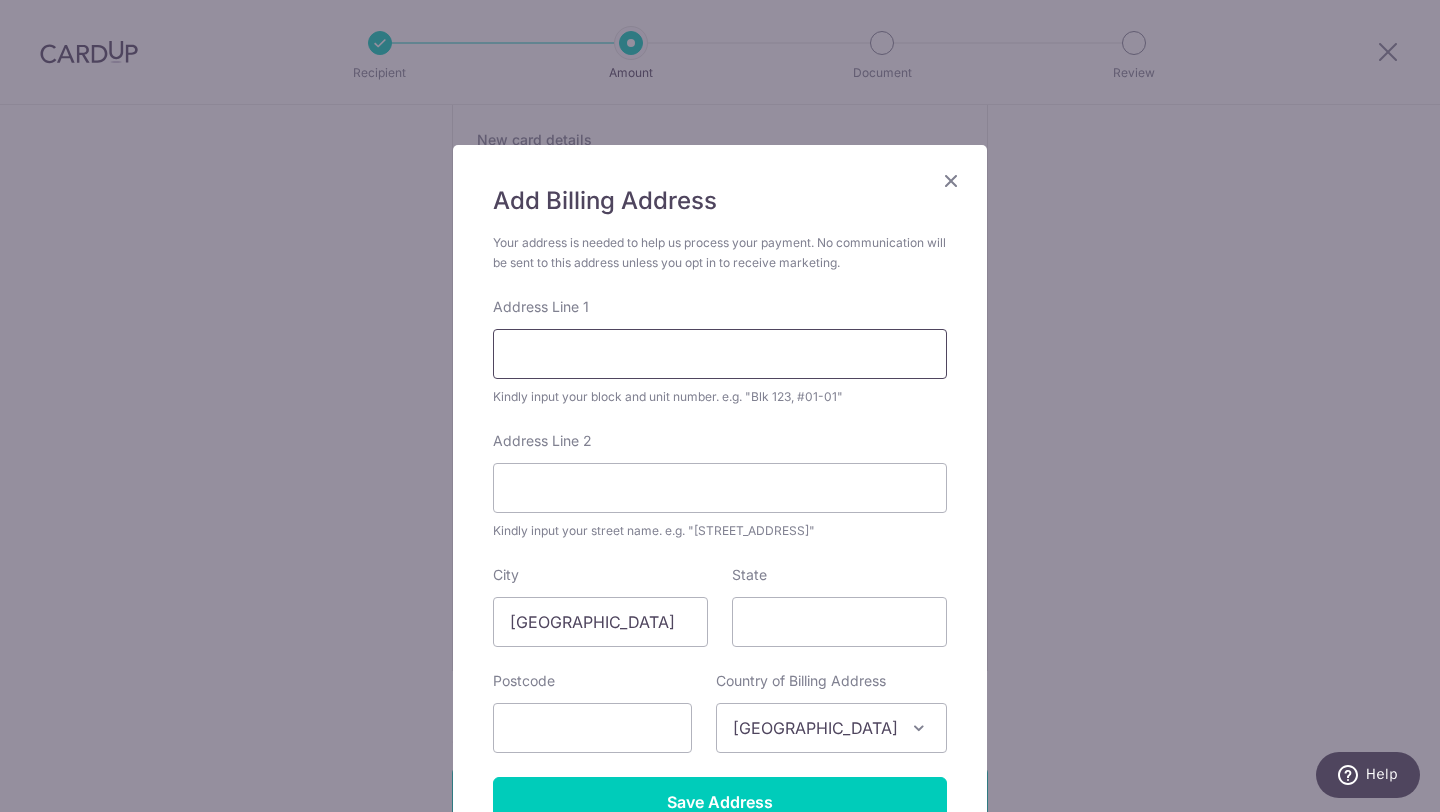 click on "Address Line 1" at bounding box center [720, 354] 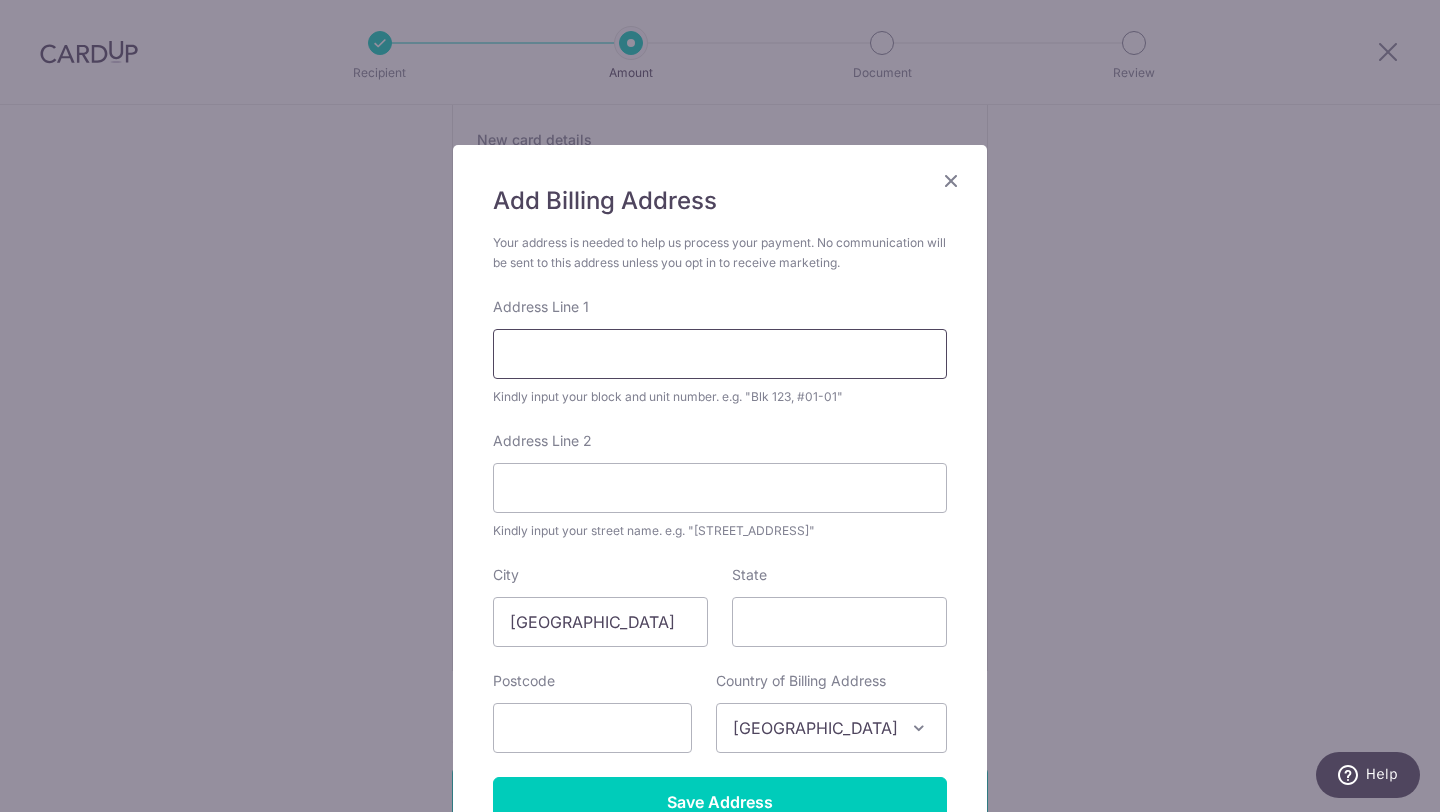 type on "1B CANTONMENT ROAD, #17-13" 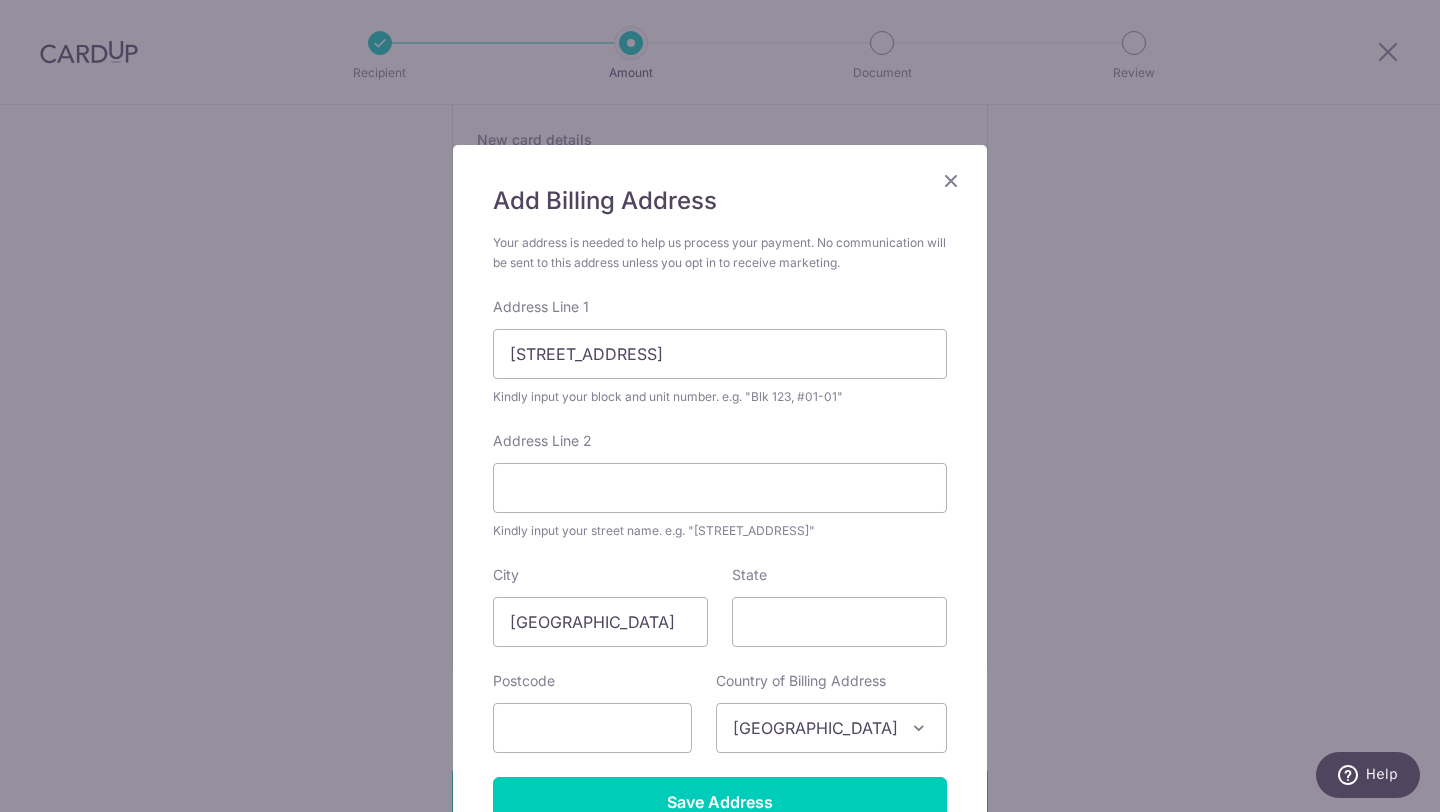type on "#17-13" 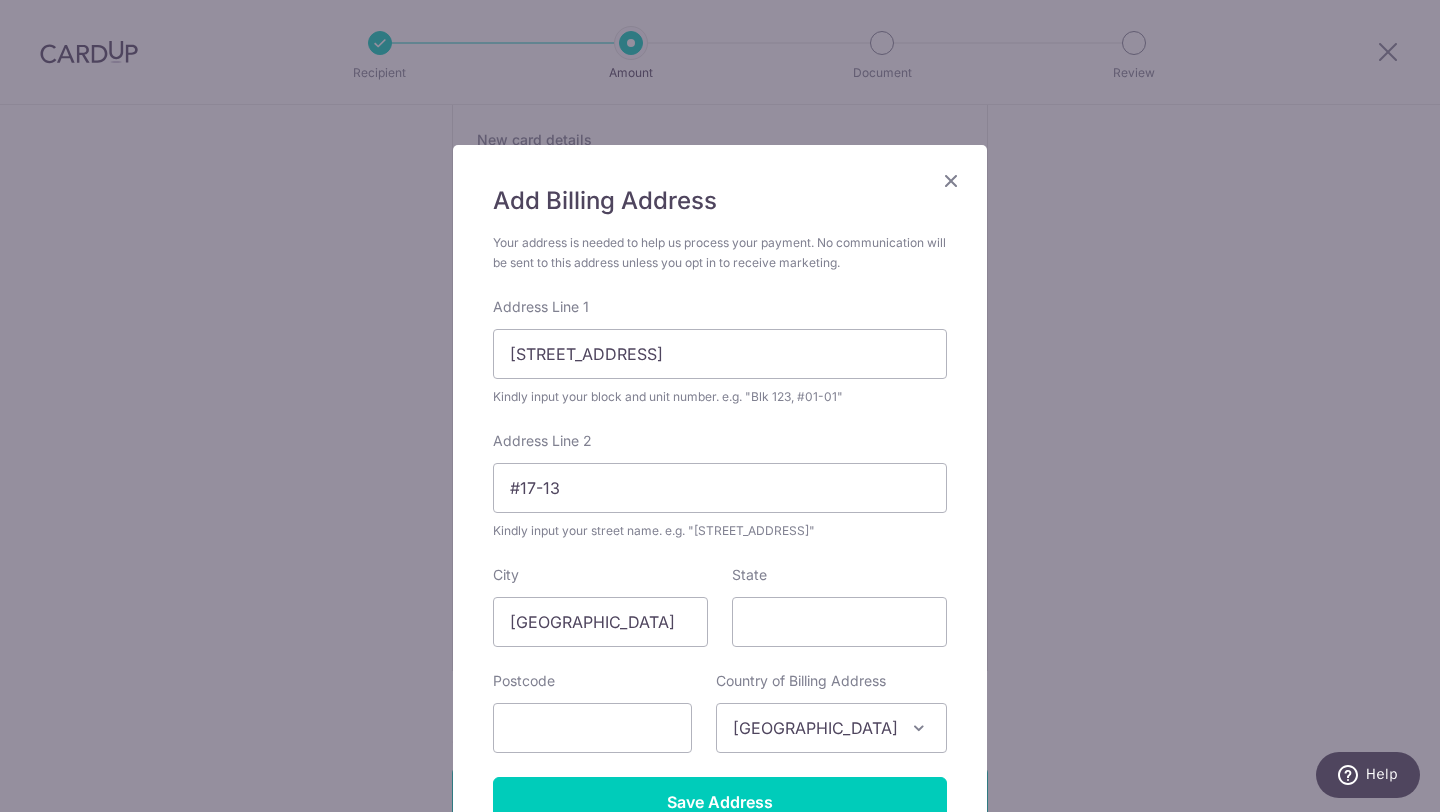 type on "085201" 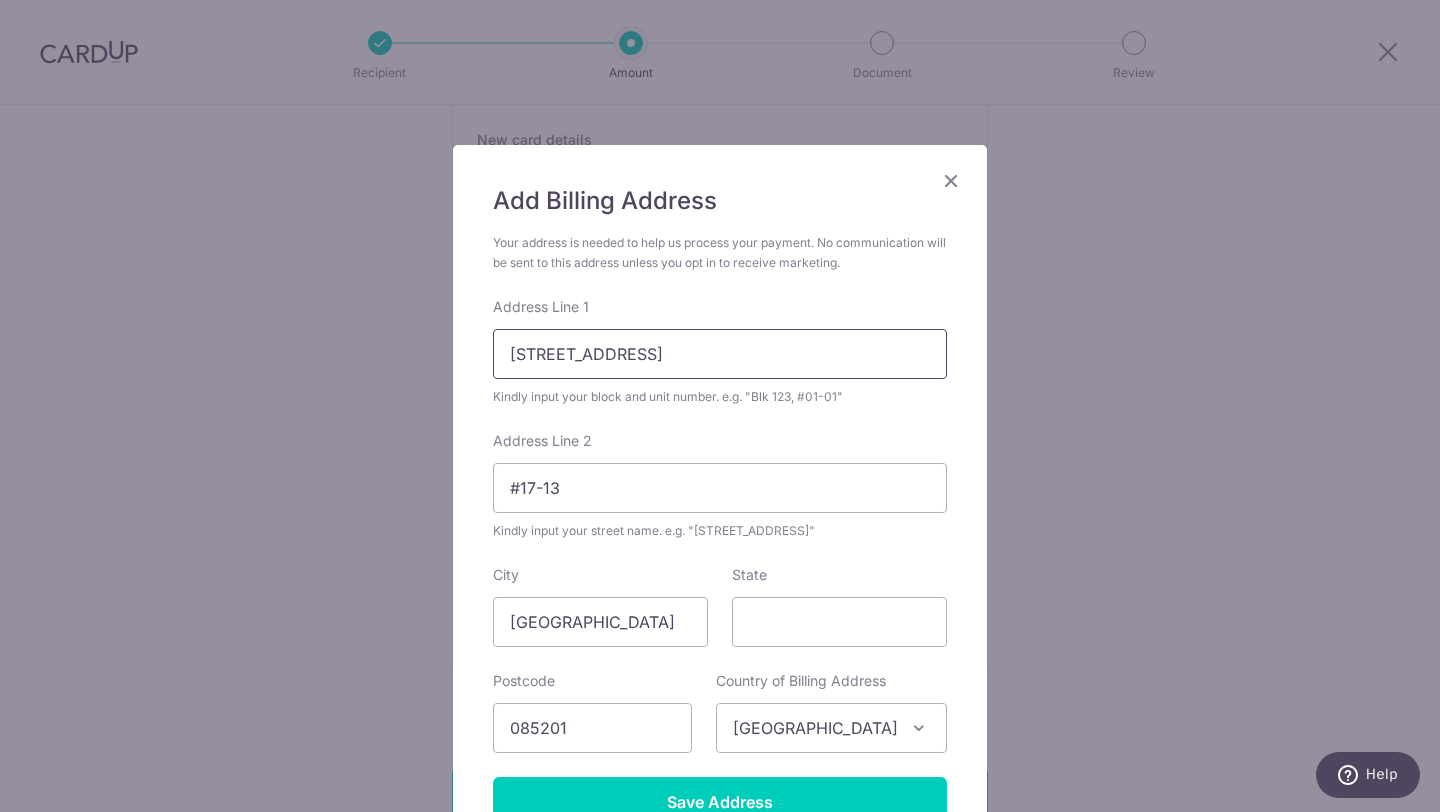 drag, startPoint x: 696, startPoint y: 357, endPoint x: 879, endPoint y: 352, distance: 183.0683 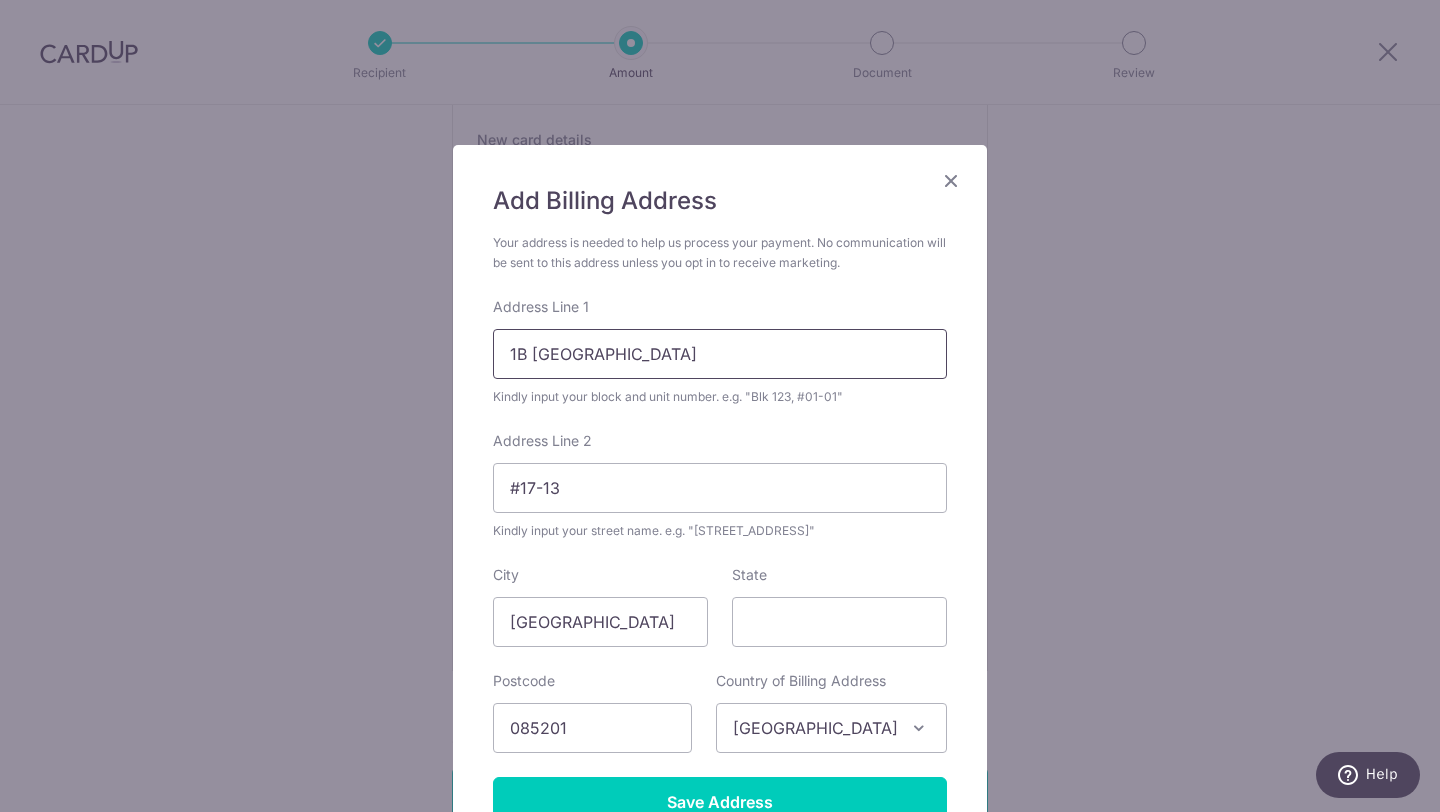 type on "1B CANTONMENT ROAD" 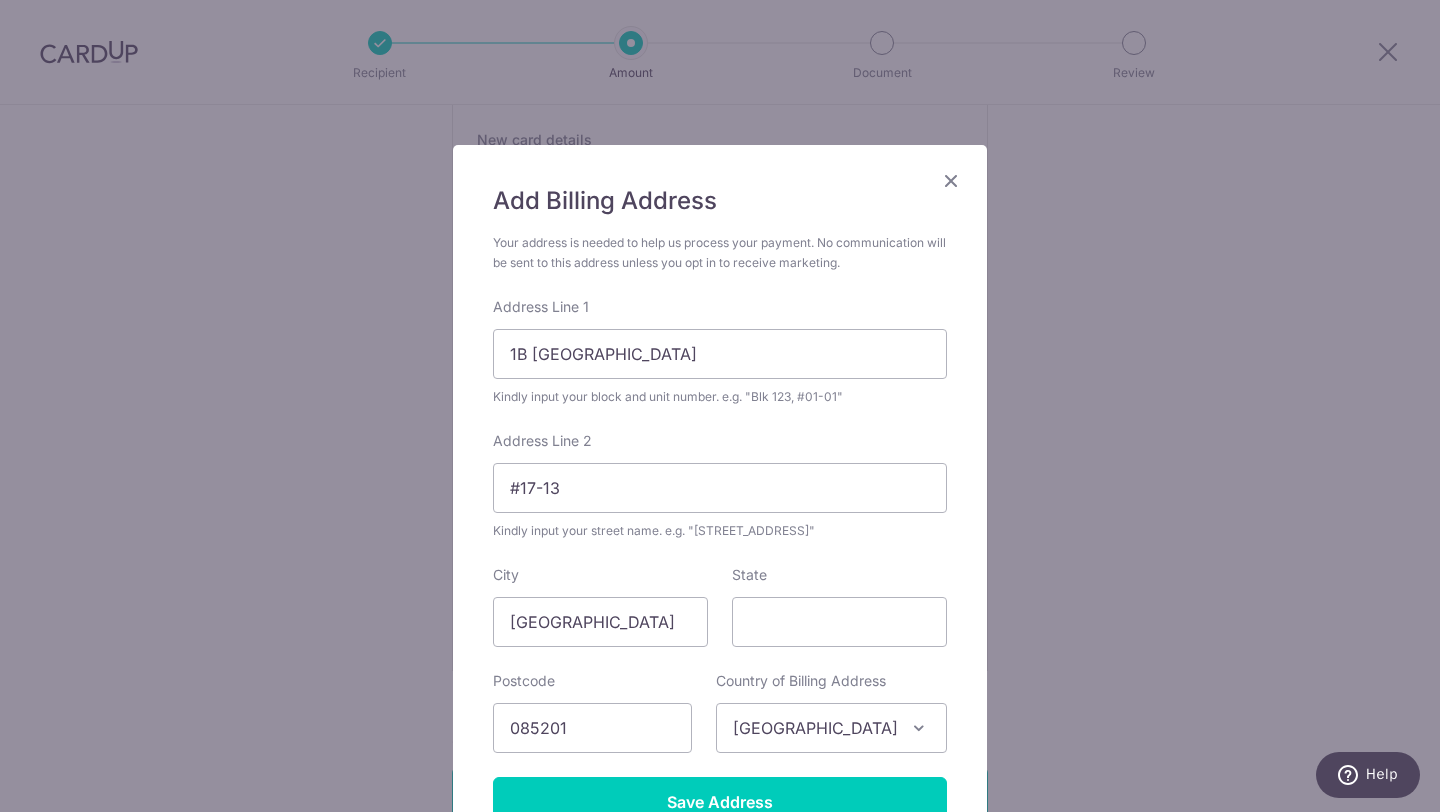 click on "Add Billing Address
Your address is needed to help us process your payment. No communication will be sent to this address unless you opt in to receive marketing.
Address Line 1
1B CANTONMENT ROAD
Kindly input your block and unit number. e.g. "Blk 123, #01-01"
Address Line 2
#17-13
Kindly input your street name. e.g. "Hougang Street 10"
City
Singapore
State
Postcode
085201
Country of Billing Address
Select Country Afghanistan
Aland Islands
Albania
Algeria
American Samoa
Andorra
Angola
Anguilla
Antarctica
Antigua and Barbuda
Argentina
Armenia
Aruba" at bounding box center (720, 406) 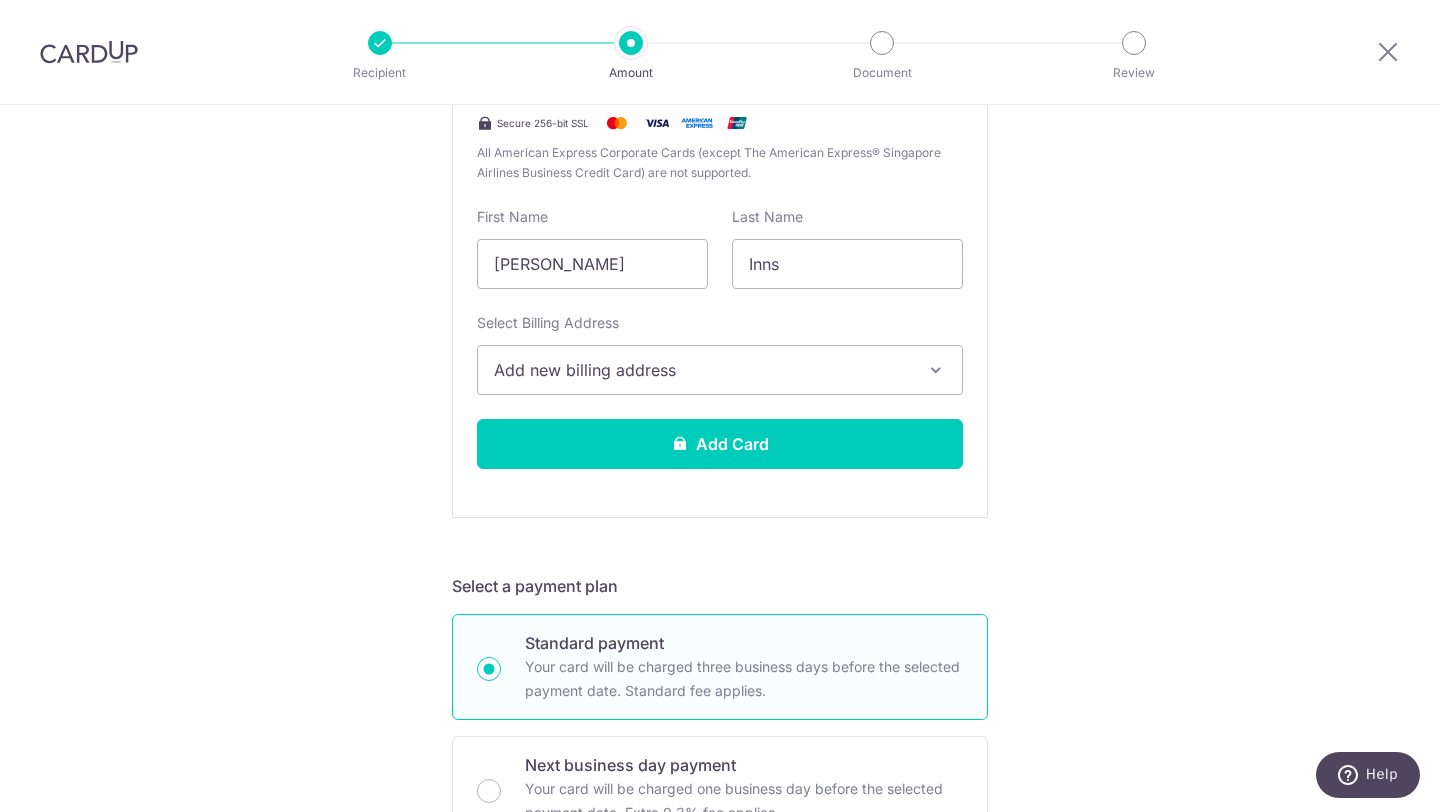 scroll, scrollTop: 580, scrollLeft: 0, axis: vertical 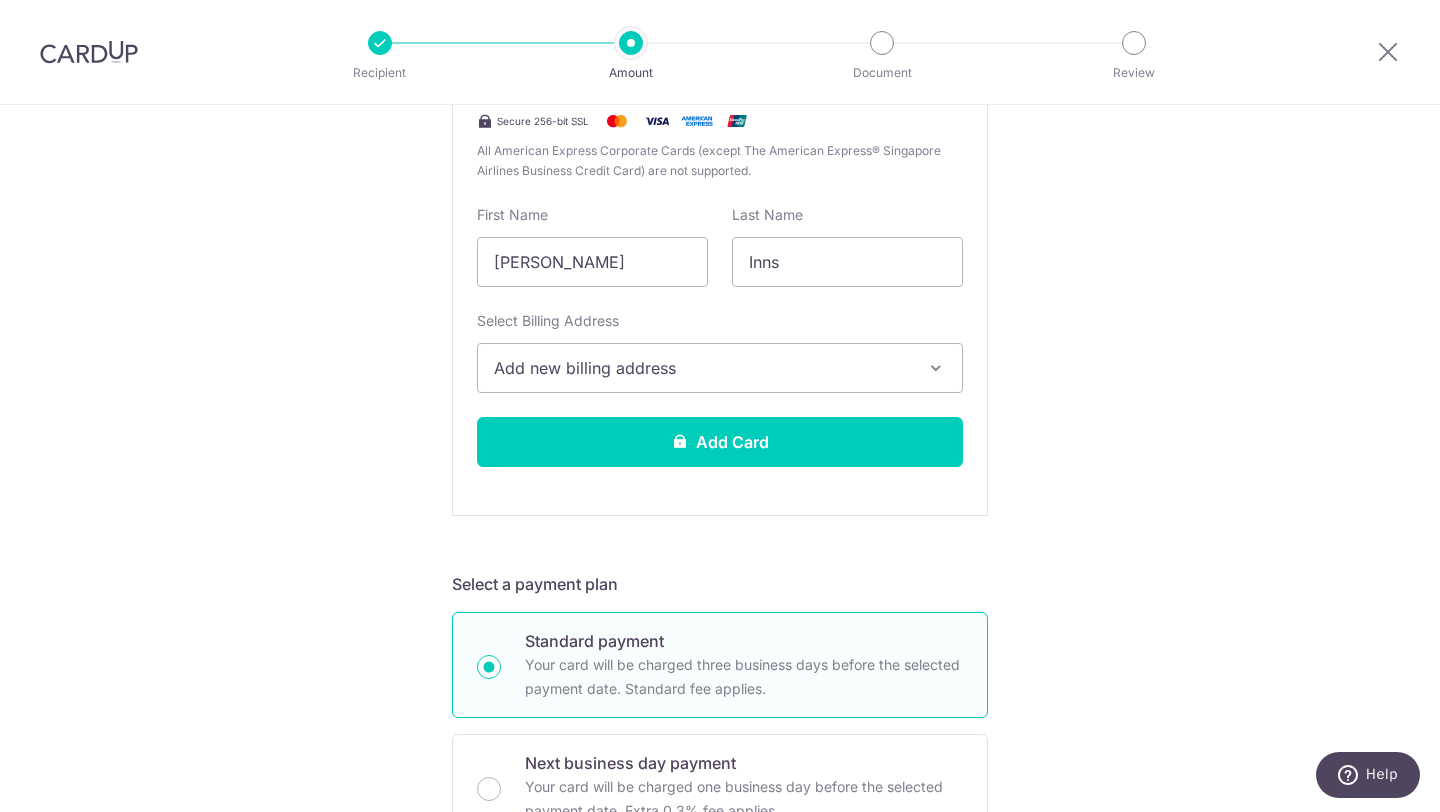 click on "Add new billing address" at bounding box center [702, 368] 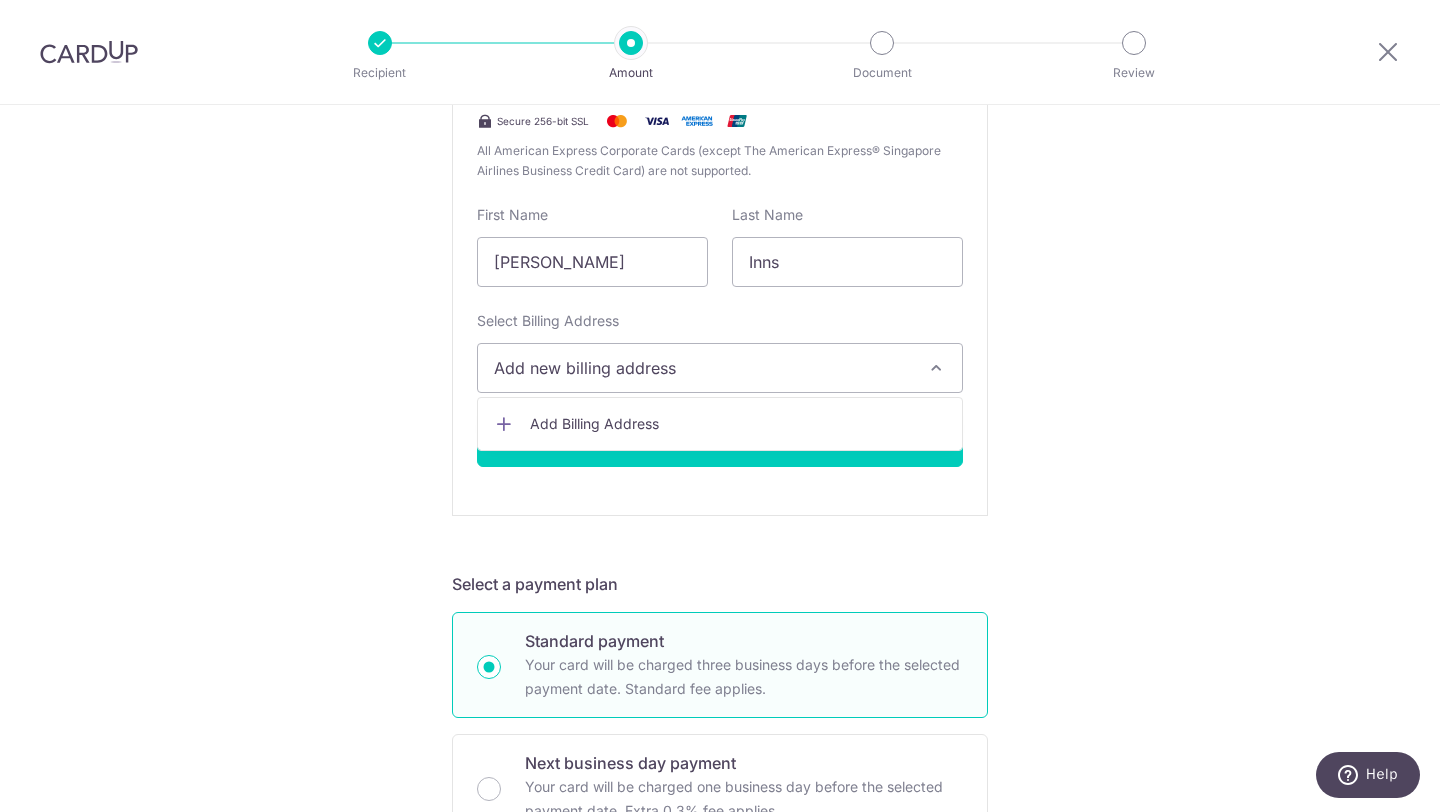 click on "Add Billing Address" at bounding box center (738, 424) 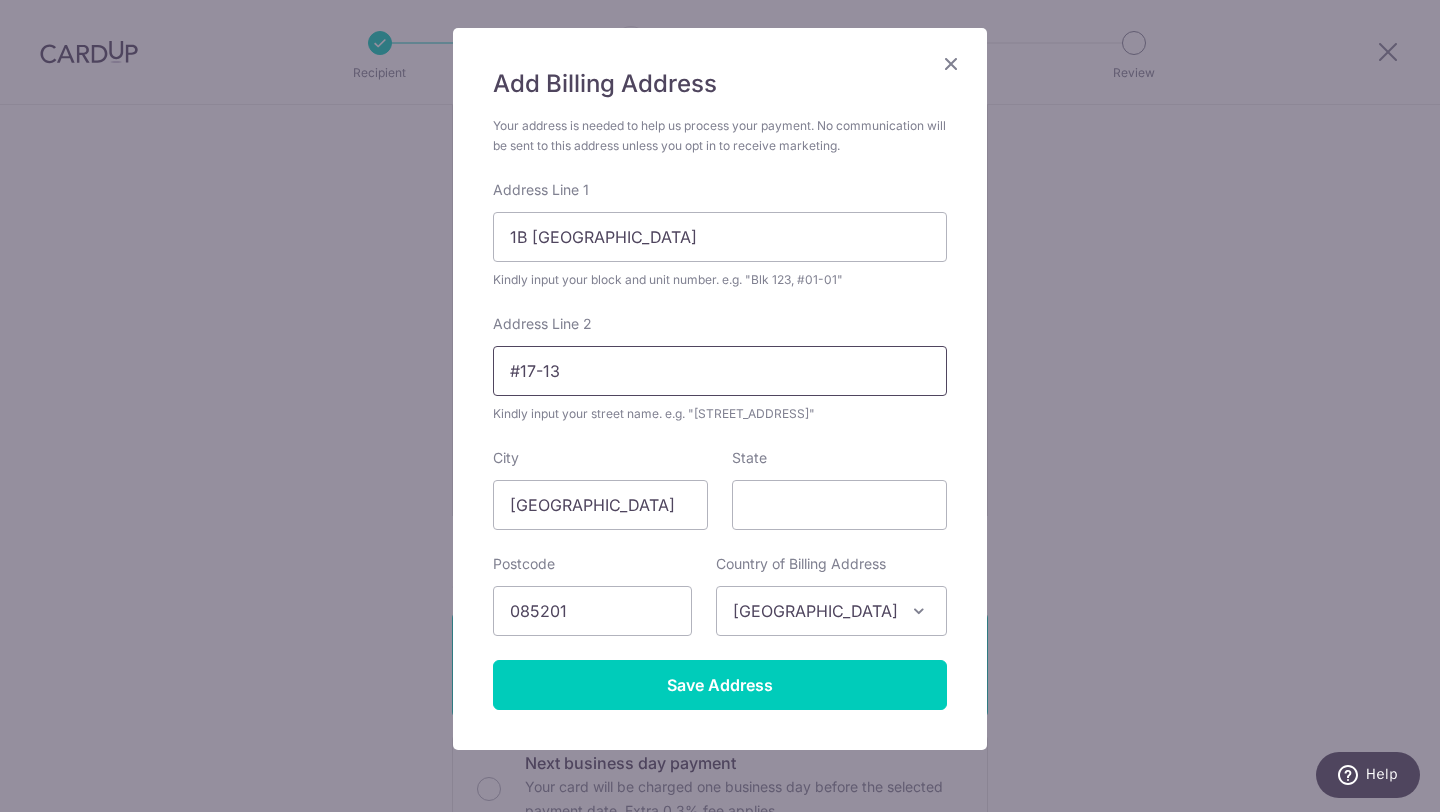 scroll, scrollTop: 158, scrollLeft: 0, axis: vertical 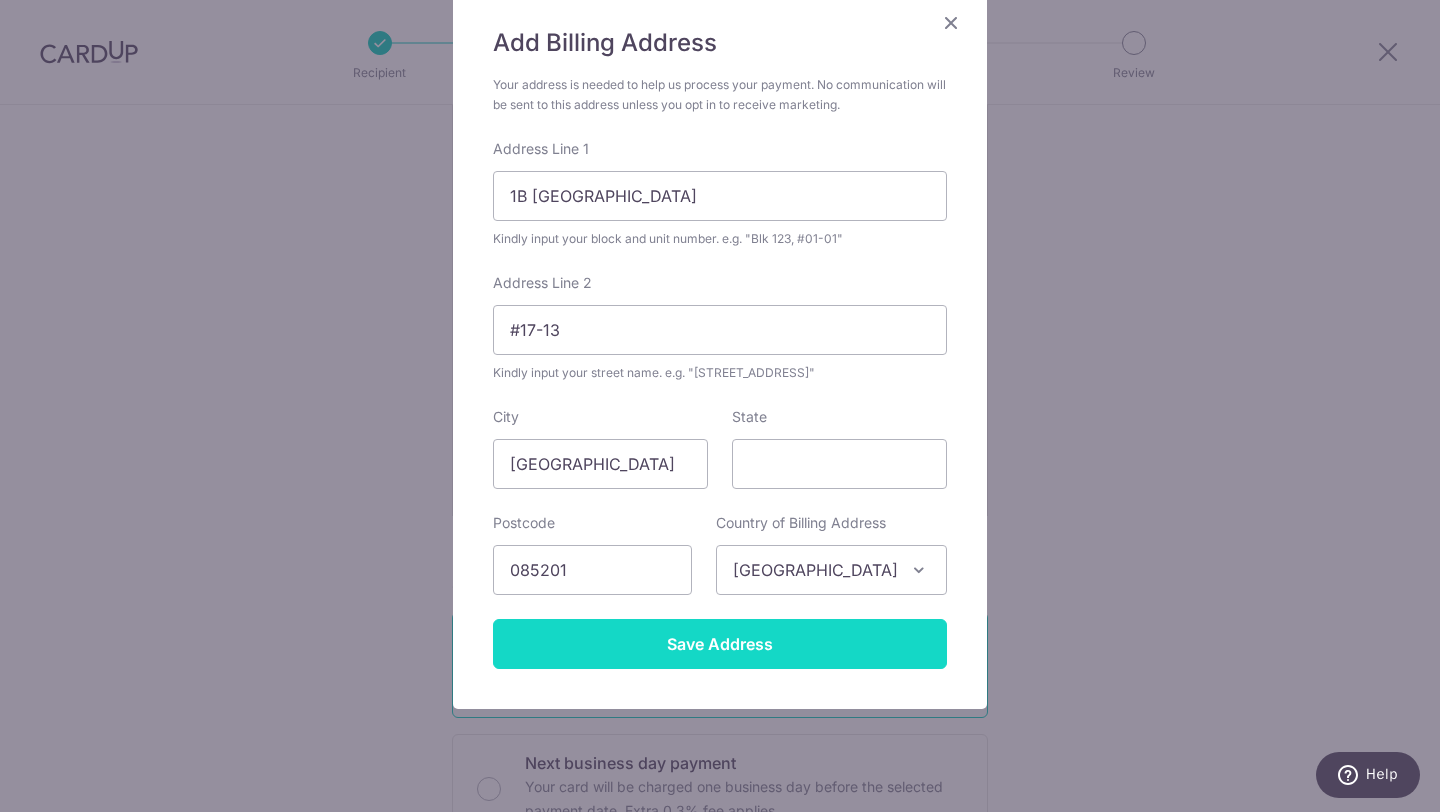 click on "Save Address" at bounding box center [720, 644] 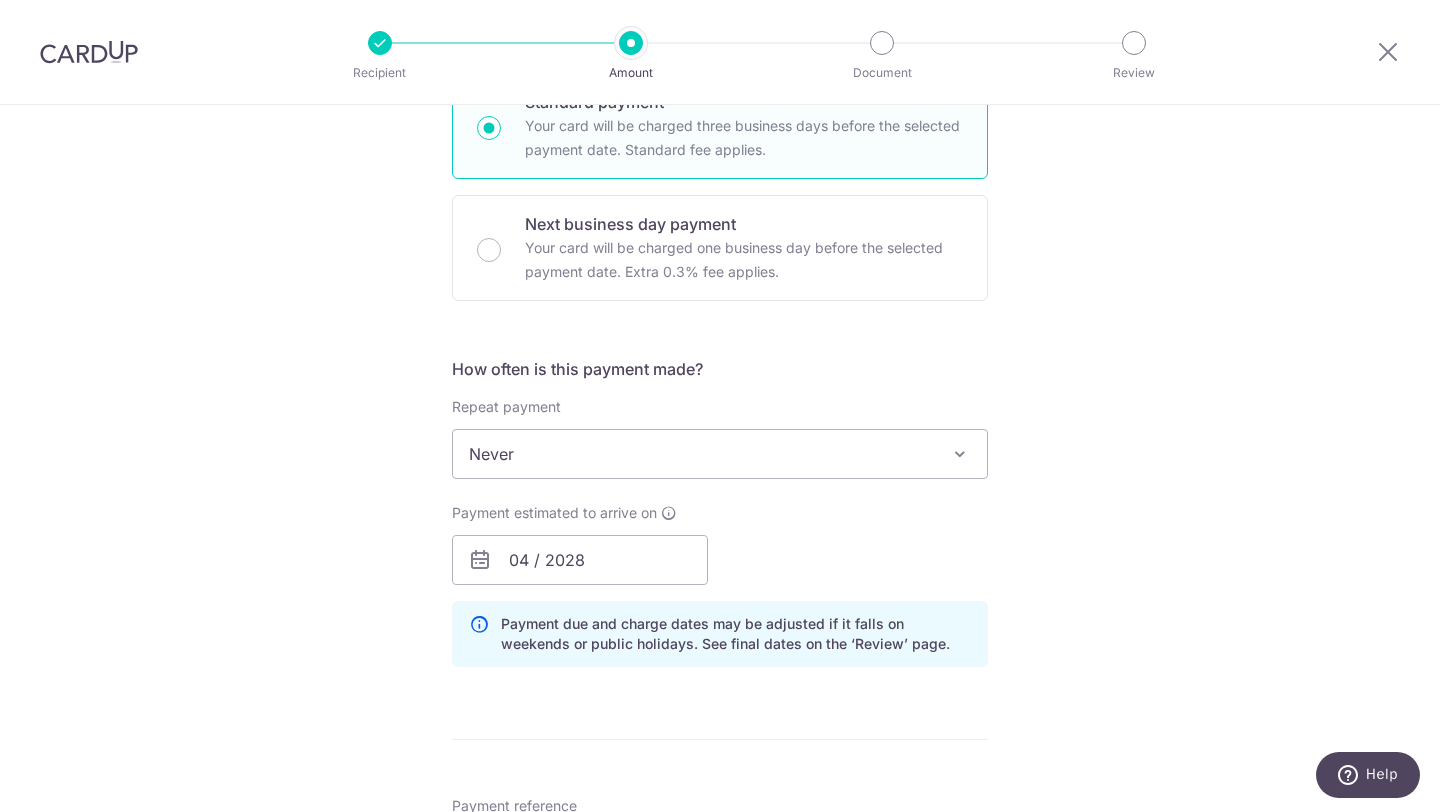 scroll, scrollTop: 1240, scrollLeft: 0, axis: vertical 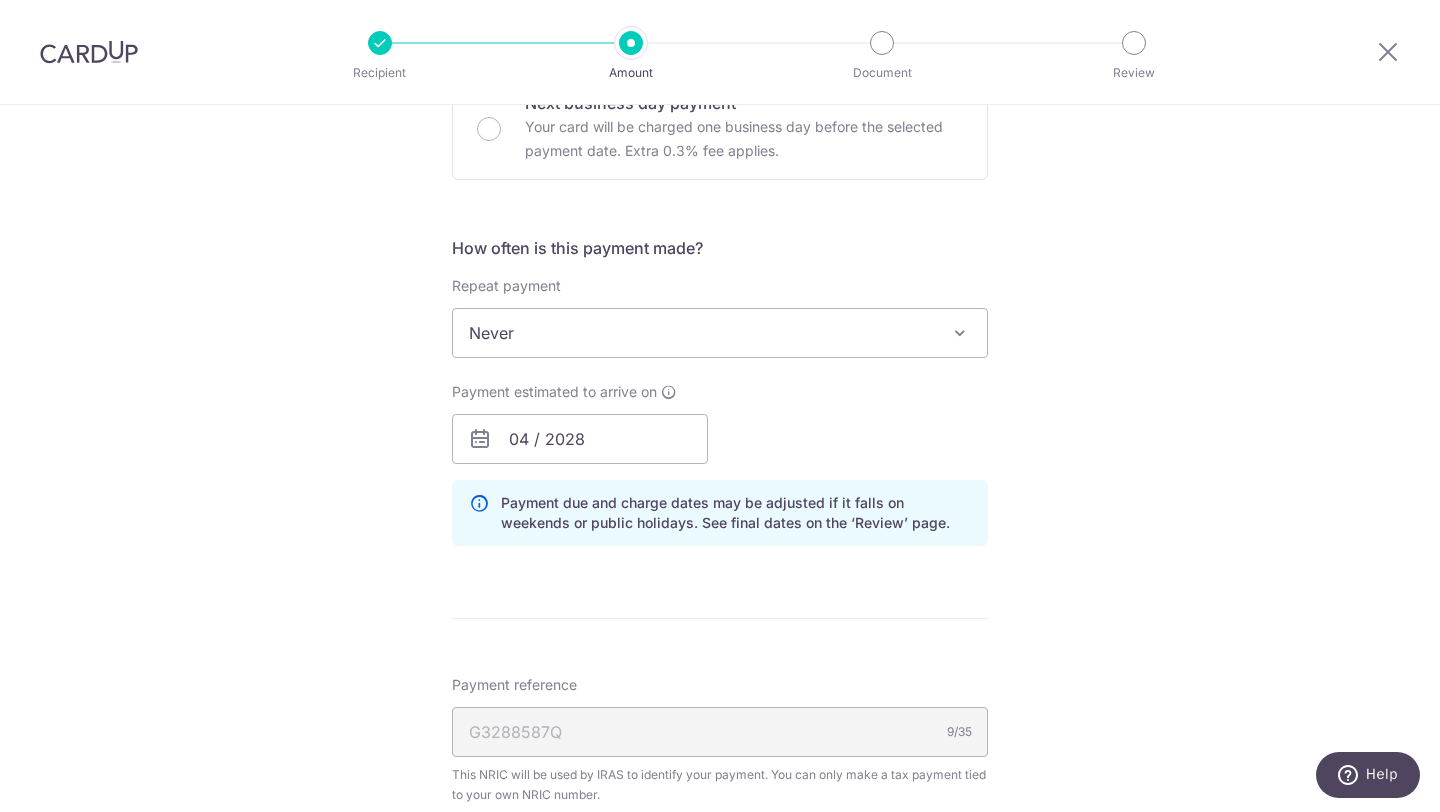 click on "Never" at bounding box center (720, 333) 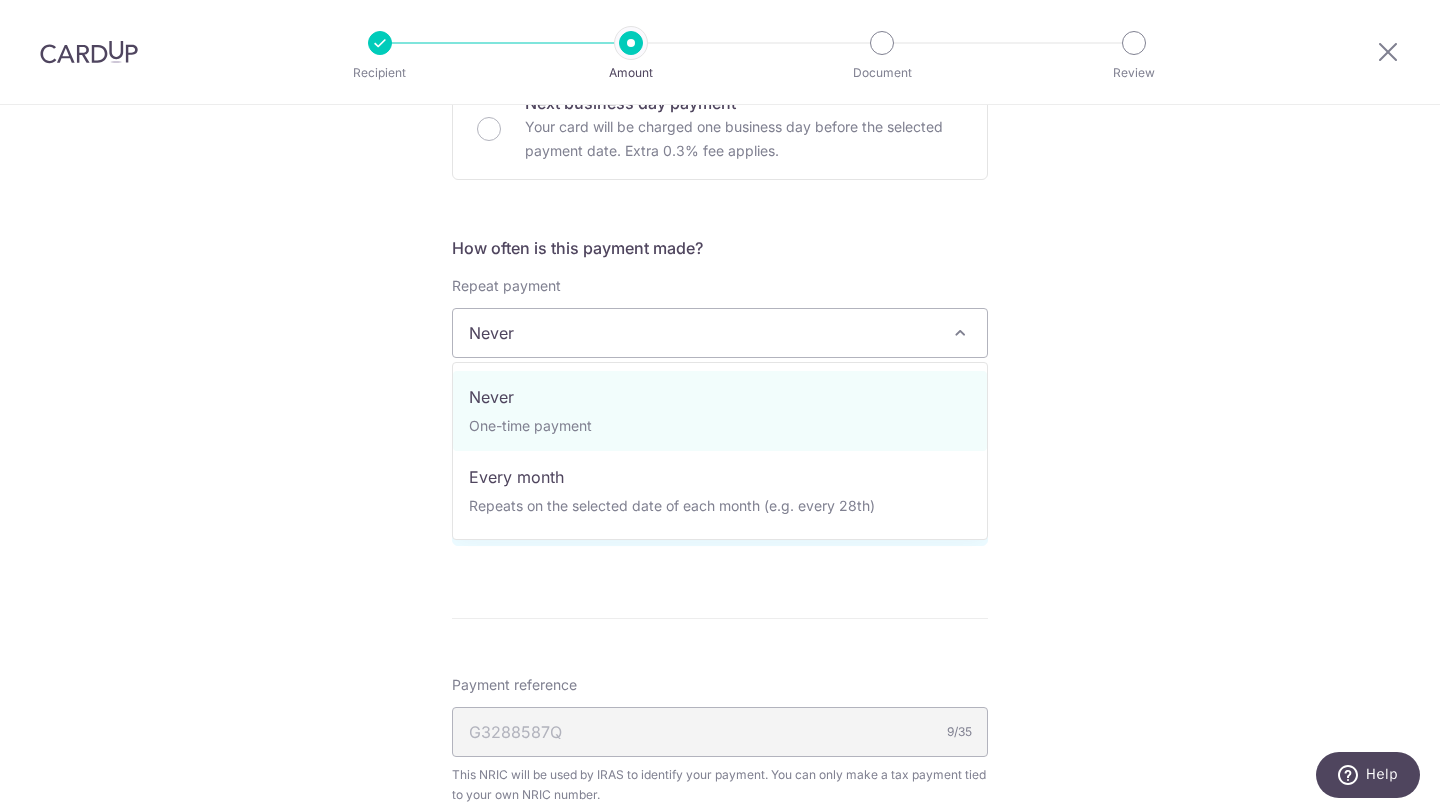click on "Never" at bounding box center [720, 333] 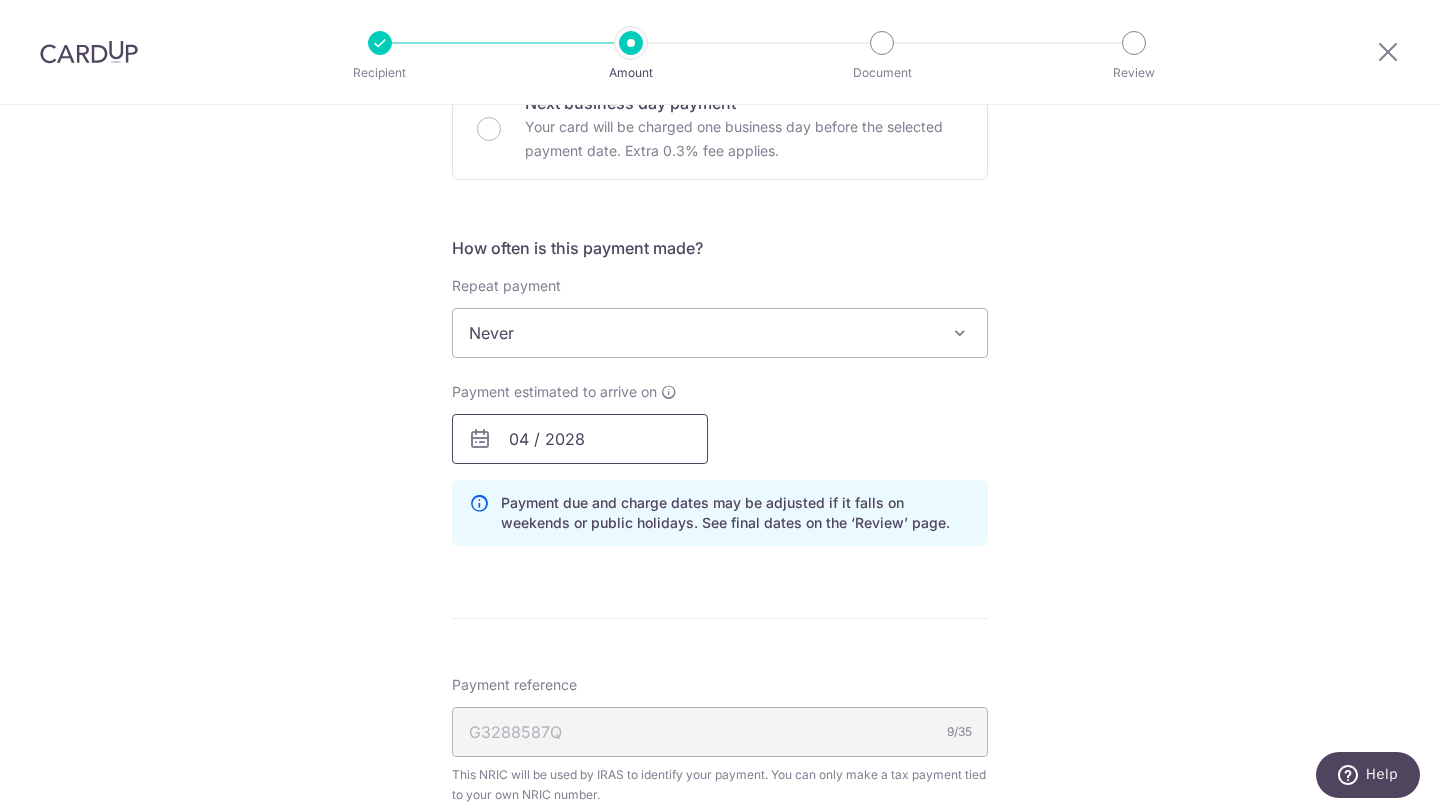 click on "04 / 2028" at bounding box center [580, 439] 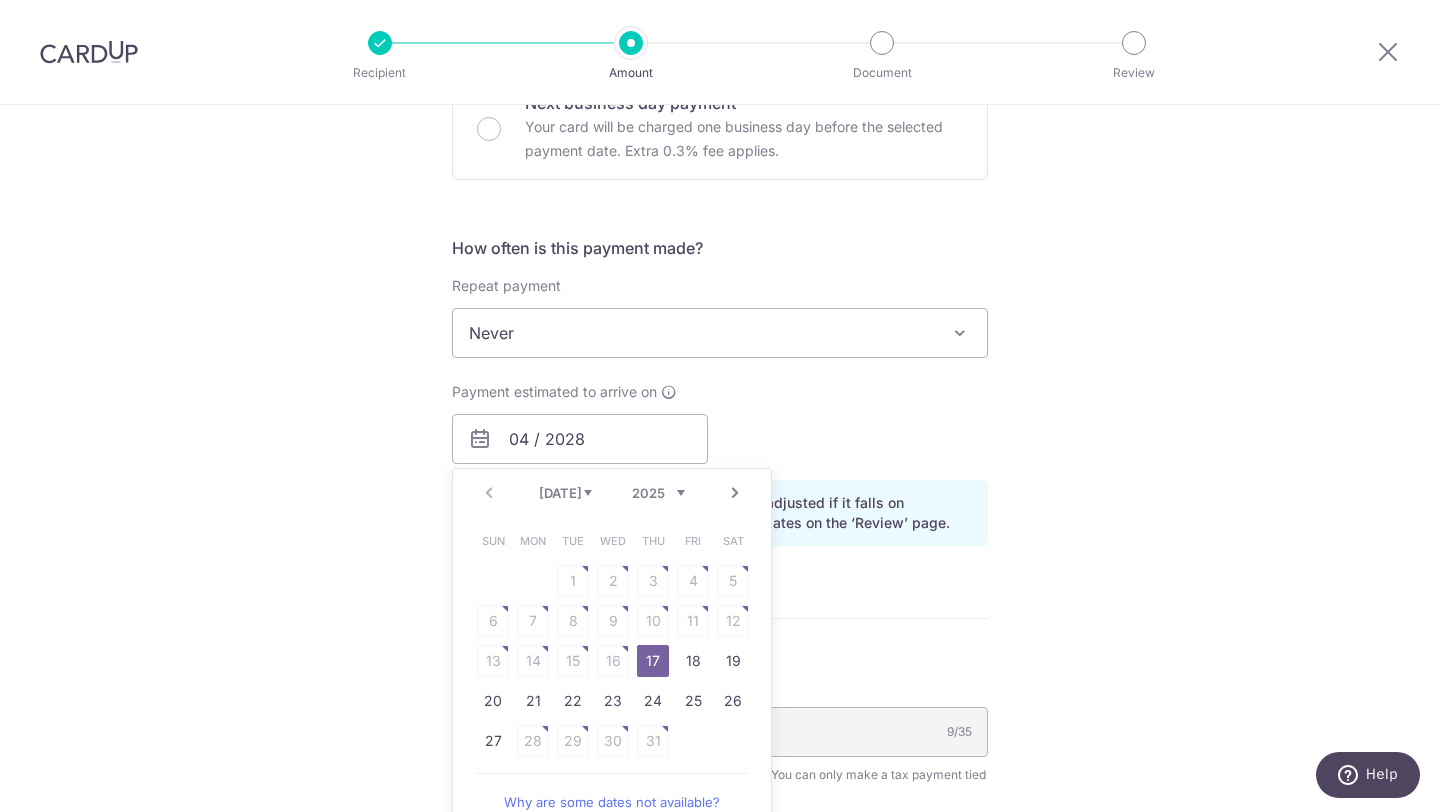 click on "2025 2026" at bounding box center [658, 493] 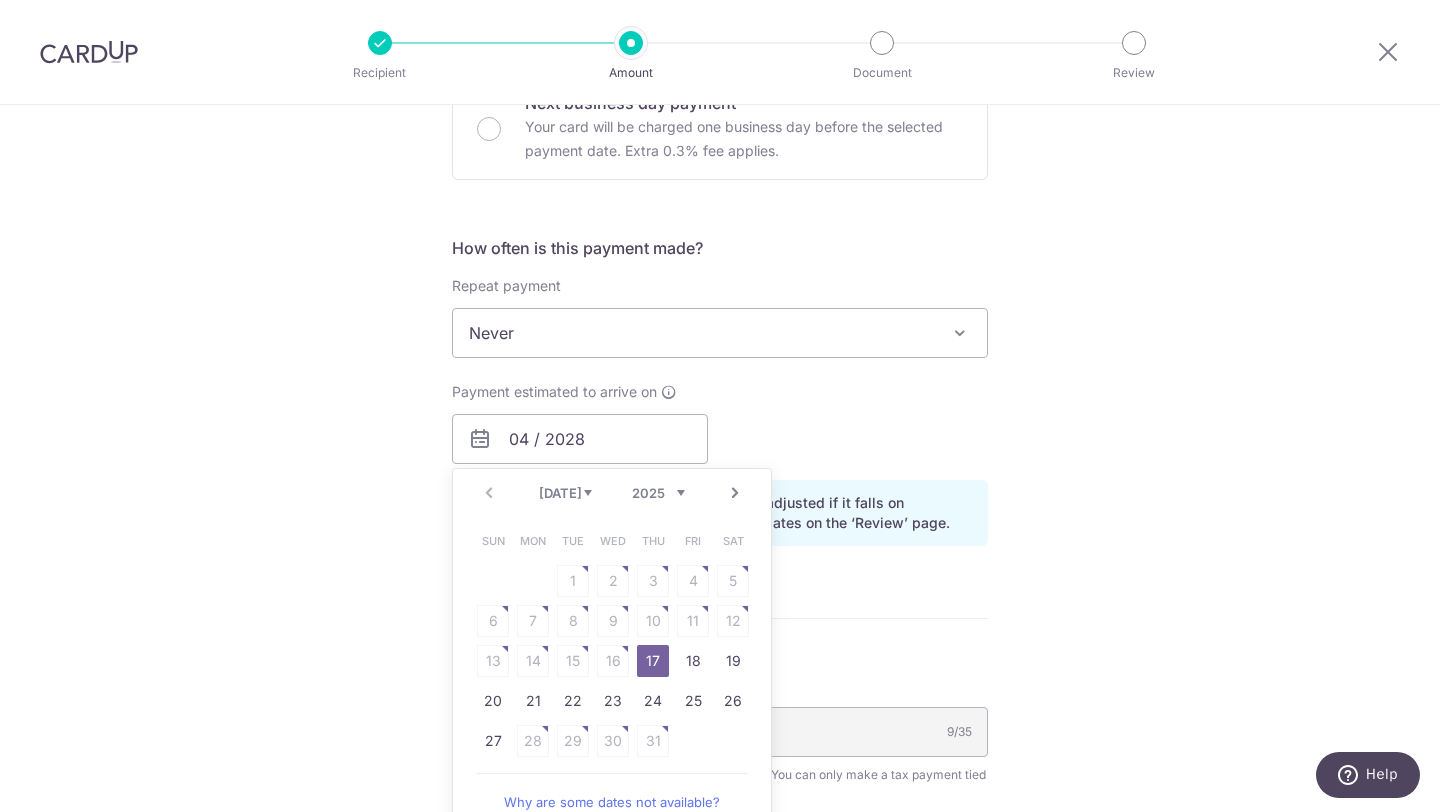 click on "Prev Next Jul Aug Sep Oct Nov Dec 2025 2026" at bounding box center [612, 493] 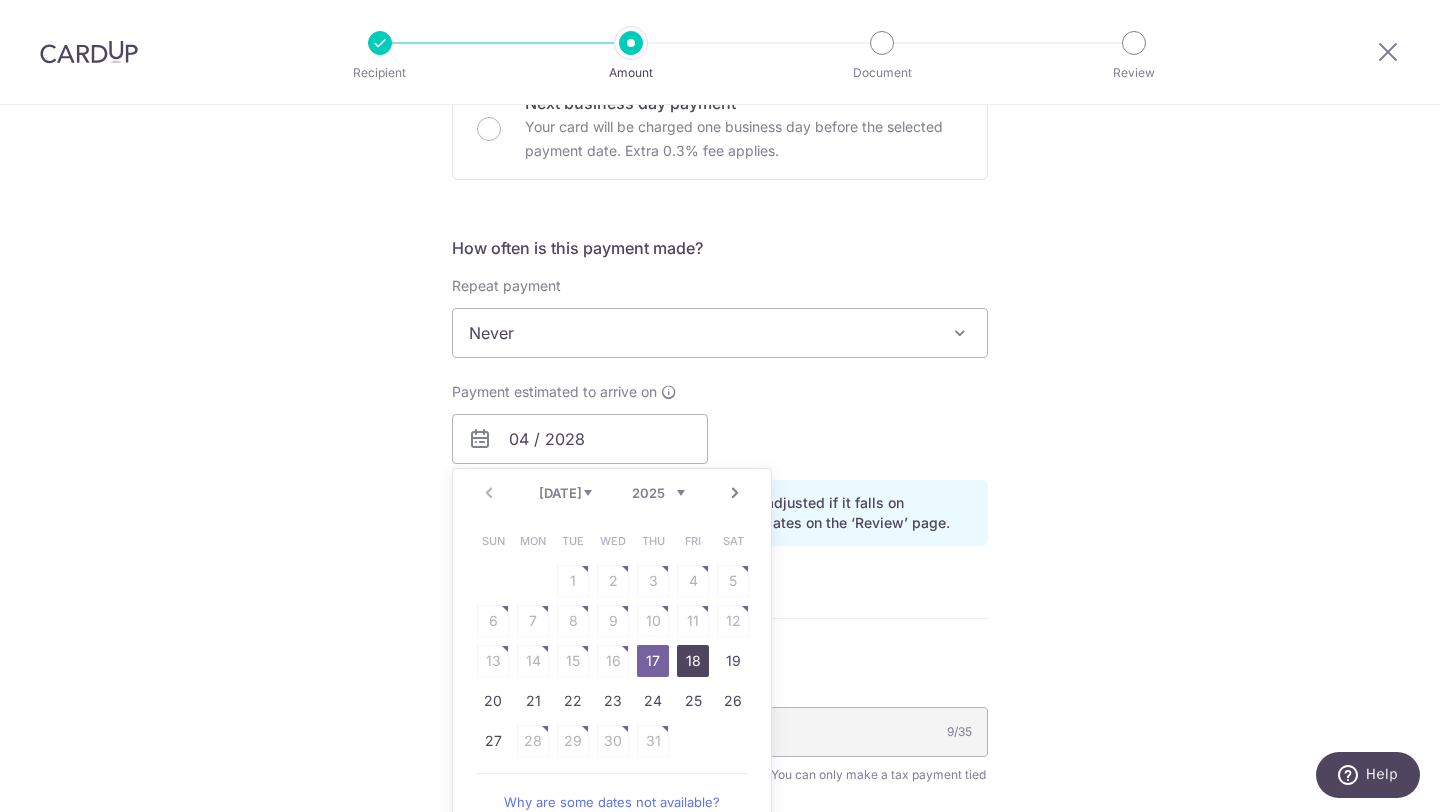 click on "18" at bounding box center [693, 661] 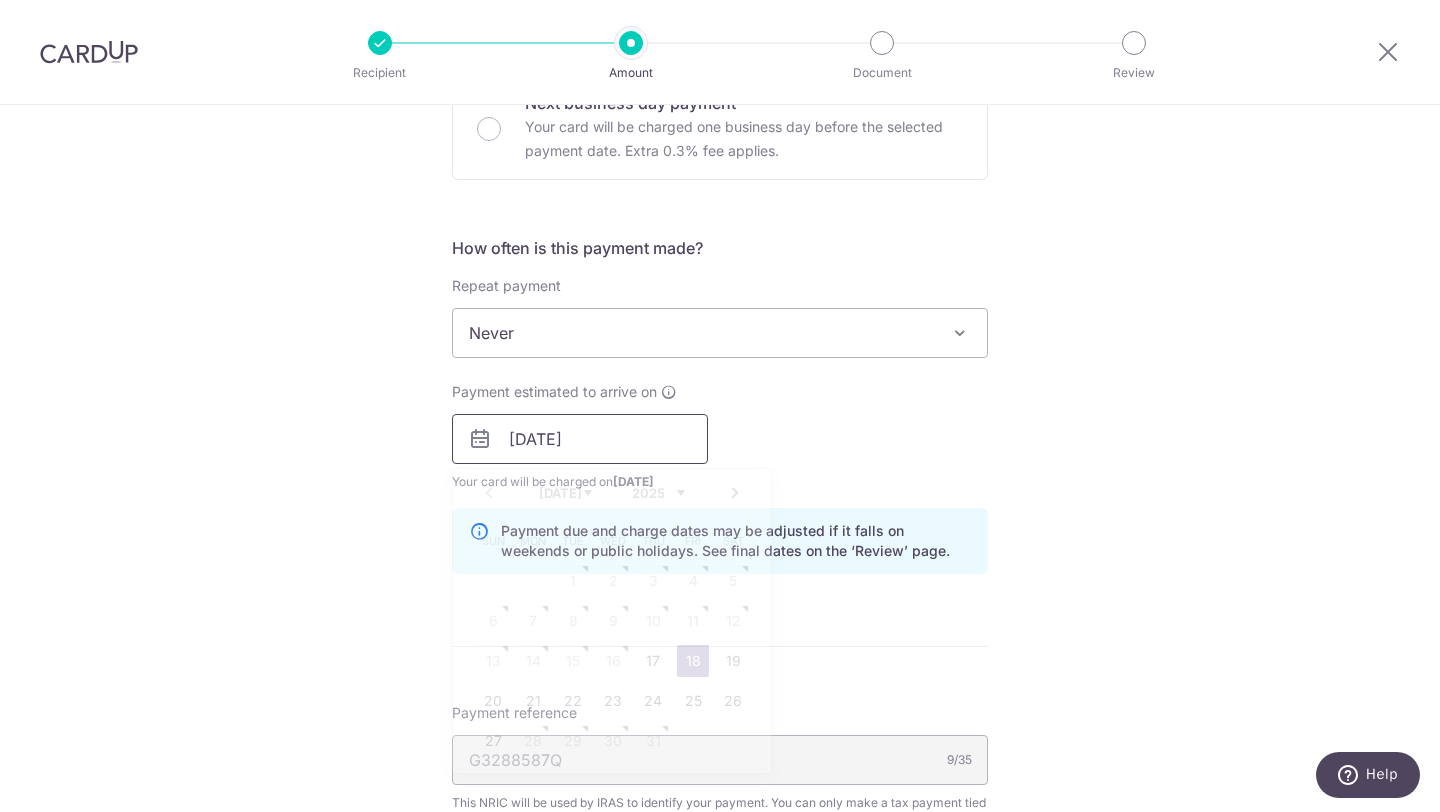 click on "18/07/2025" at bounding box center [580, 439] 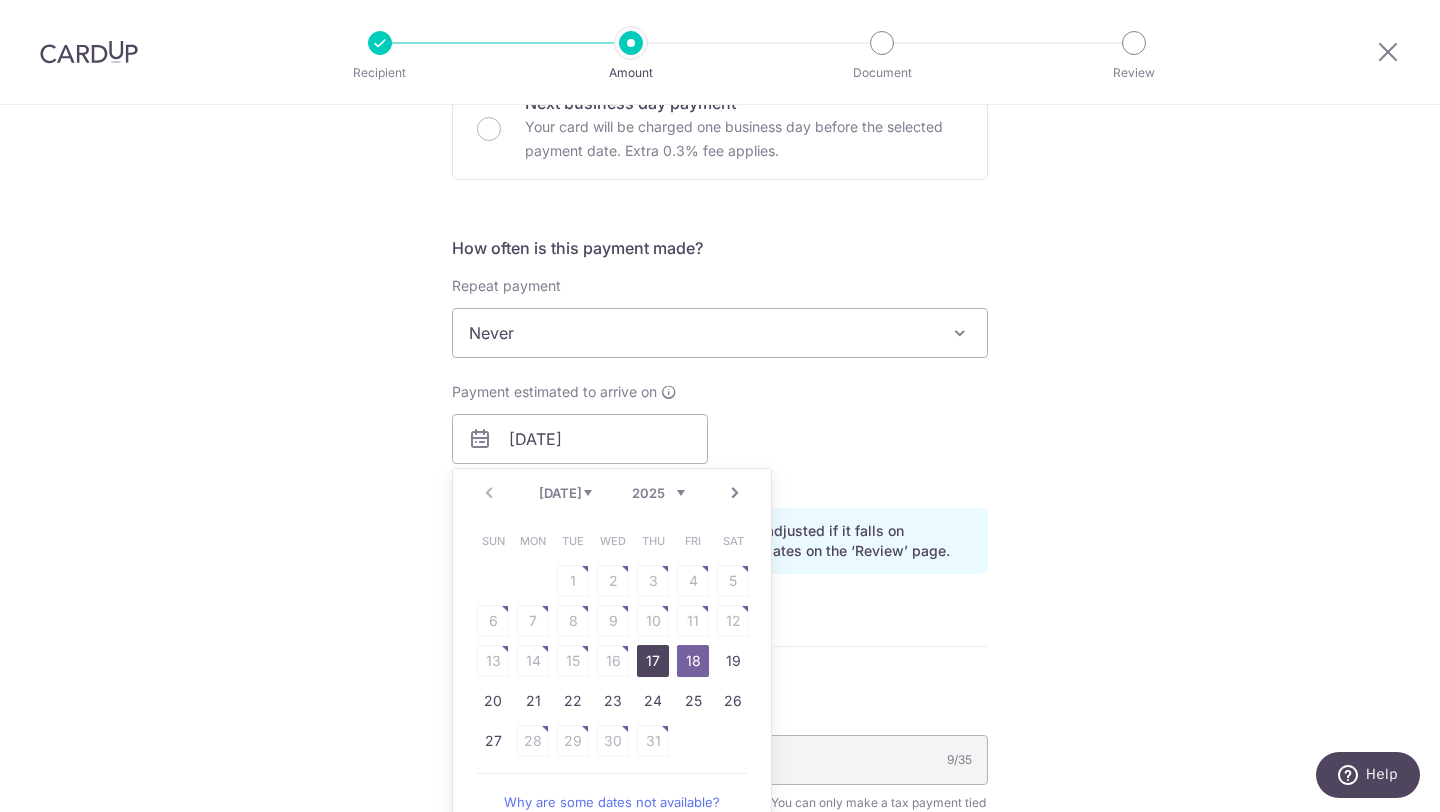 click on "17" at bounding box center (653, 661) 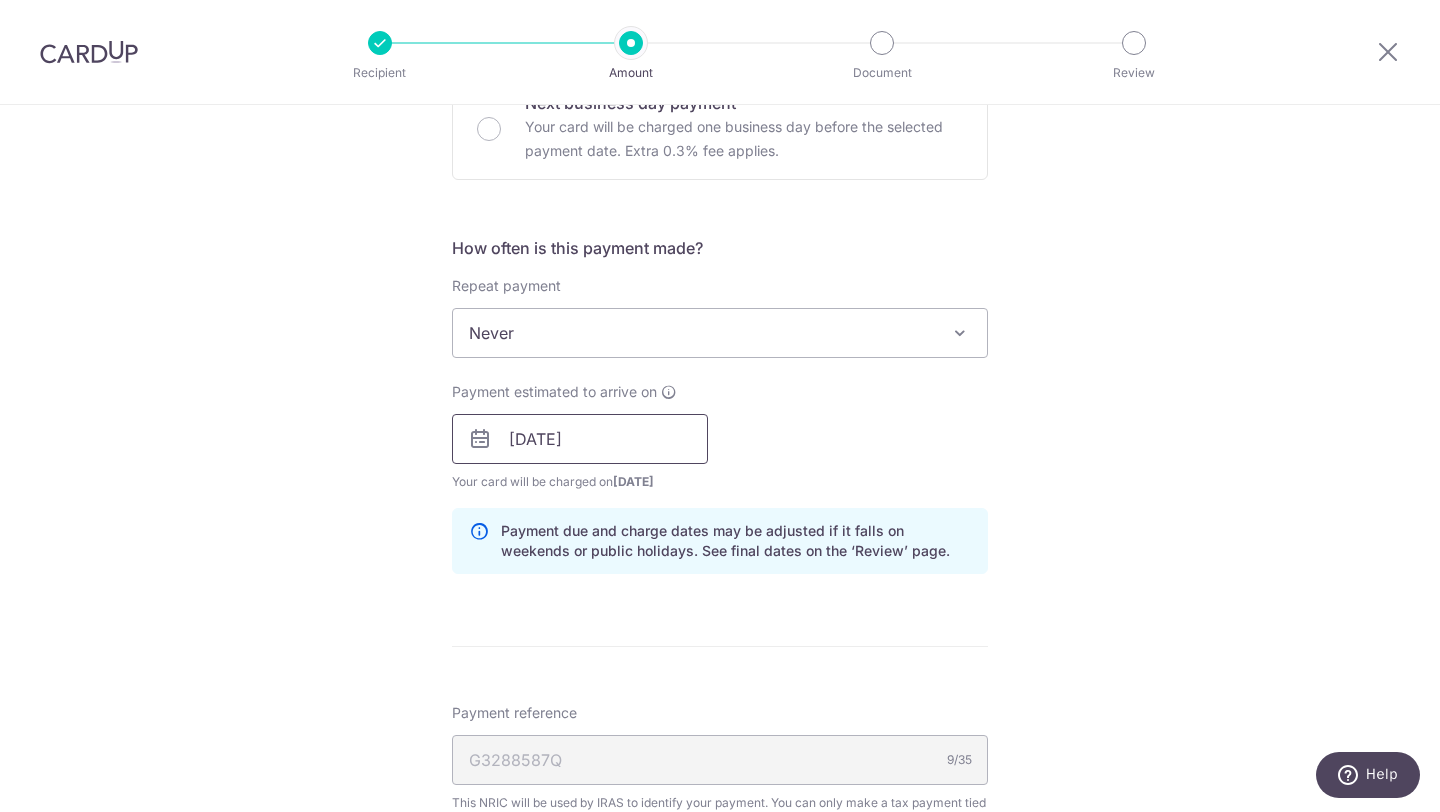 click on "[DATE]" at bounding box center (580, 439) 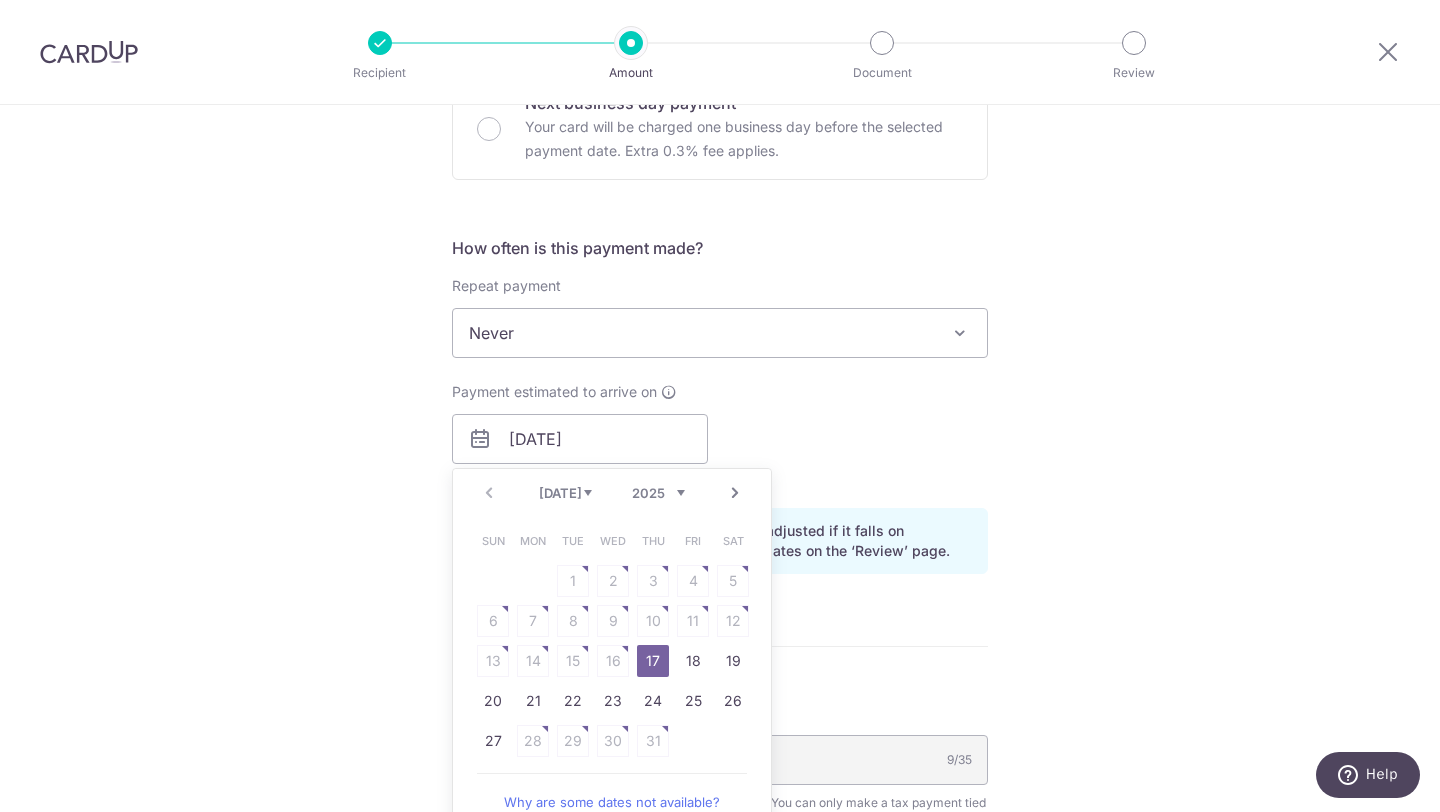 click on "17" at bounding box center [653, 661] 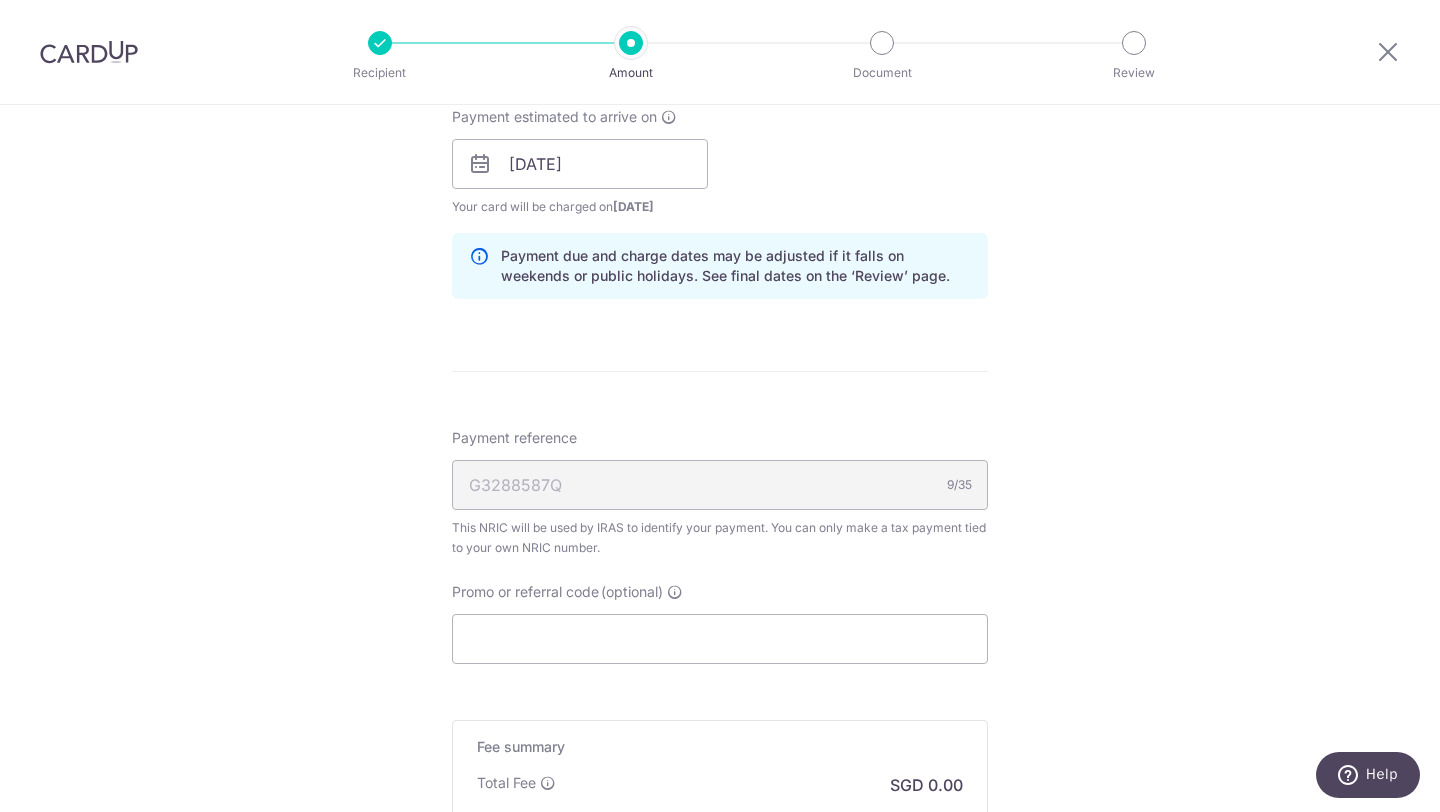 scroll, scrollTop: 1591, scrollLeft: 0, axis: vertical 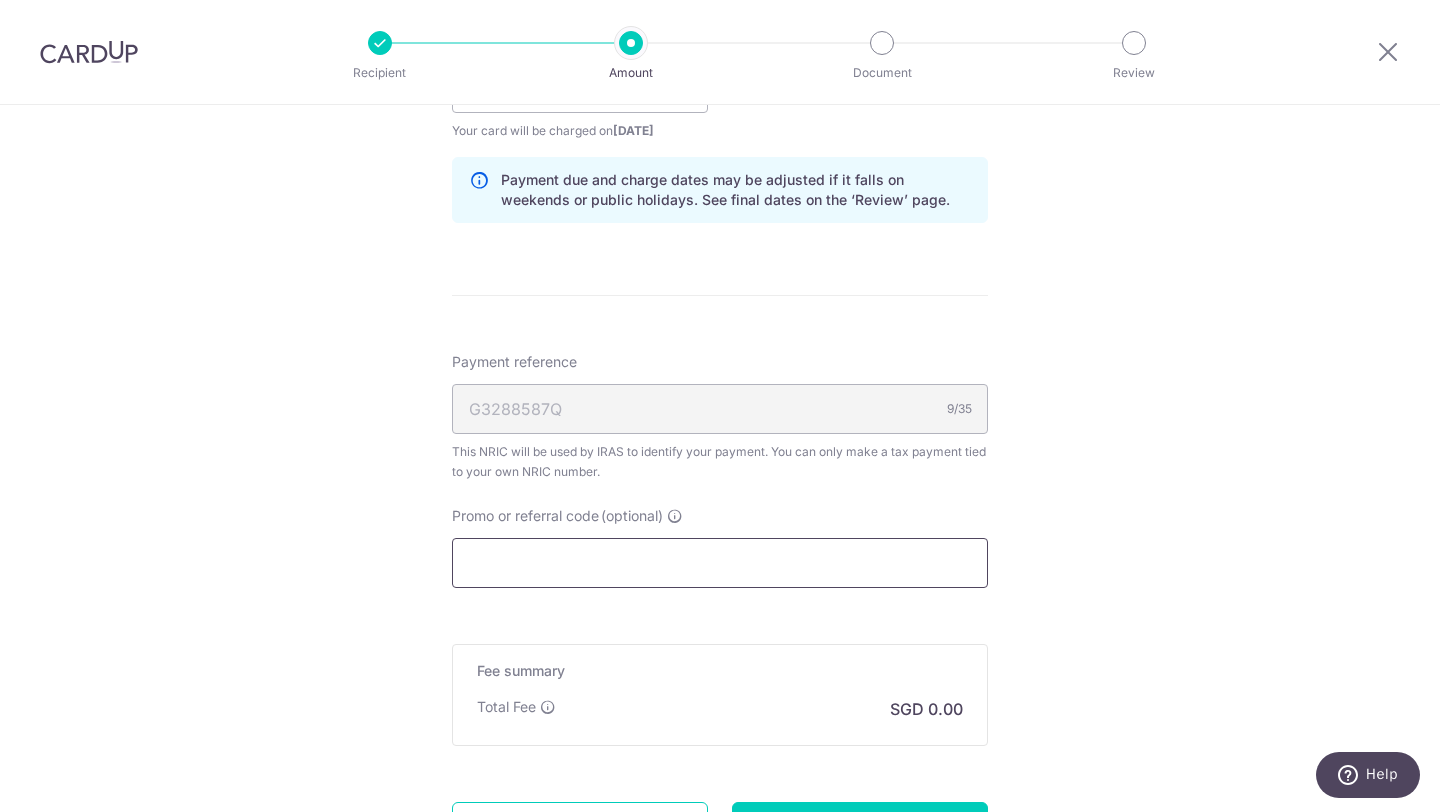 click on "Promo or referral code
(optional)" at bounding box center (720, 563) 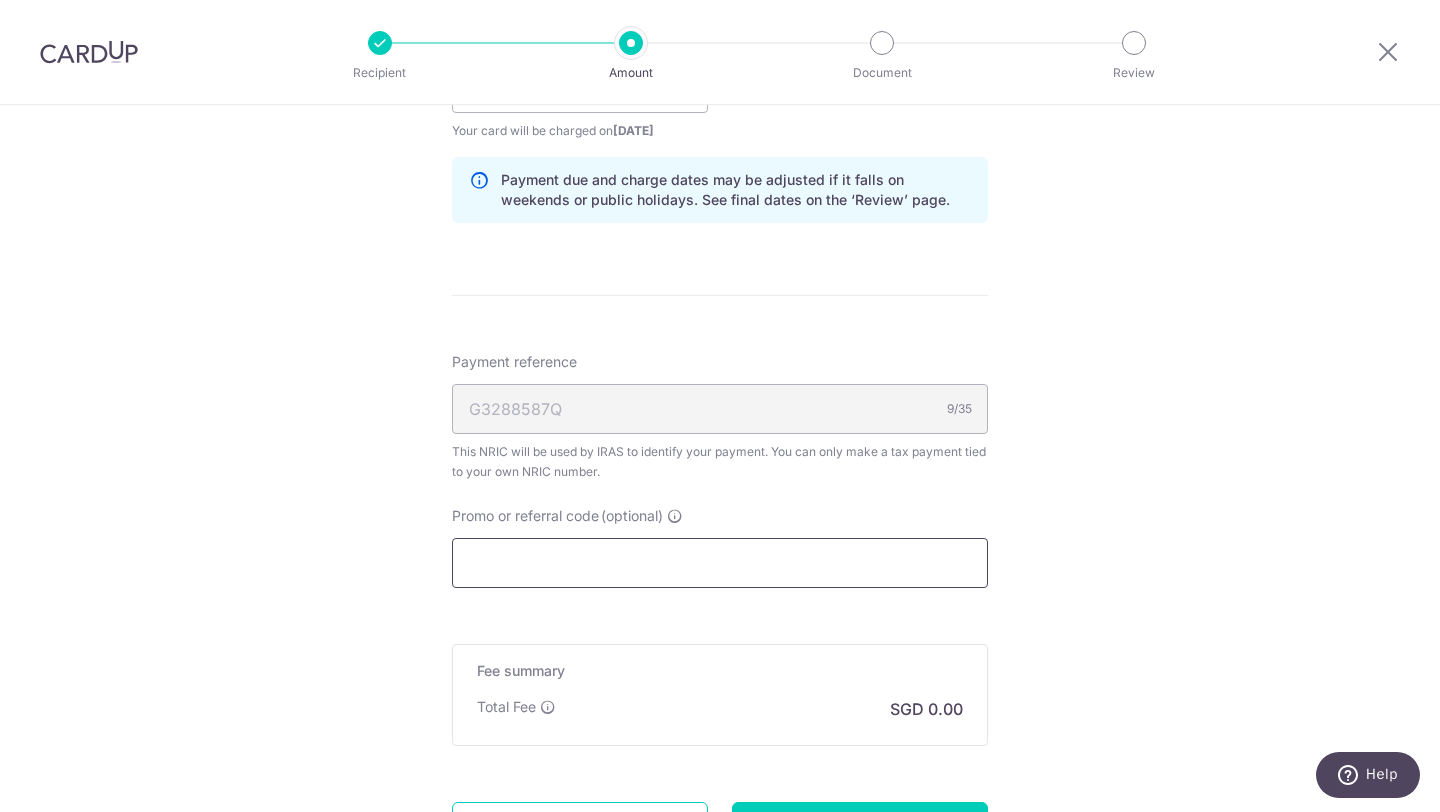 click on "Promo or referral code
(optional)" at bounding box center (720, 563) 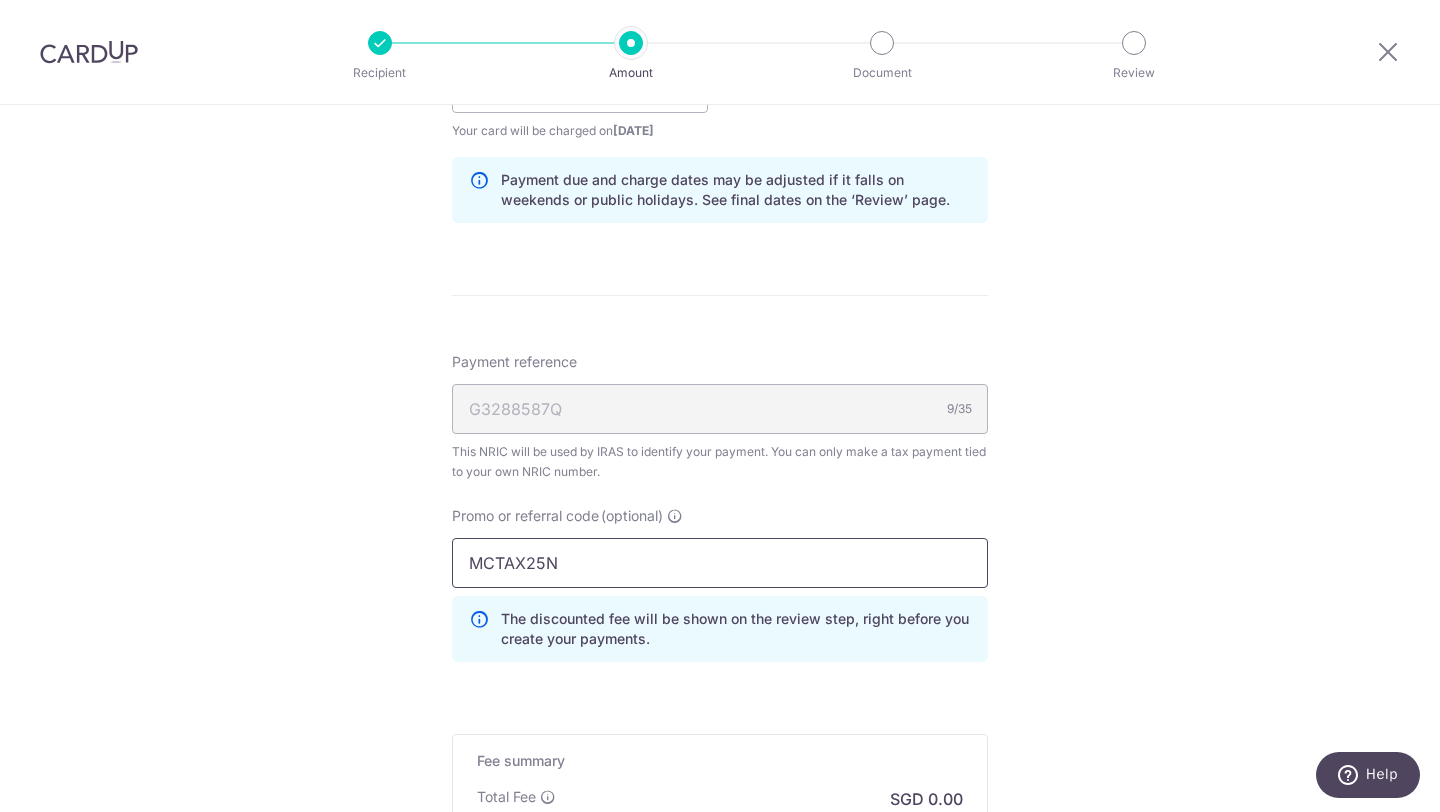 type on "MCTAX25N" 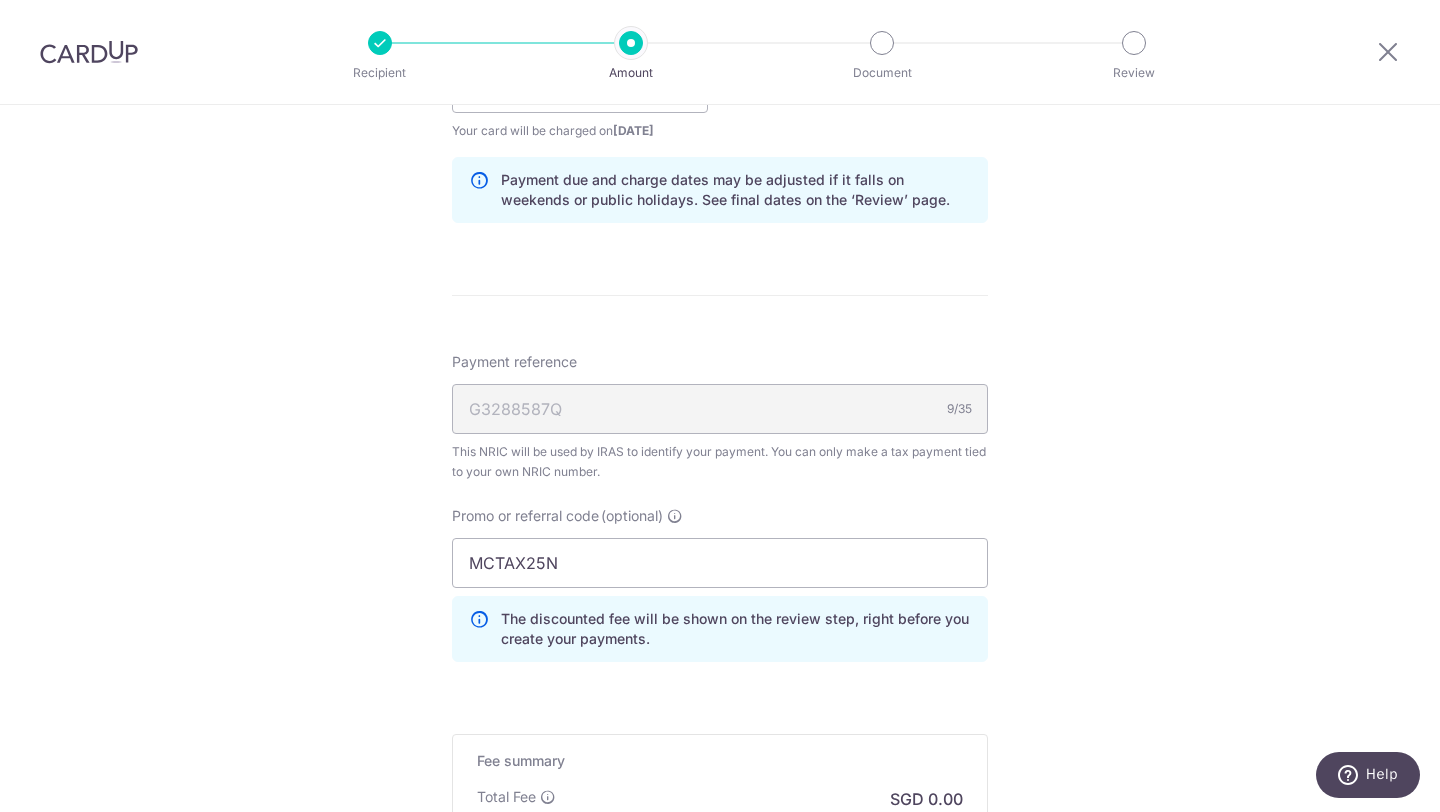 click on "Tell us more about your payment
Enter one-time or monthly payment amount
SGD
3,500.00
3500.00
The  total tax payment amounts scheduled  should not exceed the outstanding balance in your latest Statement of Account.
Select Card
Add new card
Add credit card
Secure 256-bit SSL
Text
New card details
Card" at bounding box center [720, -197] 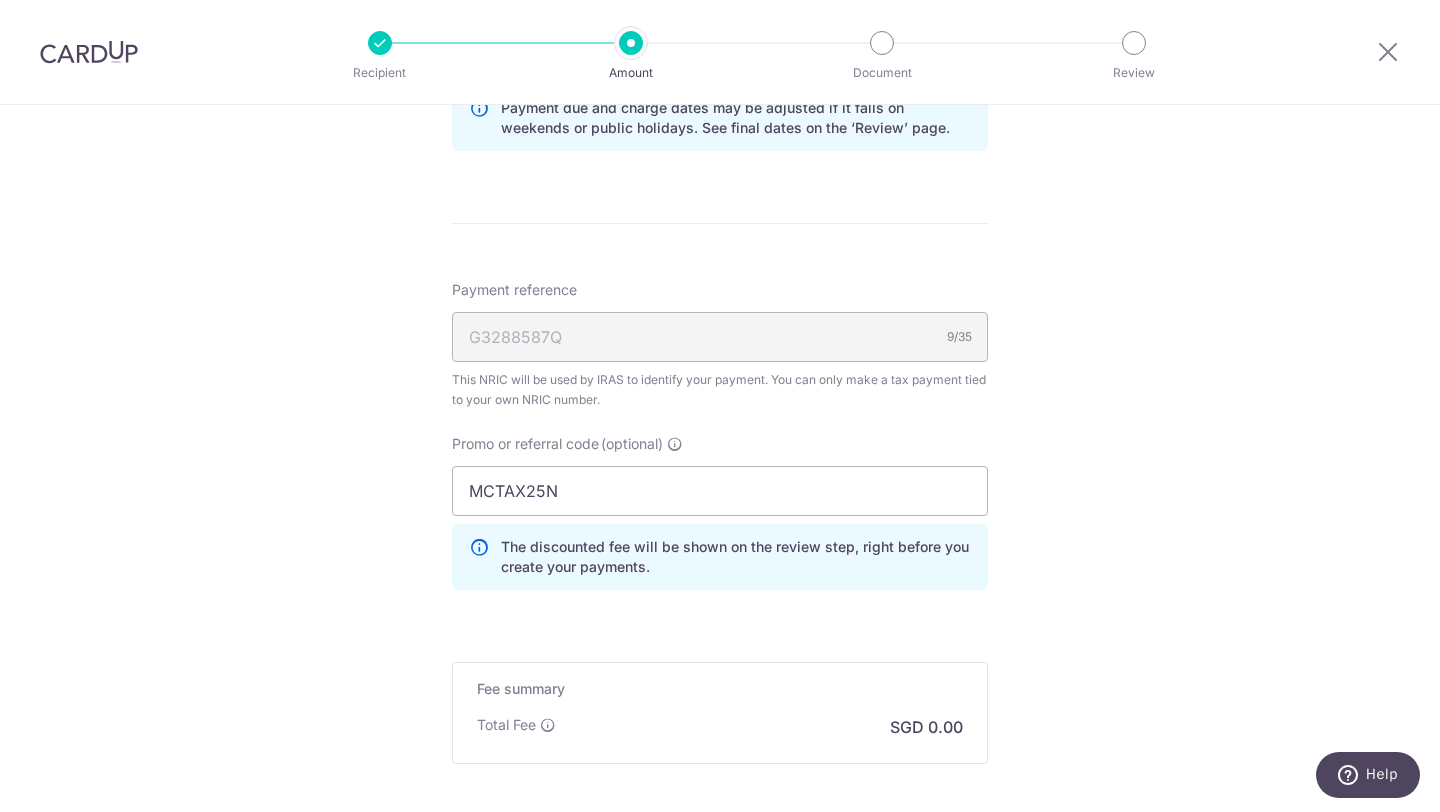 scroll, scrollTop: 1665, scrollLeft: 0, axis: vertical 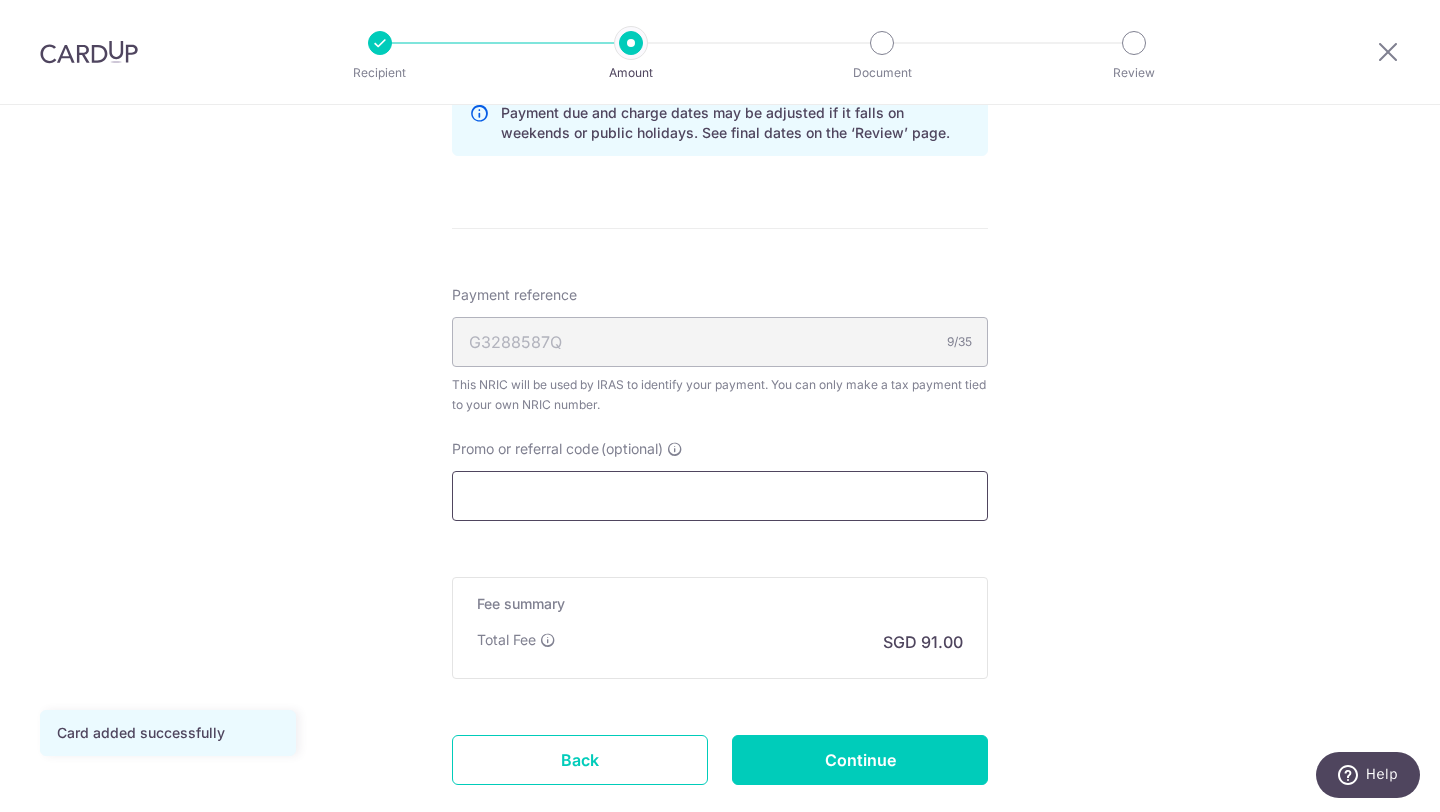 click on "Promo or referral code
(optional)" at bounding box center [720, 496] 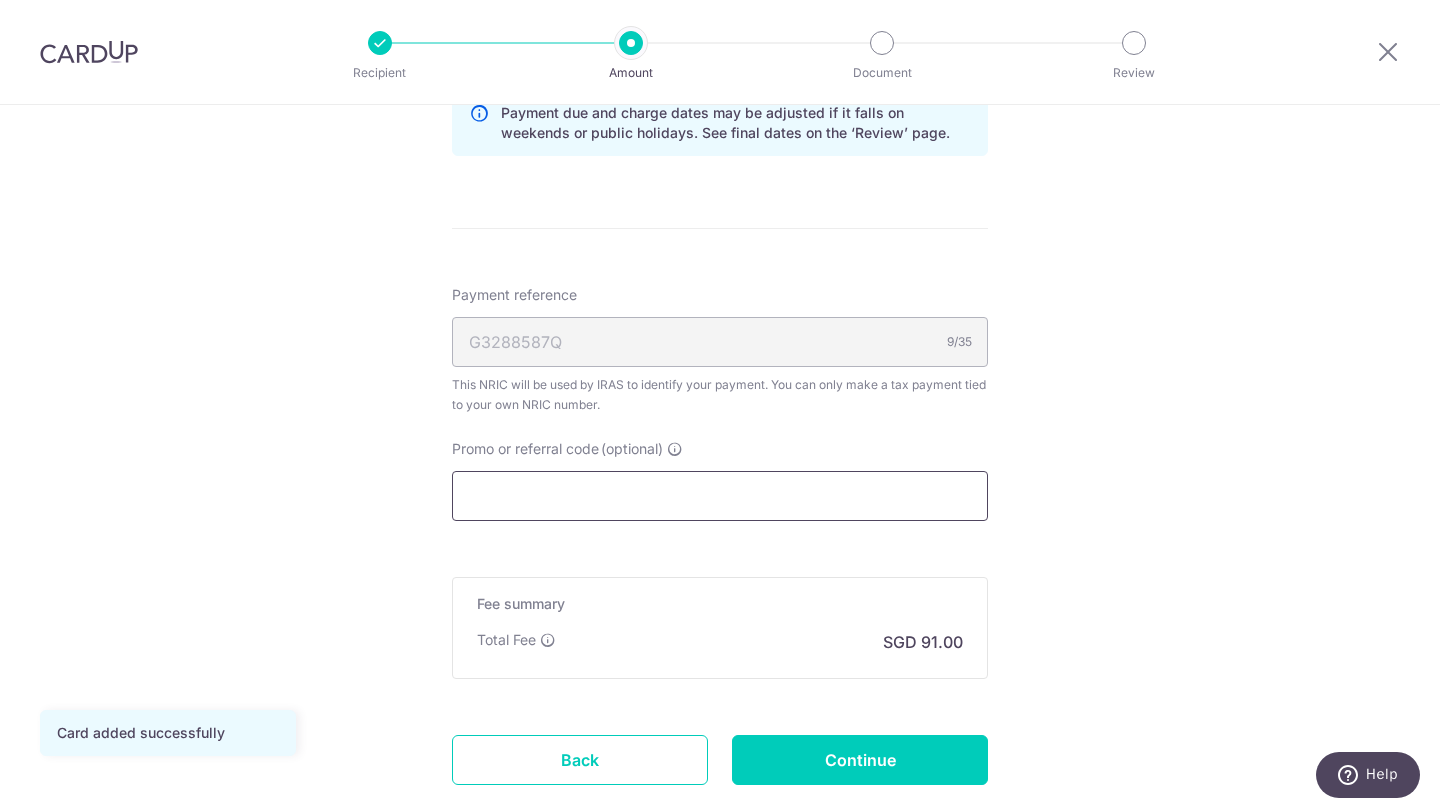 paste on "MCTAX25N" 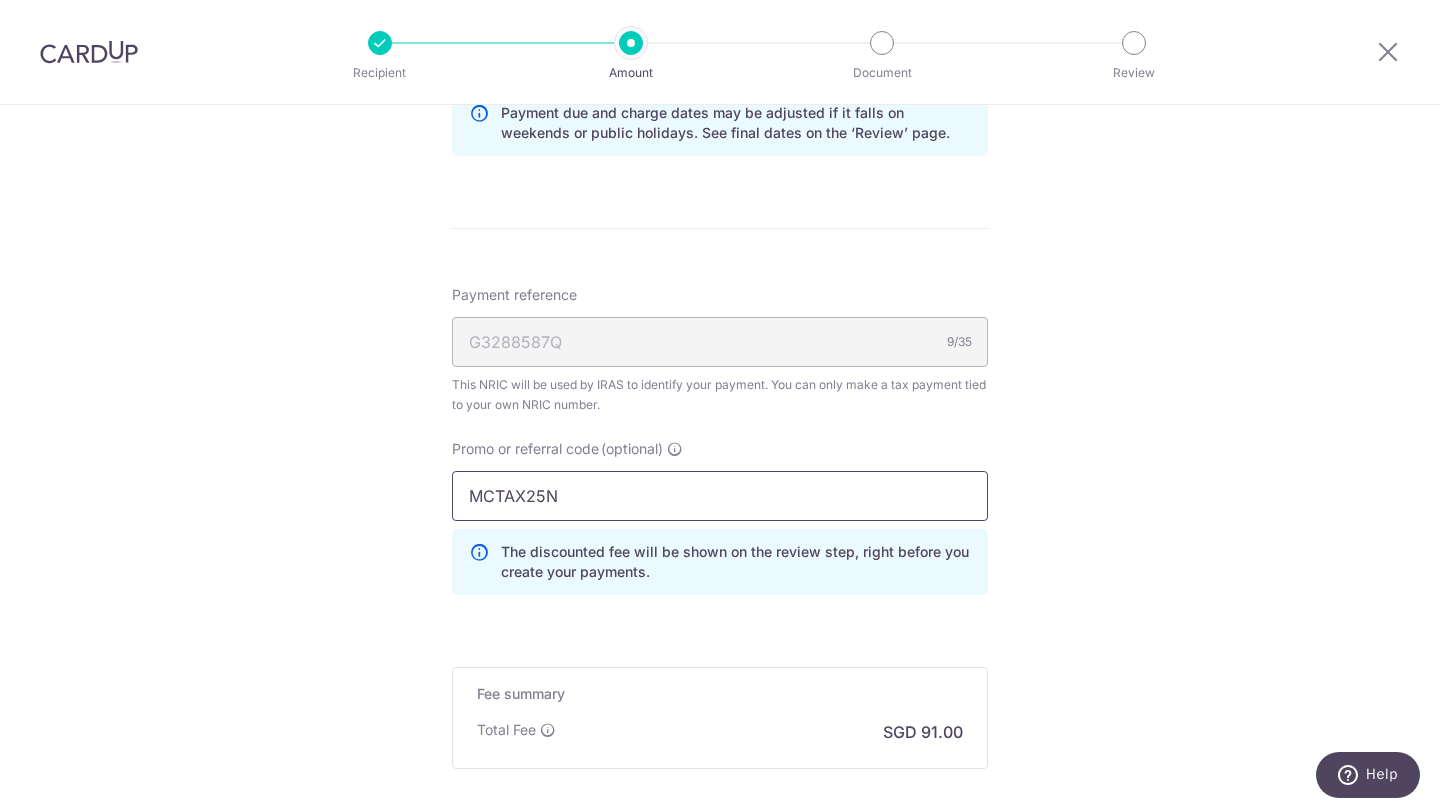 type on "MCTAX25N" 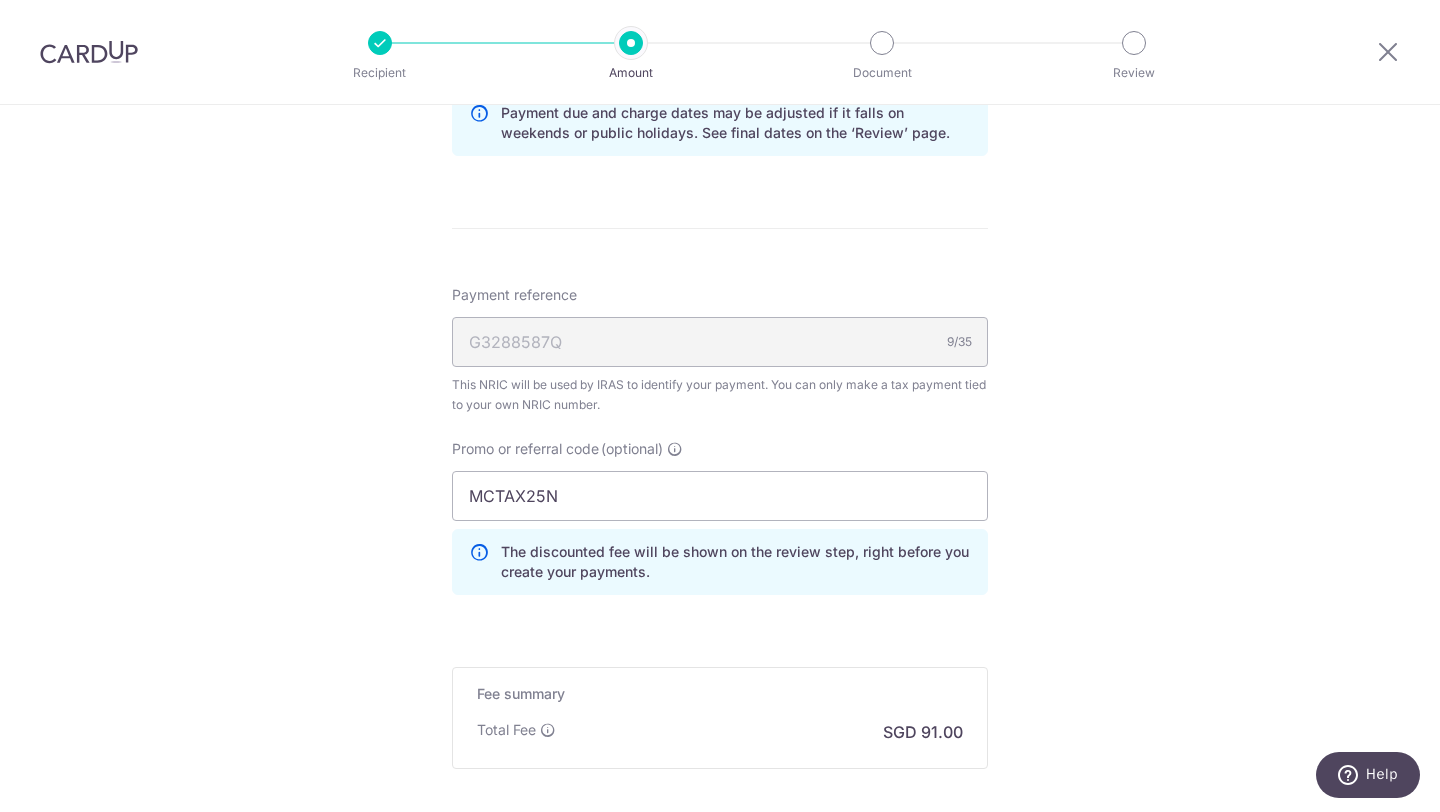 click on "Total Fee
SGD 91.00" at bounding box center [720, 732] 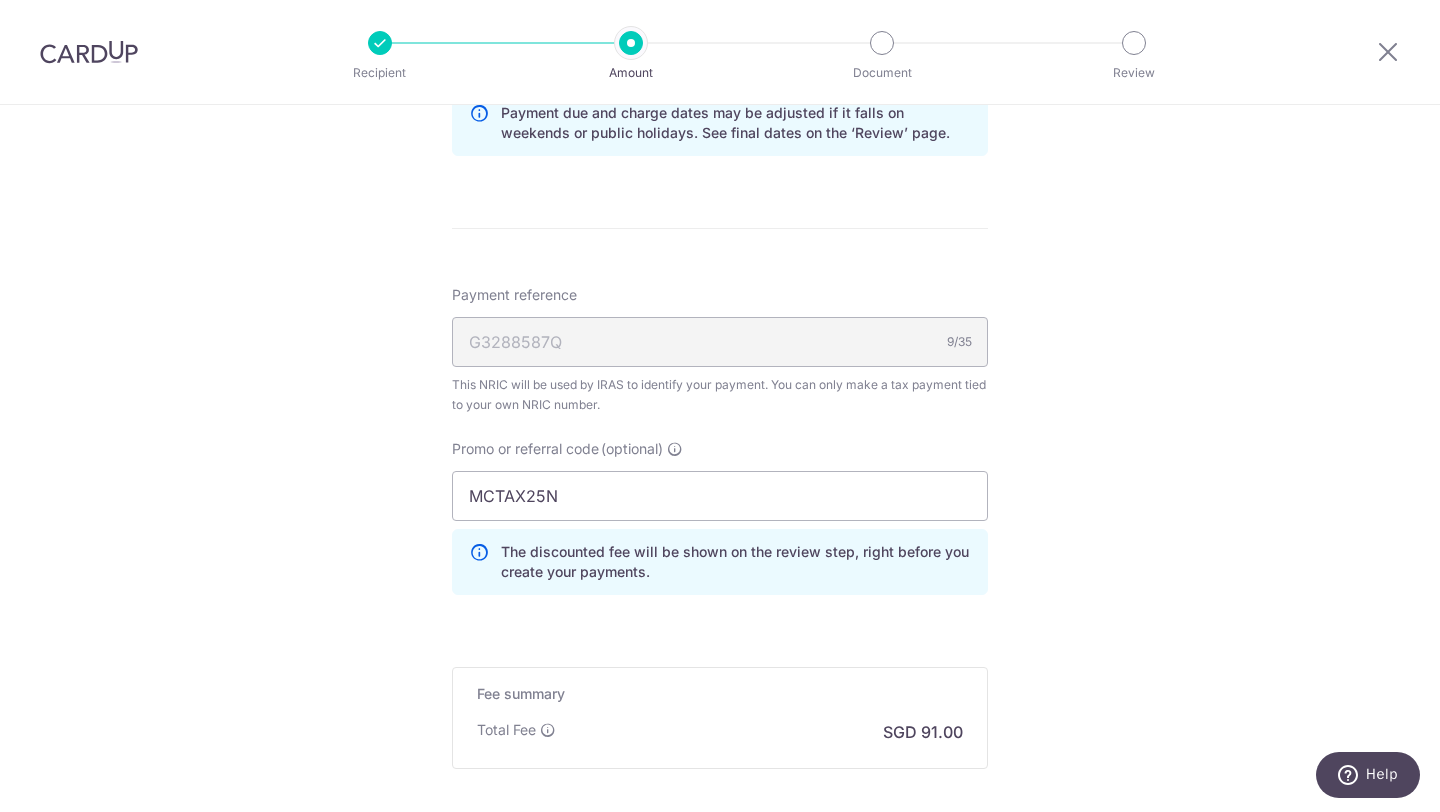 click on "Tell us more about your payment
Enter one-time or monthly payment amount
SGD
3,500.00
3500.00
The  total tax payment amounts scheduled  should not exceed the outstanding balance in your latest Statement of Account.
Card added successfully
Select Card
**** 9680
Add credit card
Your Cards
**** 9680
Secure 256-bit SSL
Text" at bounding box center [720, 10] 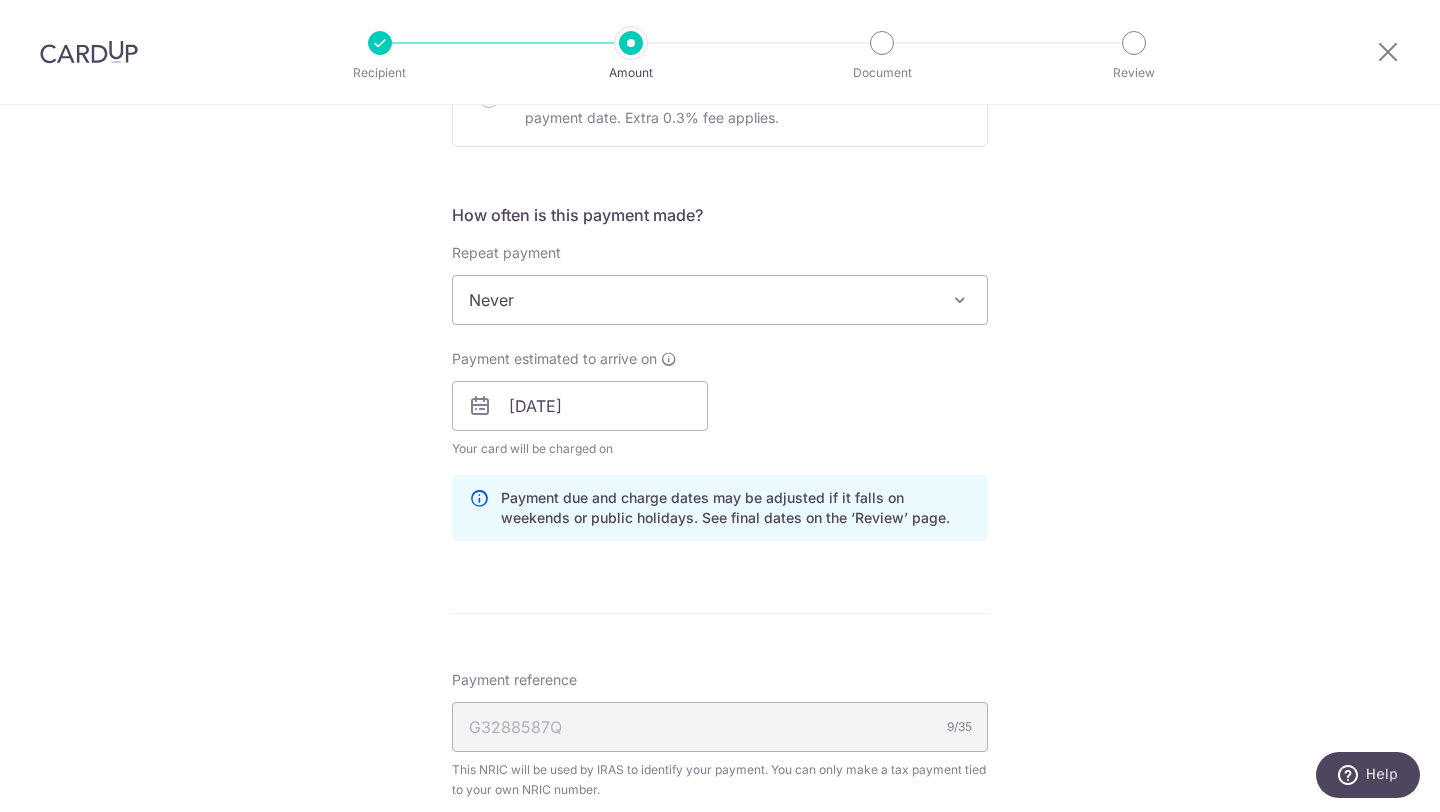 scroll, scrollTop: 709, scrollLeft: 0, axis: vertical 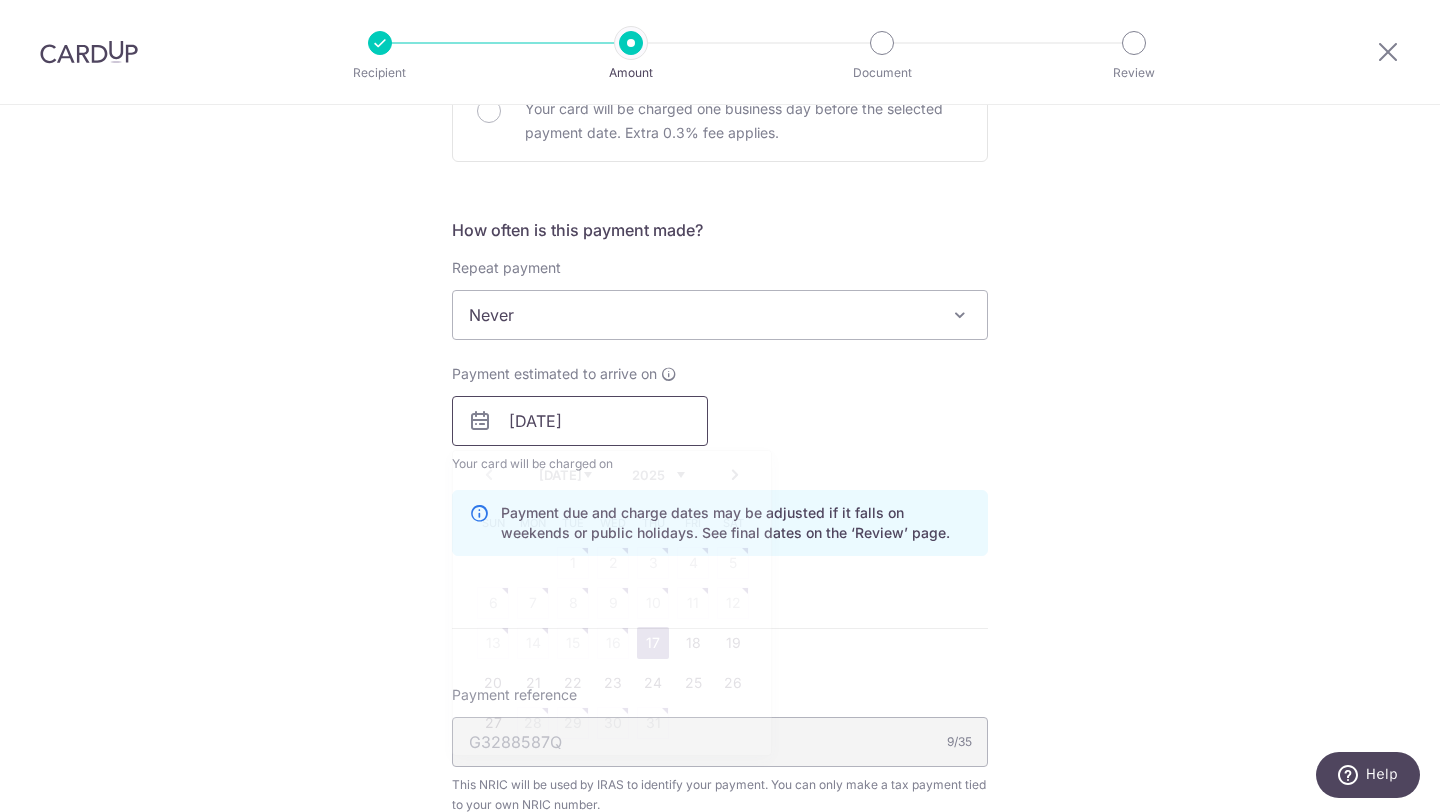 click on "[DATE]" at bounding box center [580, 421] 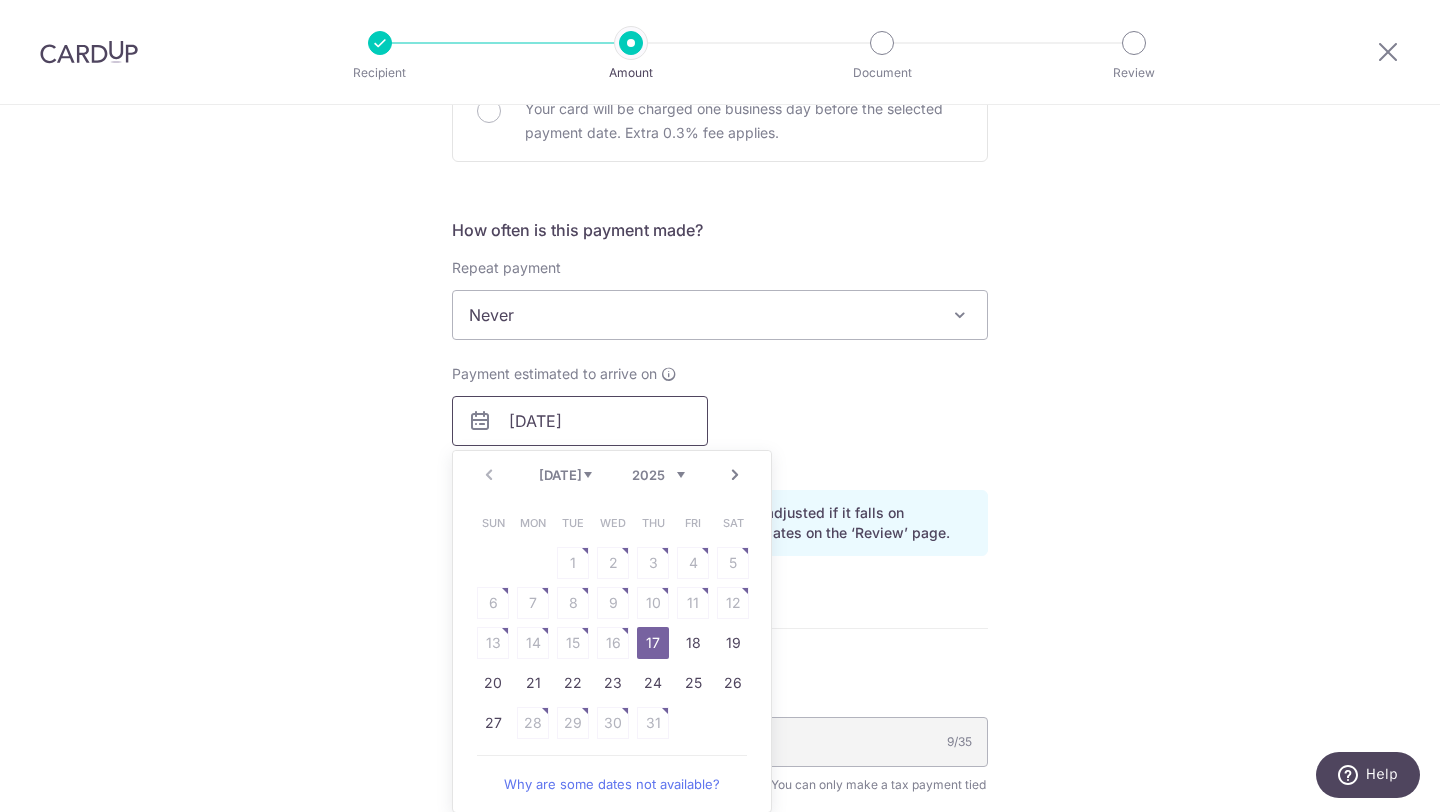 click on "[DATE]" at bounding box center [580, 421] 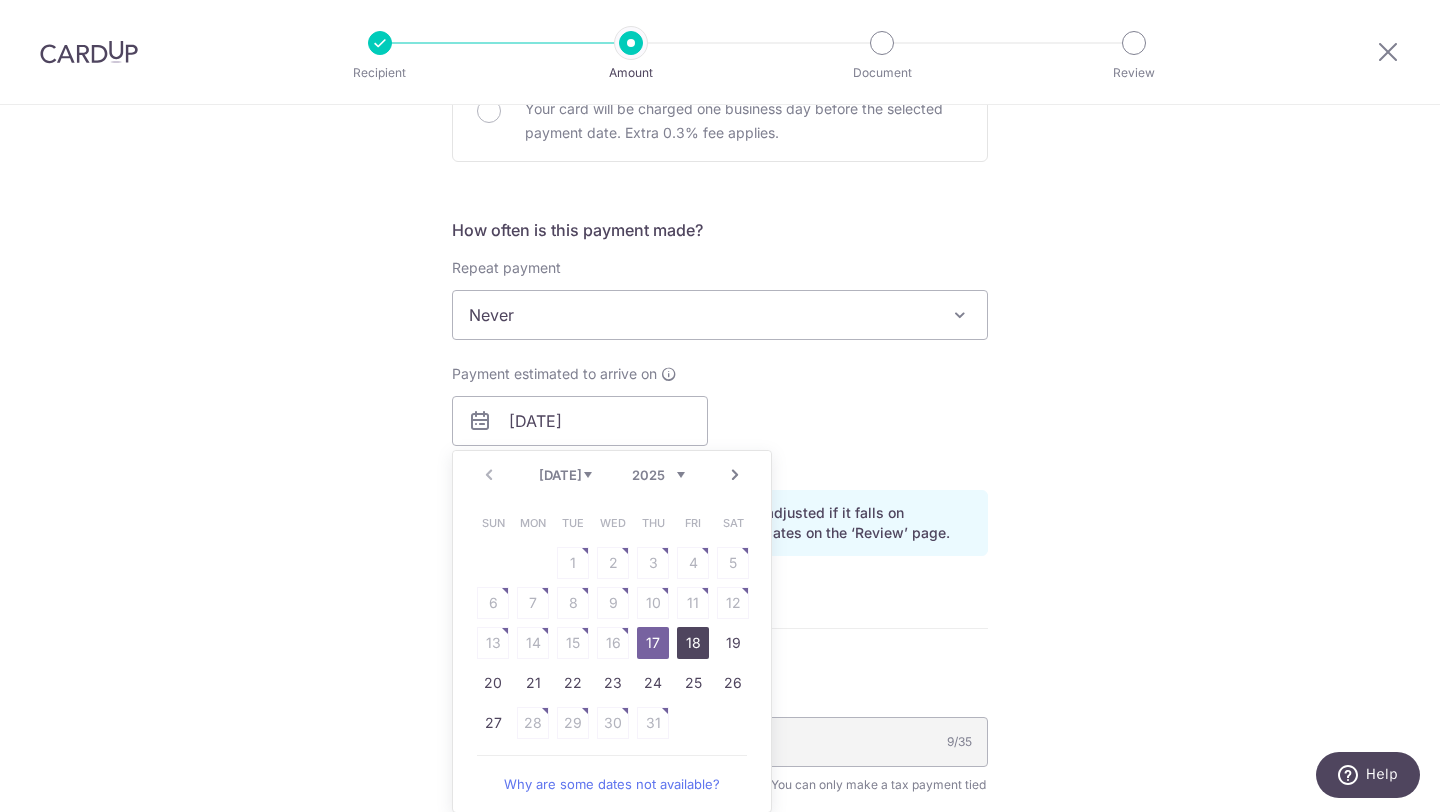 click on "18" at bounding box center (693, 643) 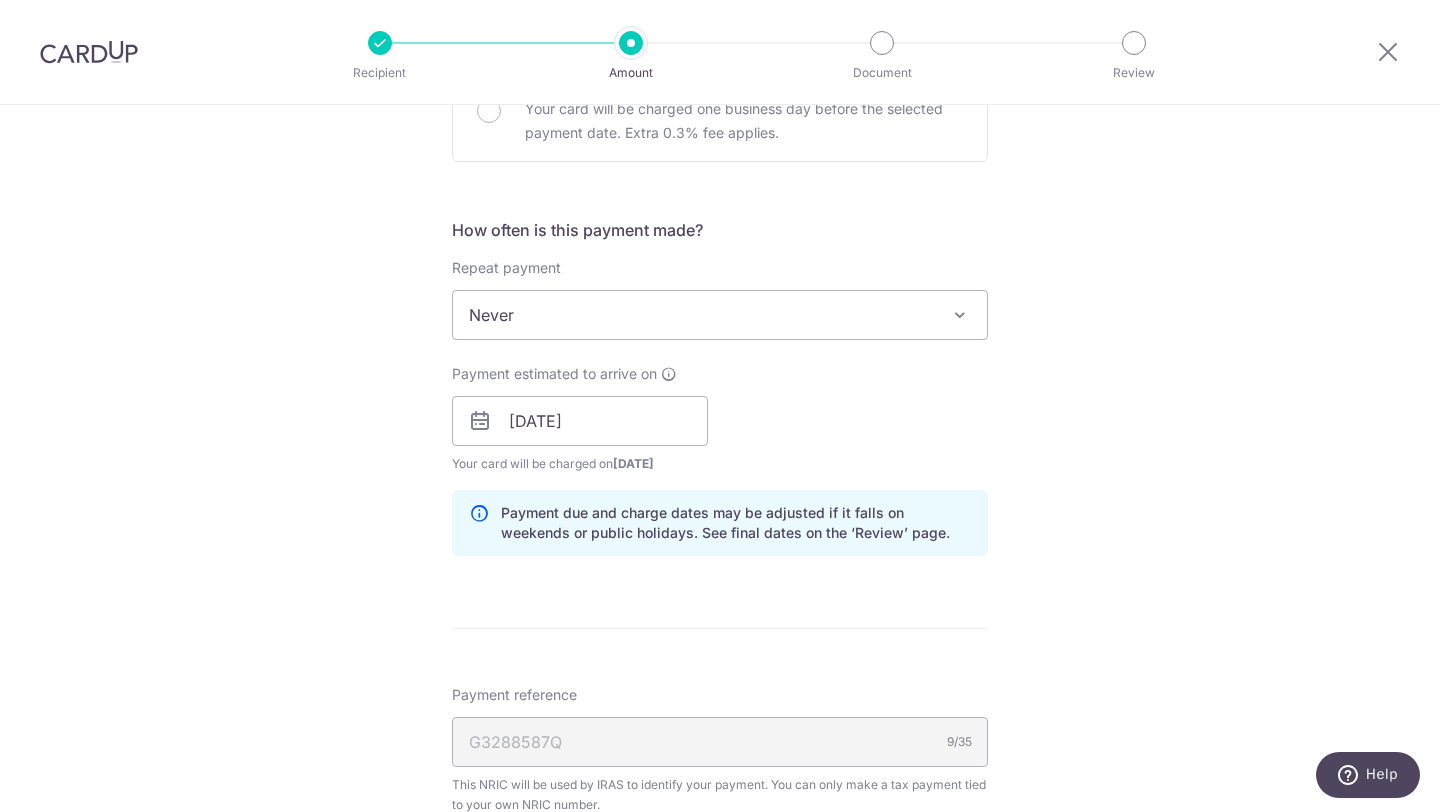 click on "Tell us more about your payment
Enter one-time or monthly payment amount
SGD
3,500.00
3500.00
The  total tax payment amounts scheduled  should not exceed the outstanding balance in your latest Statement of Account.
Card added successfully
Select Card
**** 9680
Add credit card
Your Cards
**** 9680
Secure 256-bit SSL
Text" at bounding box center (720, 410) 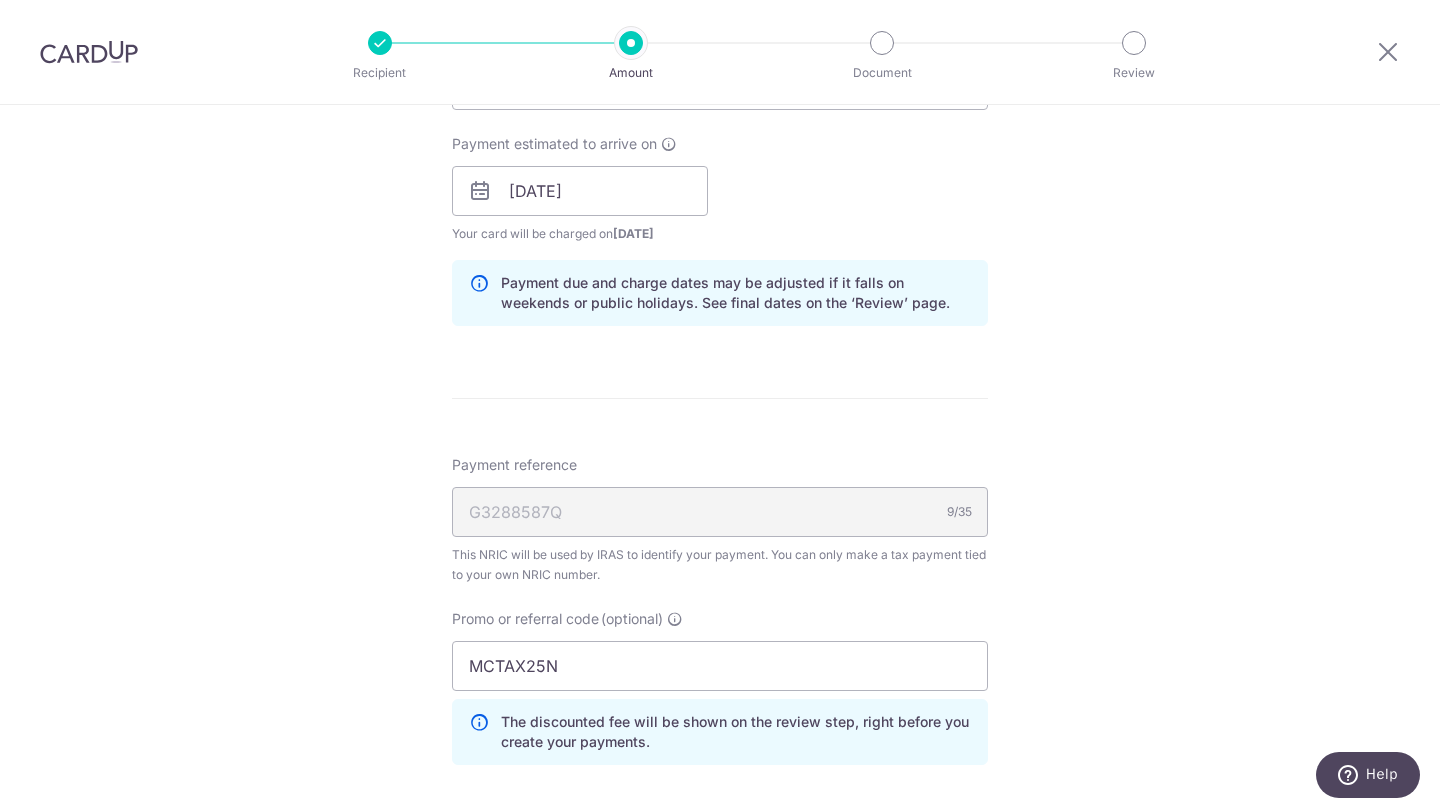 scroll, scrollTop: 811, scrollLeft: 0, axis: vertical 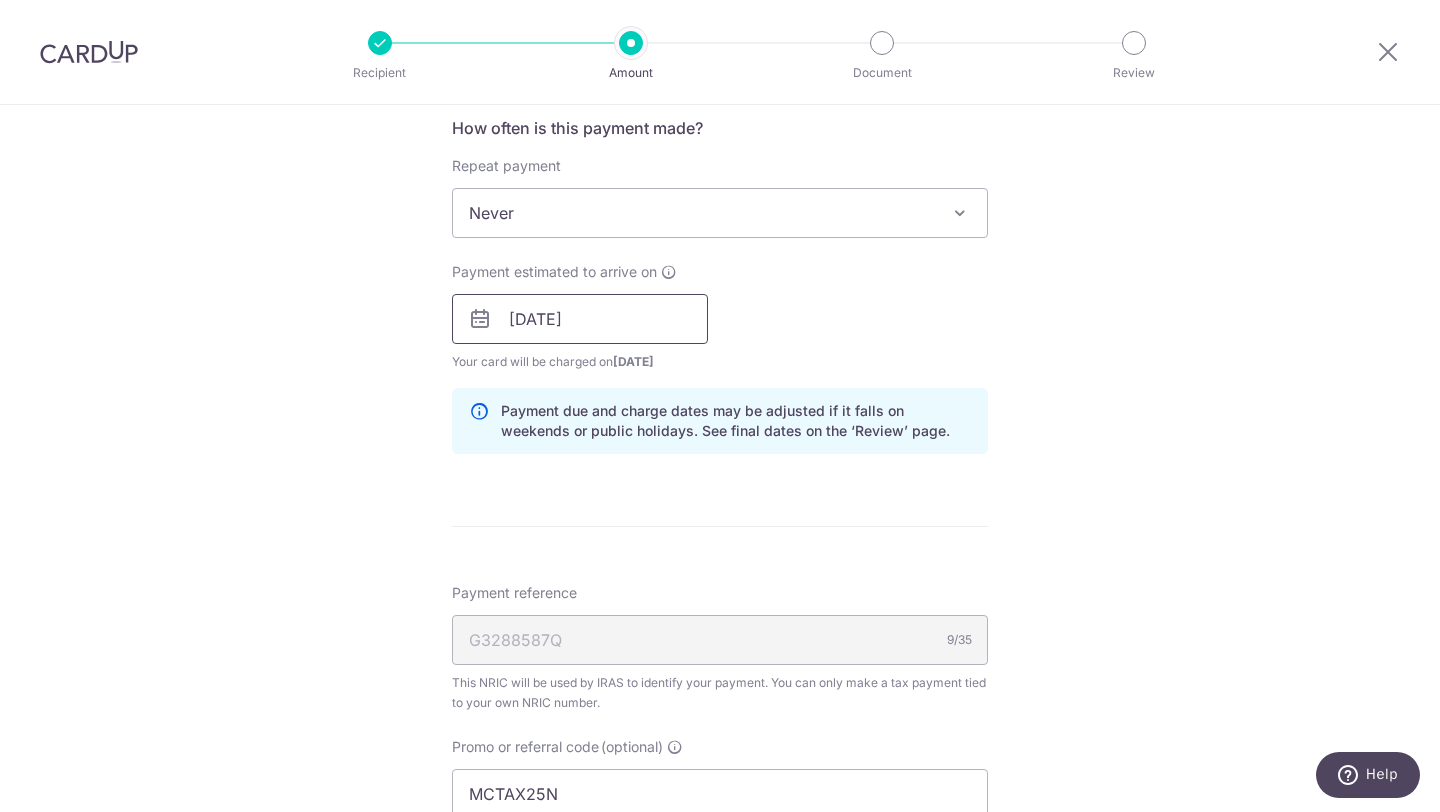 click on "18/07/2025" at bounding box center [580, 319] 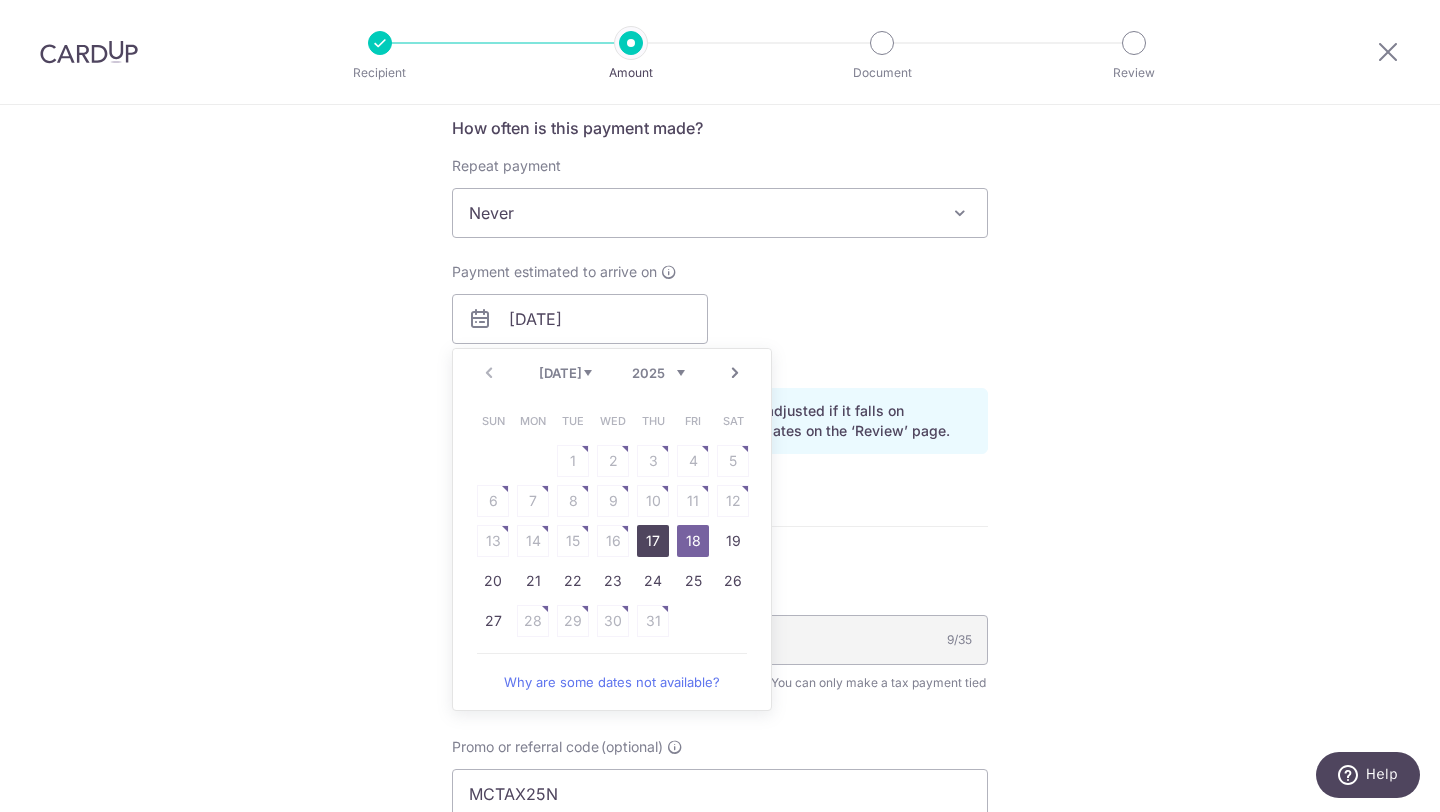 click on "17" at bounding box center [653, 541] 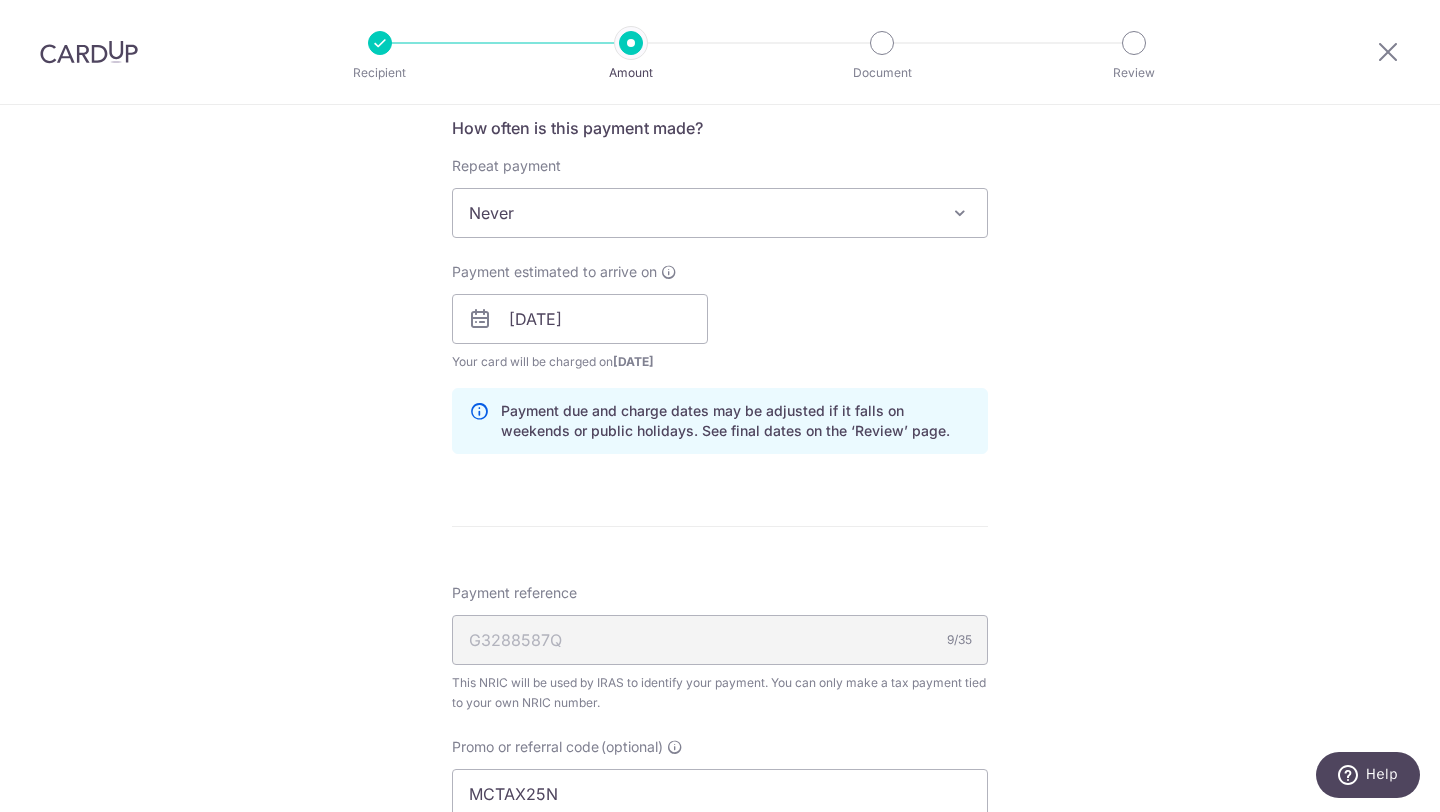 click on "Tell us more about your payment
Enter one-time or monthly payment amount
SGD
3,500.00
3500.00
The  total tax payment amounts scheduled  should not exceed the outstanding balance in your latest Statement of Account.
Card added successfully
Select Card
**** 9680
Add credit card
Your Cards
**** 9680
Secure 256-bit SSL
Text" at bounding box center [720, 308] 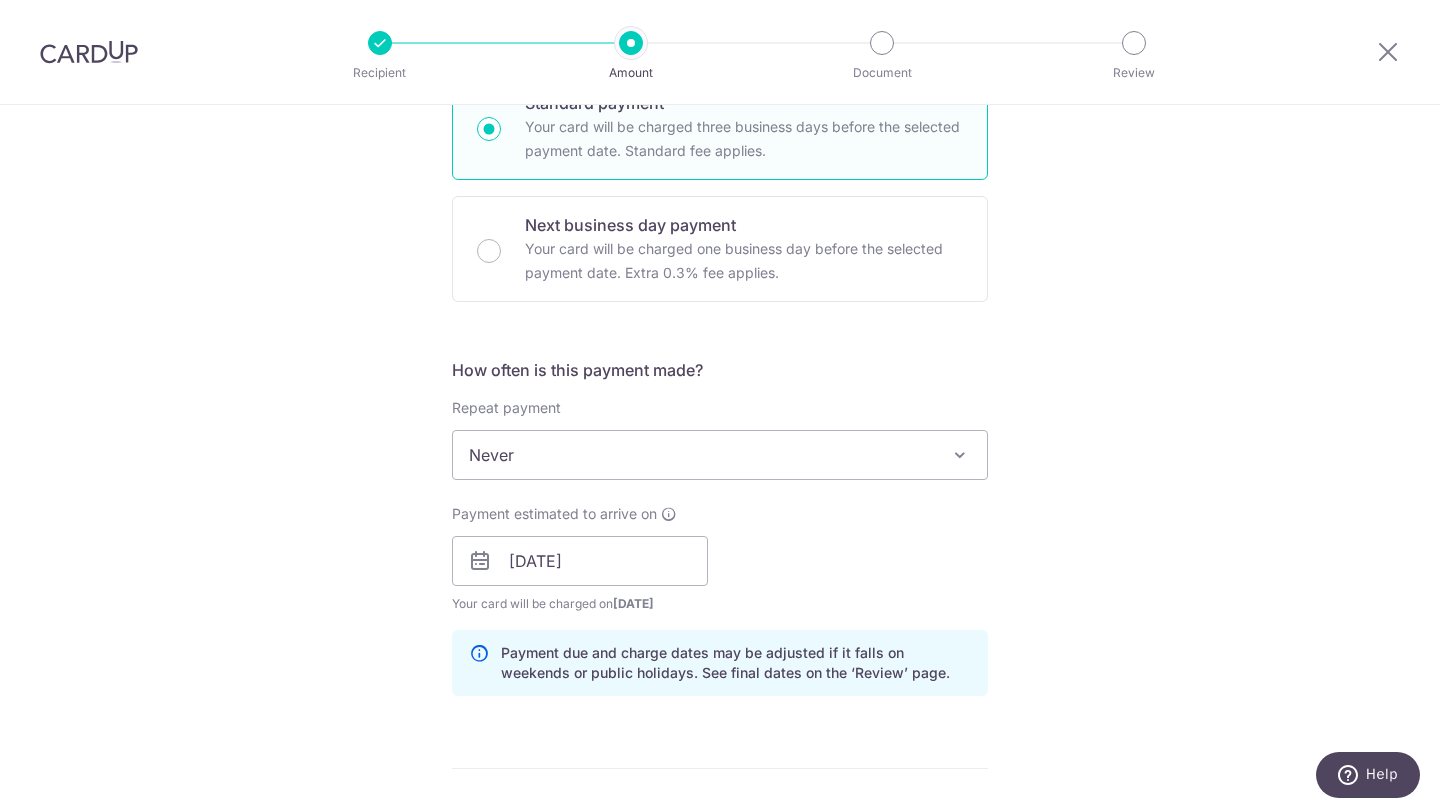 scroll, scrollTop: 1322, scrollLeft: 0, axis: vertical 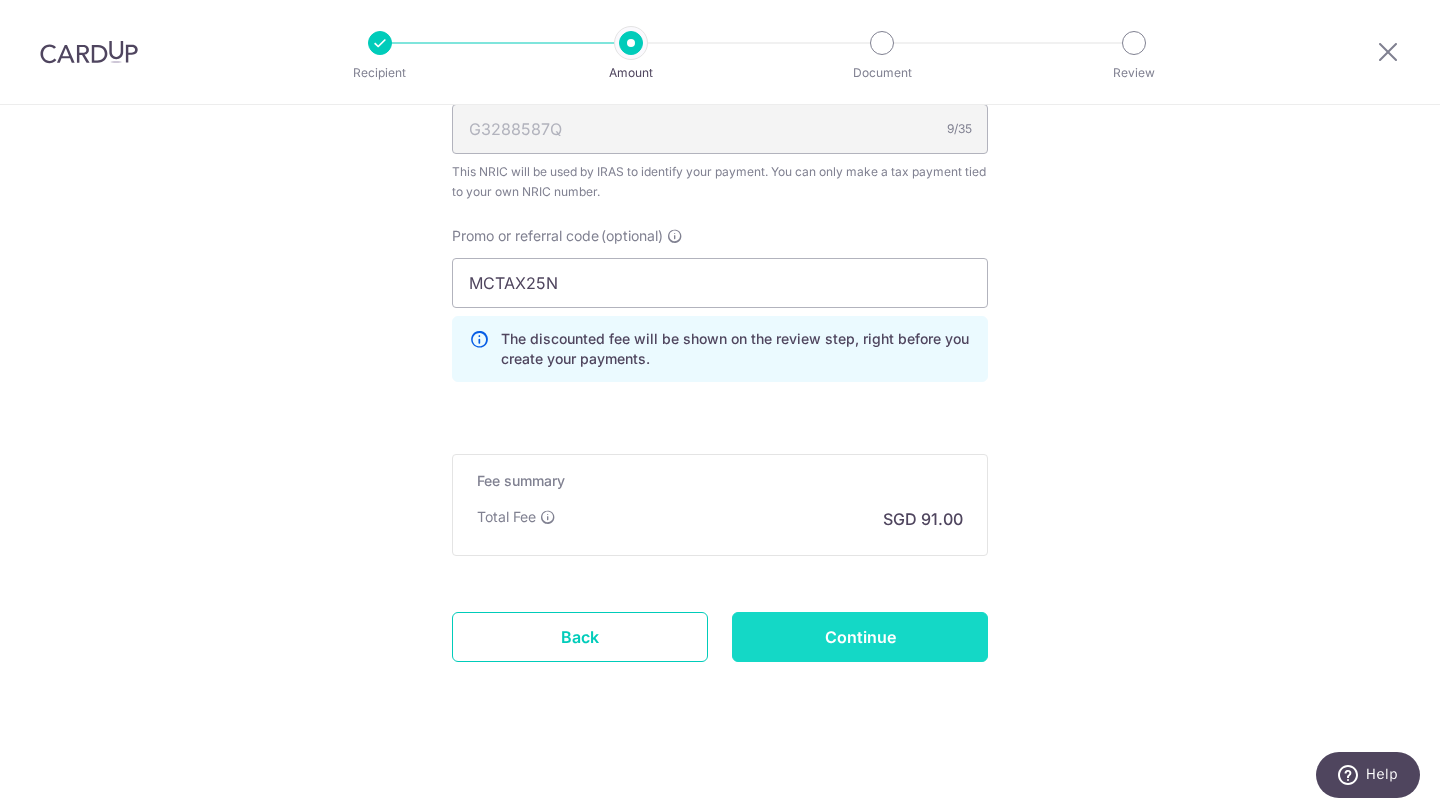 click on "Continue" at bounding box center [860, 637] 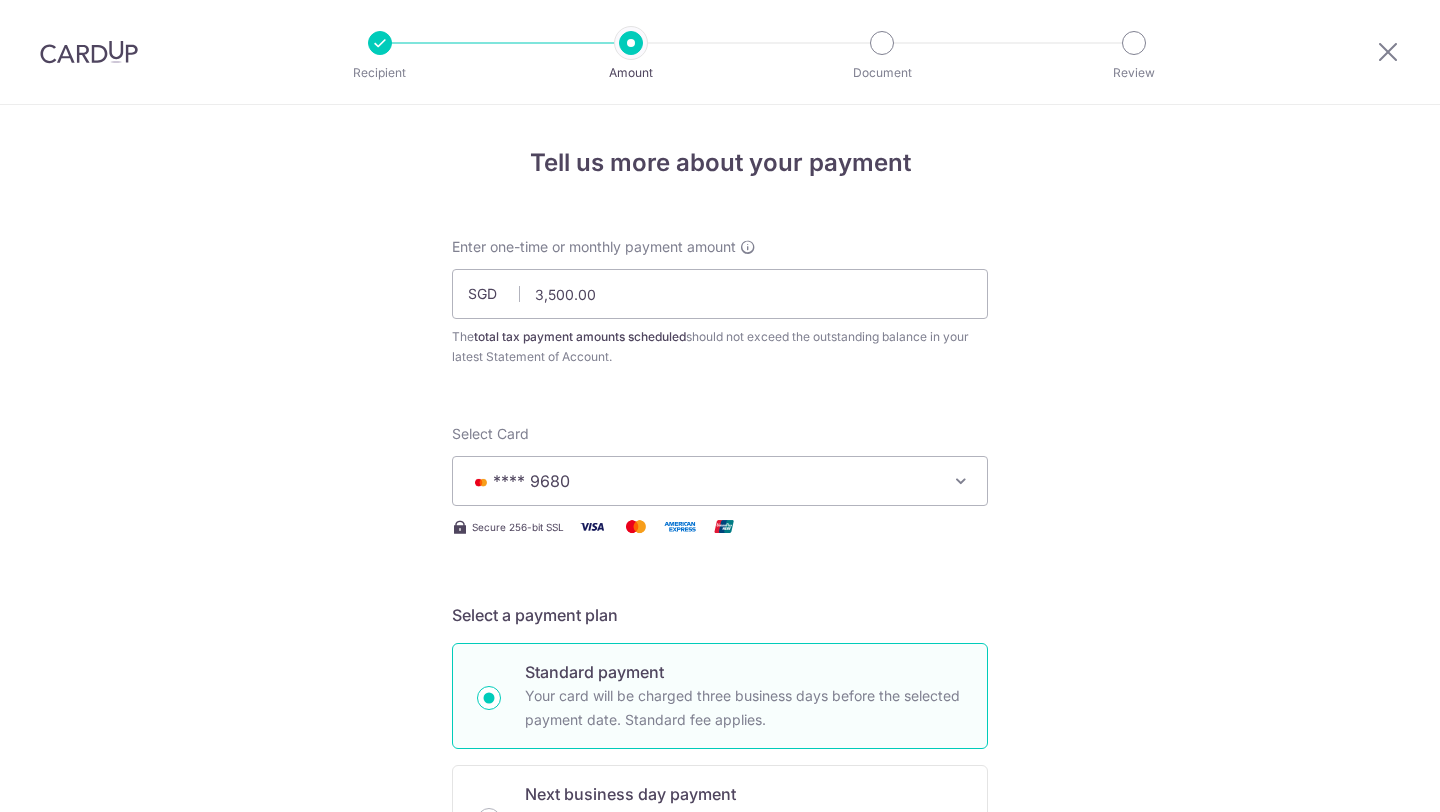scroll, scrollTop: 0, scrollLeft: 0, axis: both 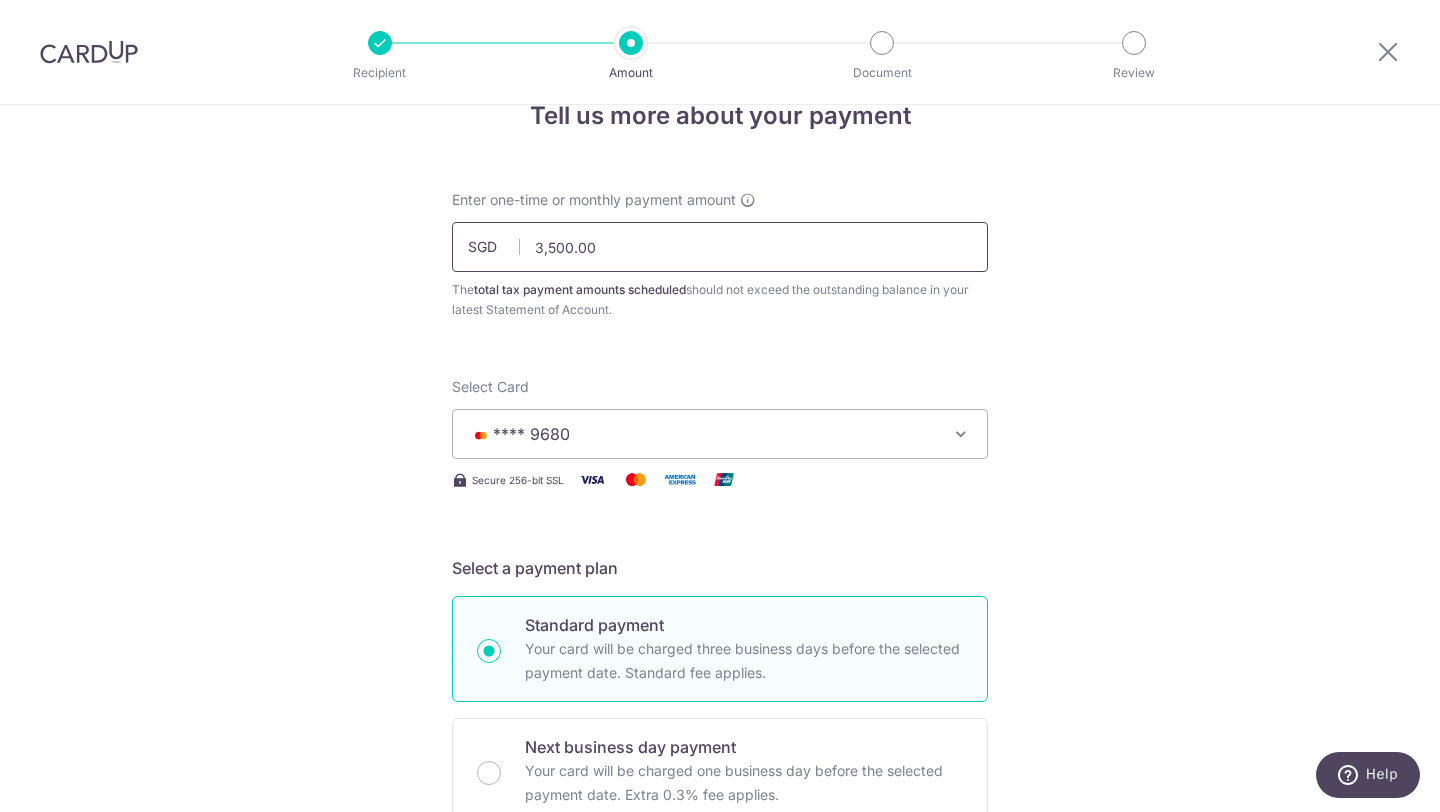 click on "3,500.00" at bounding box center [720, 247] 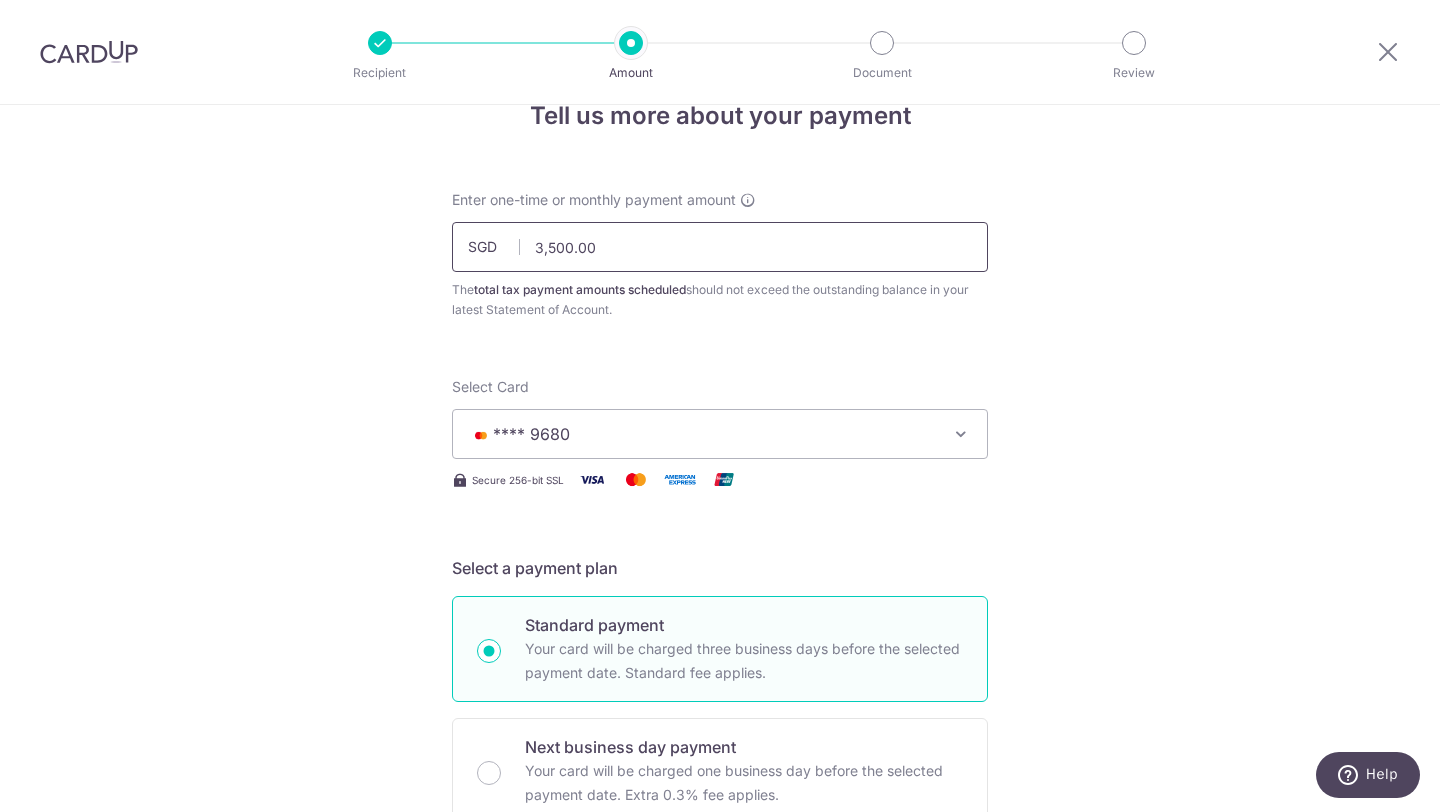 type on "3" 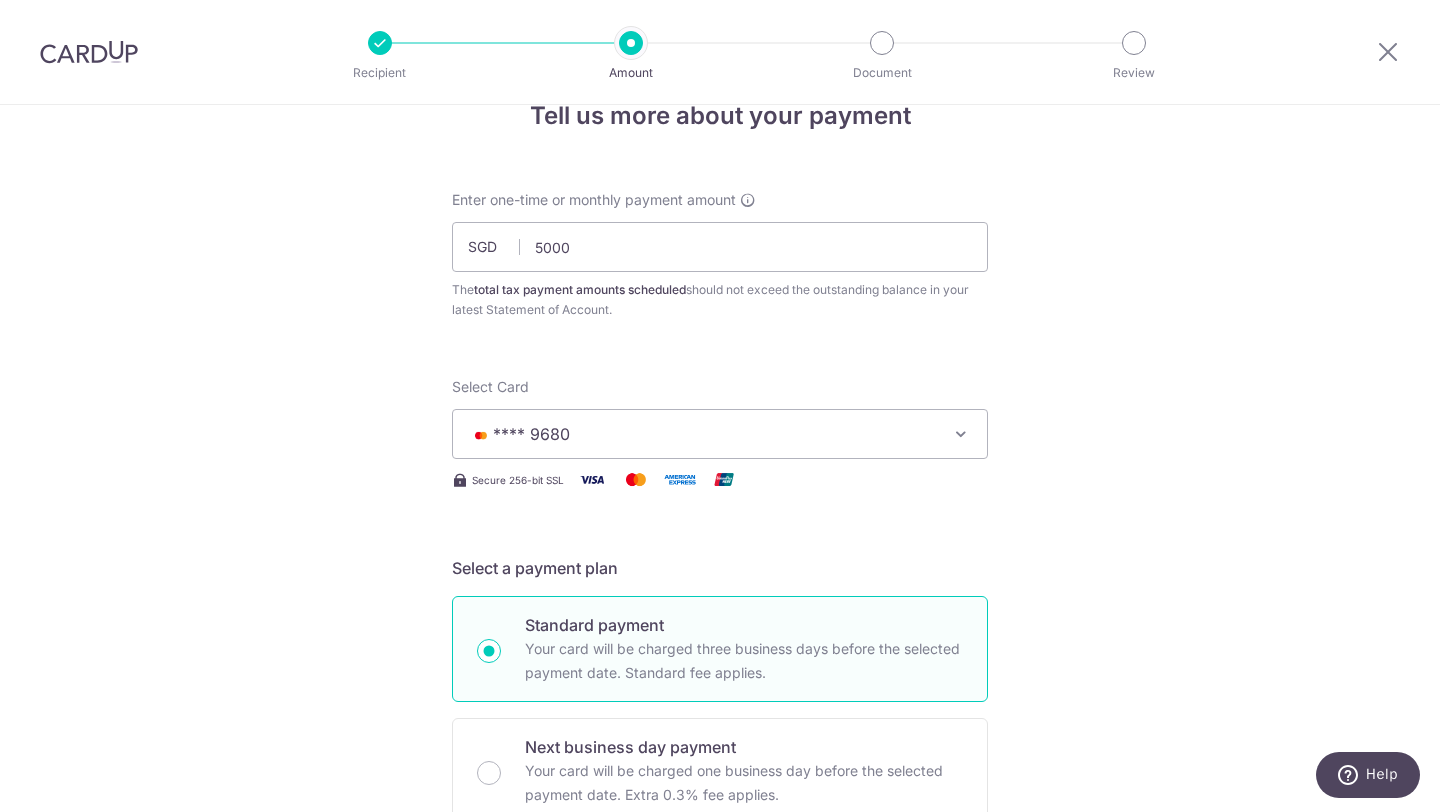 click on "Tell us more about your payment
Enter one-time or monthly payment amount
SGD
5000
3500.00
The  total tax payment amounts scheduled  should not exceed the outstanding balance in your latest Statement of Account.
Select Card
**** 9680
Add credit card
Your Cards
**** 9680
Secure 256-bit SSL
Text
New card details" at bounding box center [720, 1086] 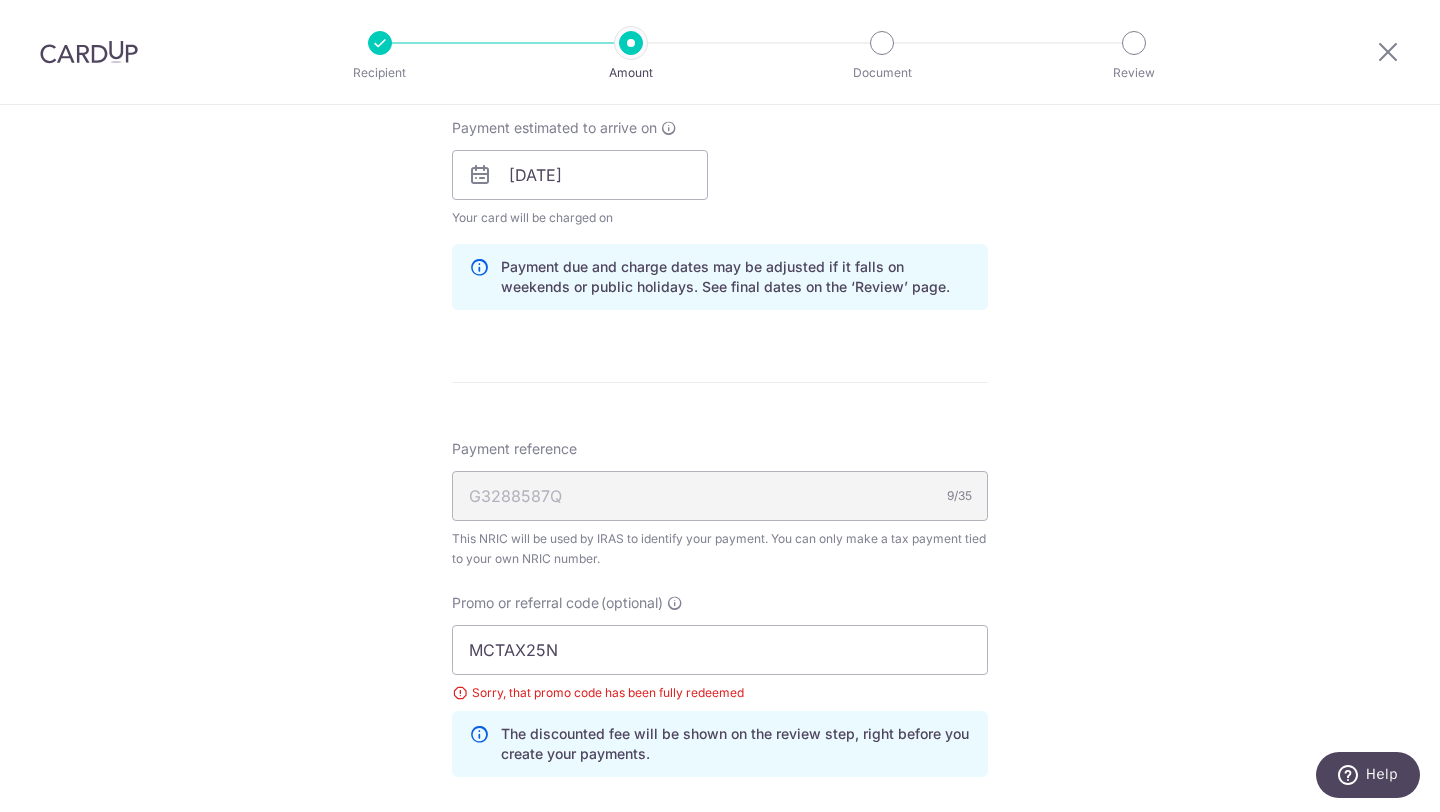 scroll, scrollTop: 1292, scrollLeft: 0, axis: vertical 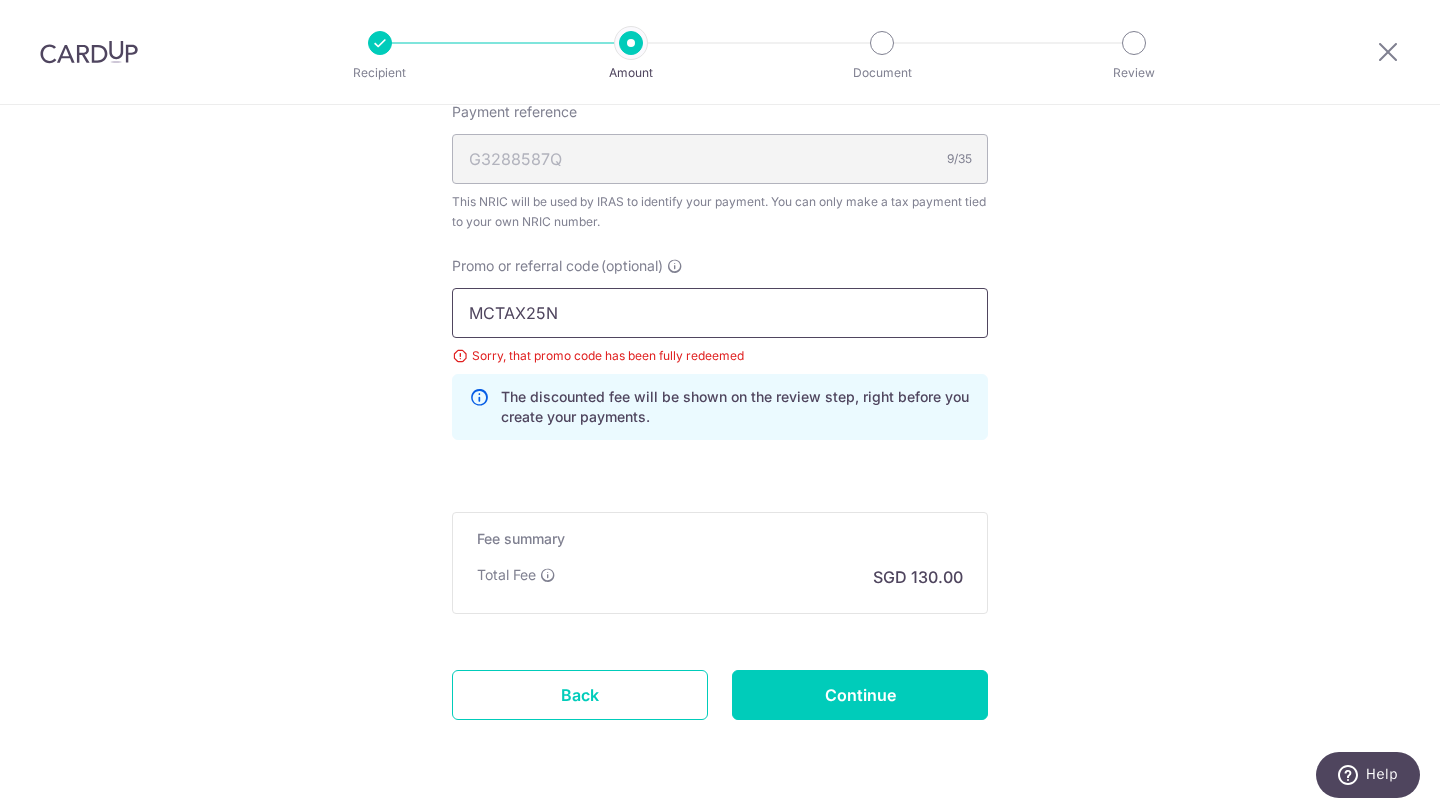 click on "MCTAX25N" at bounding box center (720, 313) 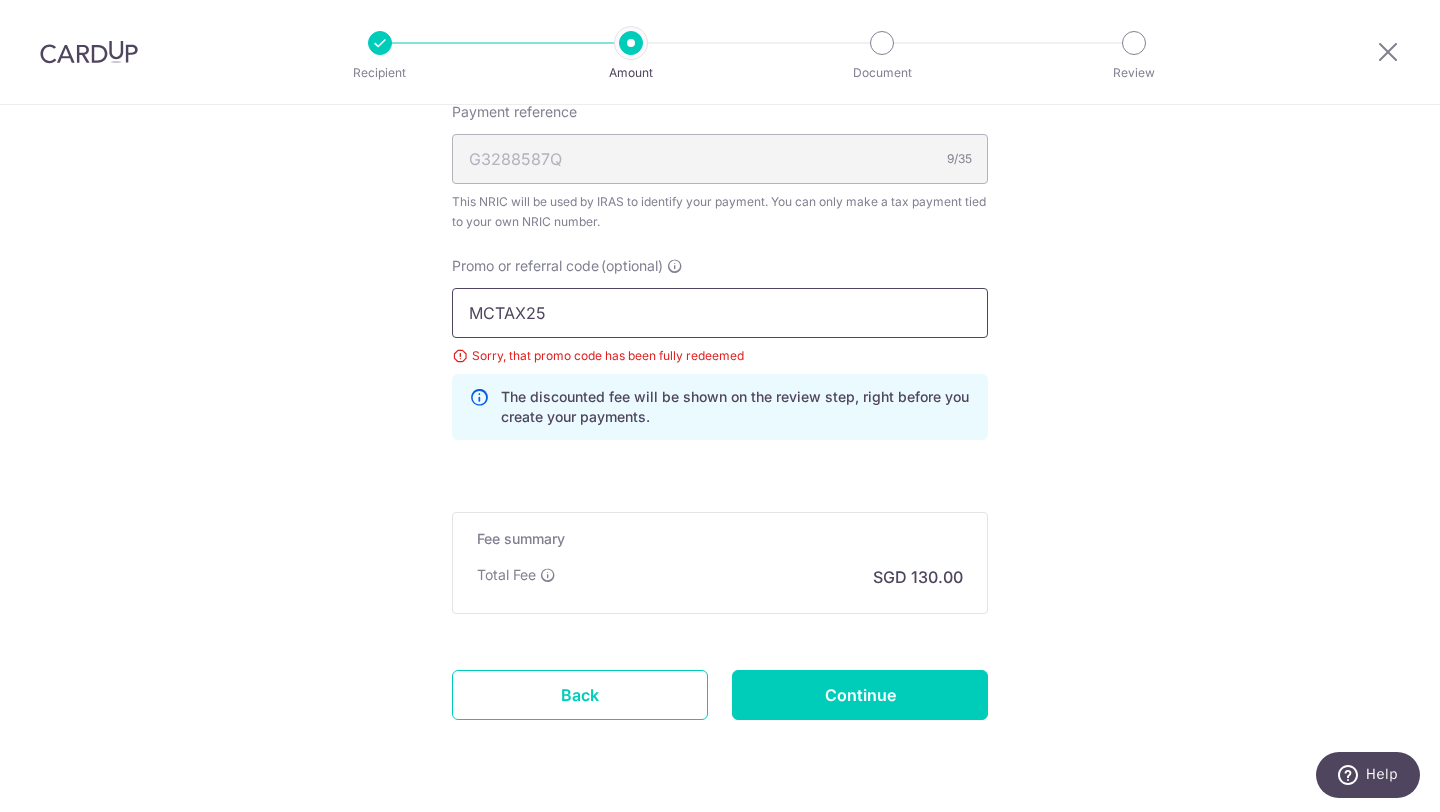 type on "MCTAX25" 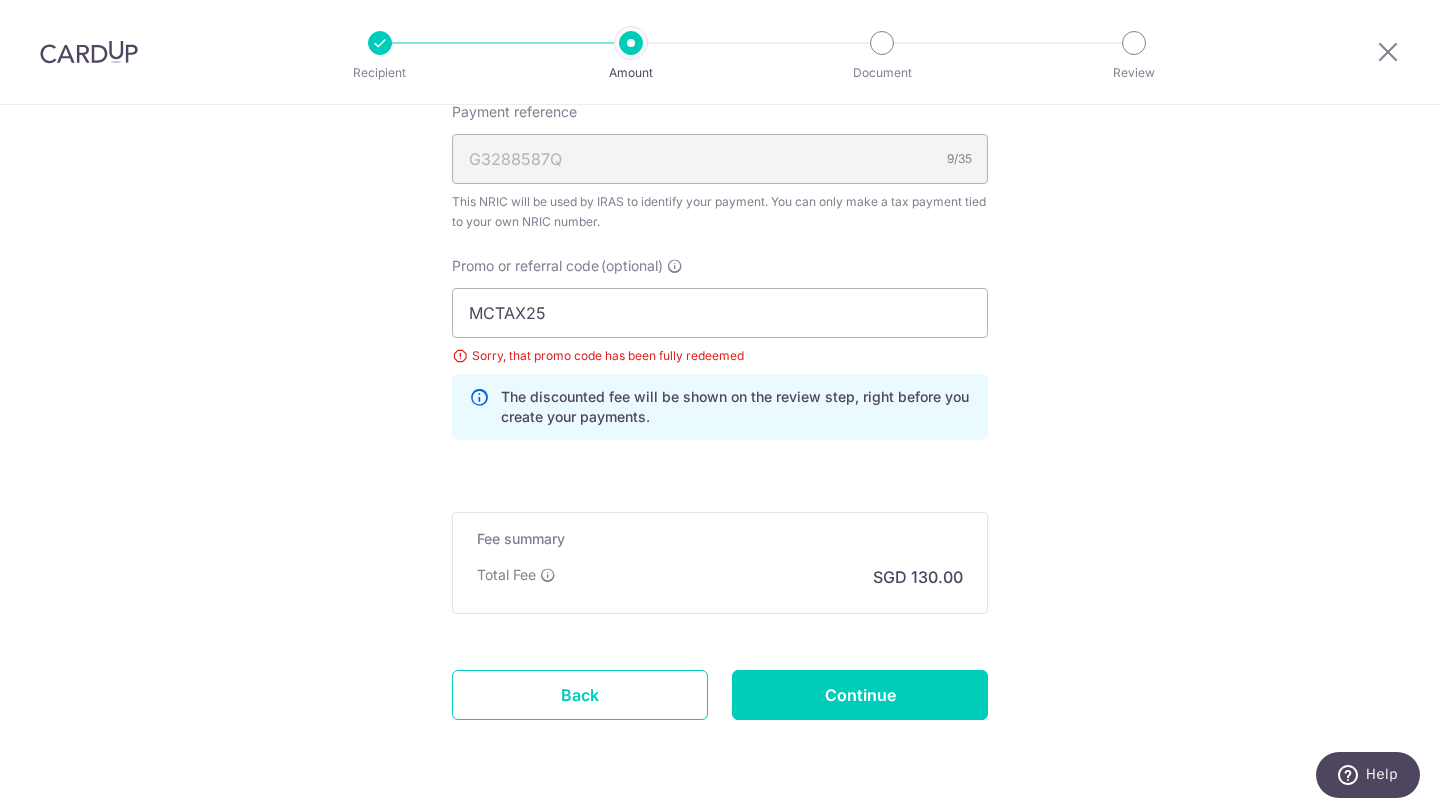 click on "Enter one-time or monthly payment amount
SGD
5,000.00
5000.00
The  total tax payment amounts scheduled  should not exceed the outstanding balance in your latest Statement of Account.
Select Card
**** 9680
Add credit card
Your Cards
**** 9680
Secure 256-bit SSL
Text
New card details
Card" at bounding box center (720, -140) 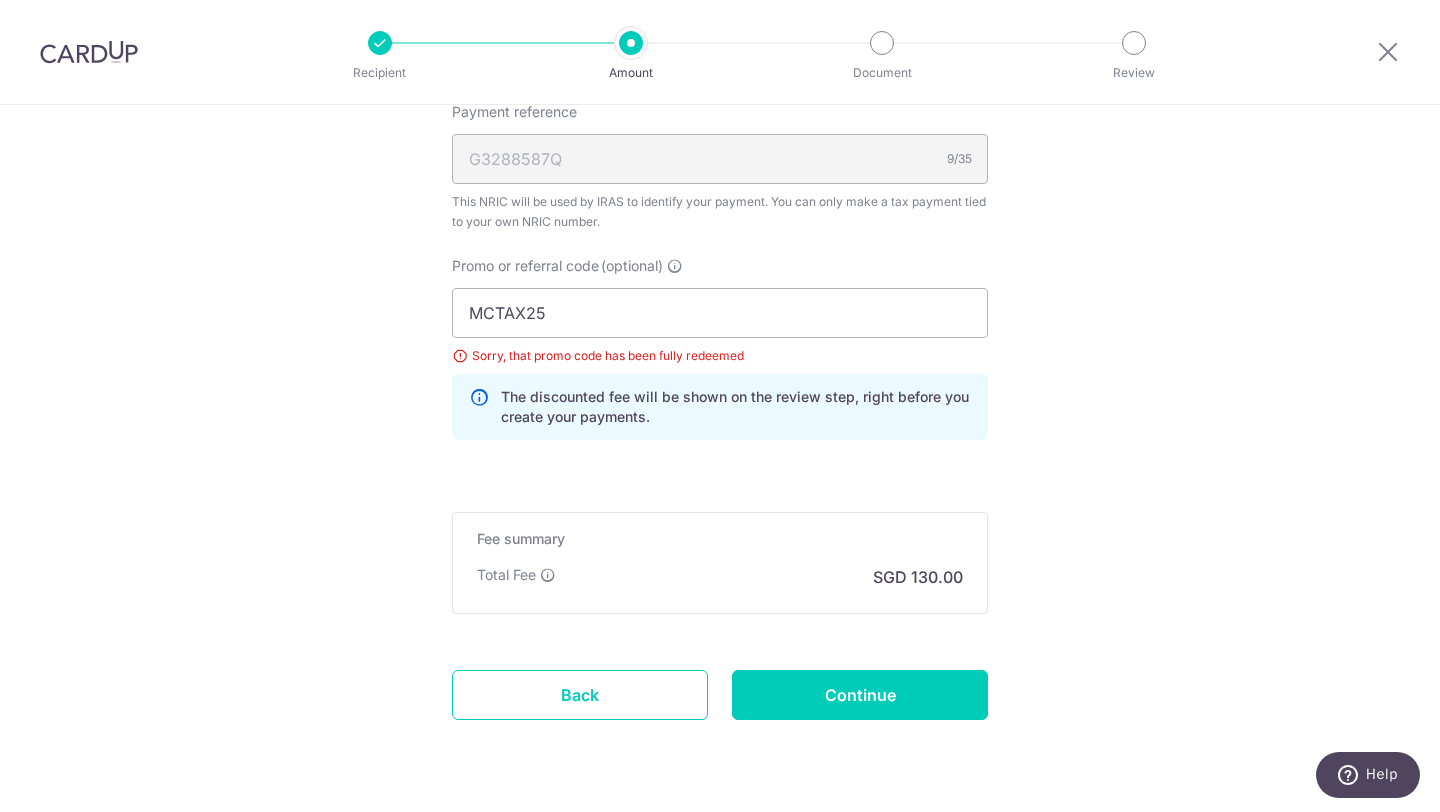 click on "Tell us more about your payment
Enter one-time or monthly payment amount
SGD
5,000.00
5000.00
The  total tax payment amounts scheduled  should not exceed the outstanding balance in your latest Statement of Account.
Select Card
**** 9680
Add credit card
Your Cards
**** 9680
Secure 256-bit SSL
Text
New card details" at bounding box center [720, -159] 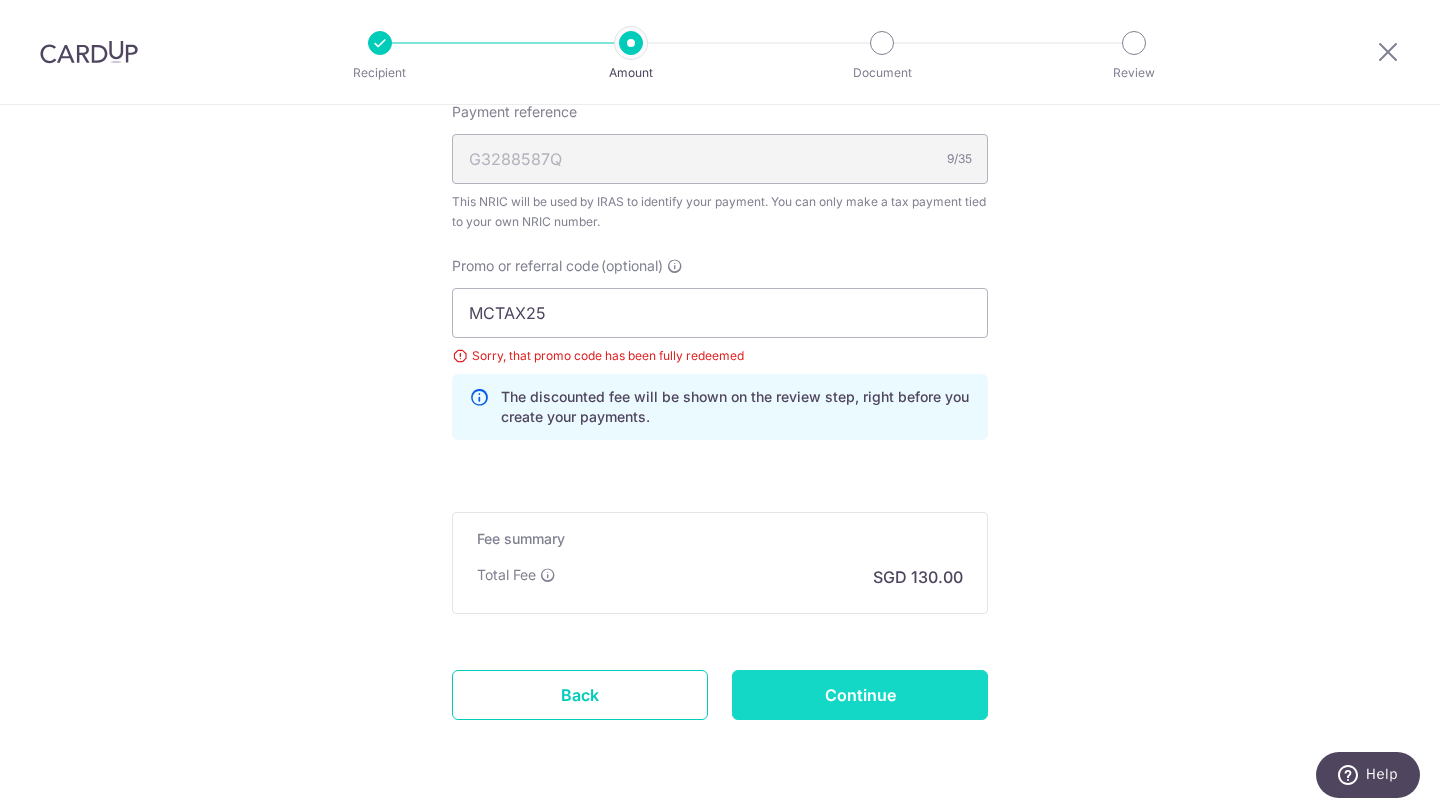 click on "Continue" at bounding box center (860, 695) 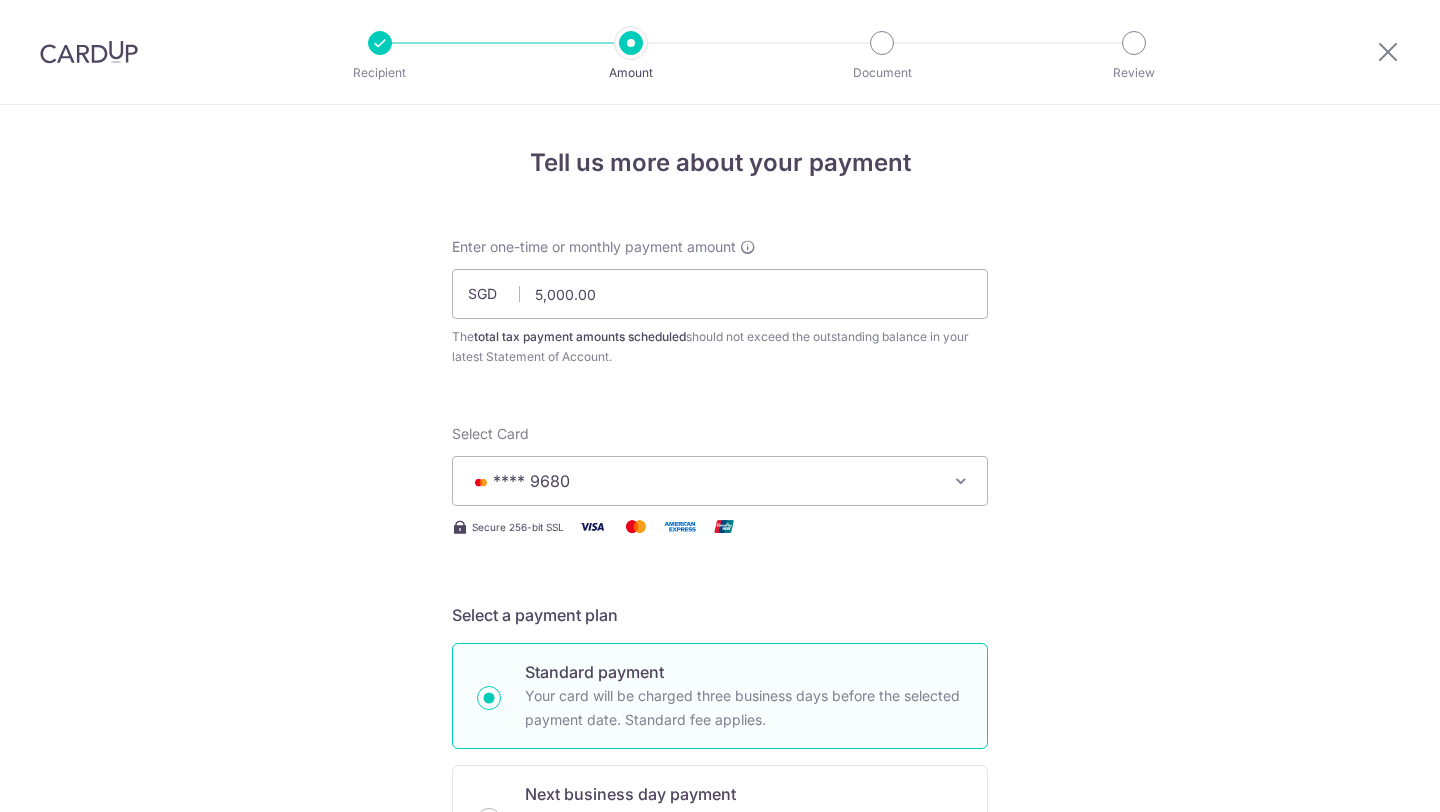 scroll, scrollTop: 0, scrollLeft: 0, axis: both 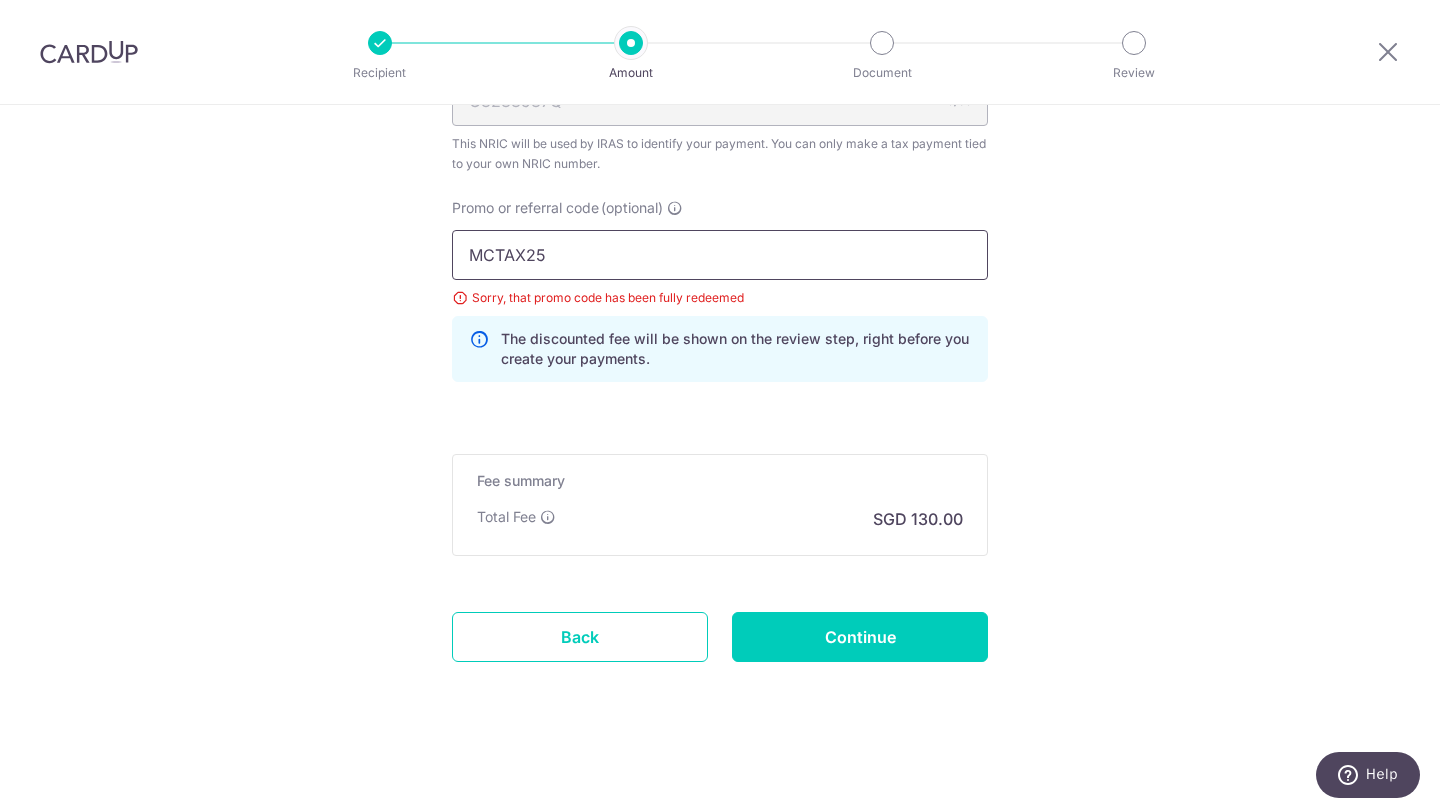 click on "MCTAX25" at bounding box center [720, 255] 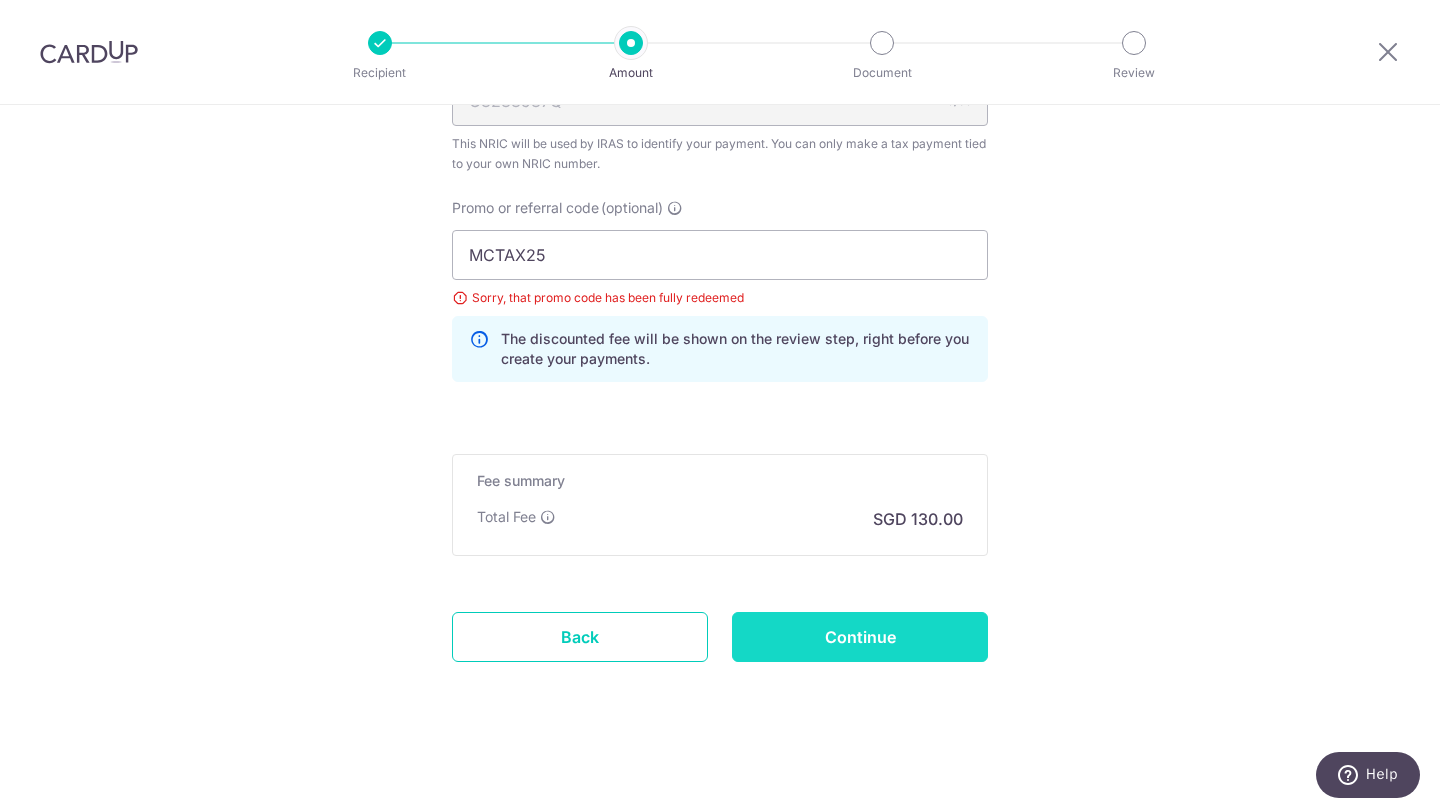 click on "Continue" at bounding box center [860, 637] 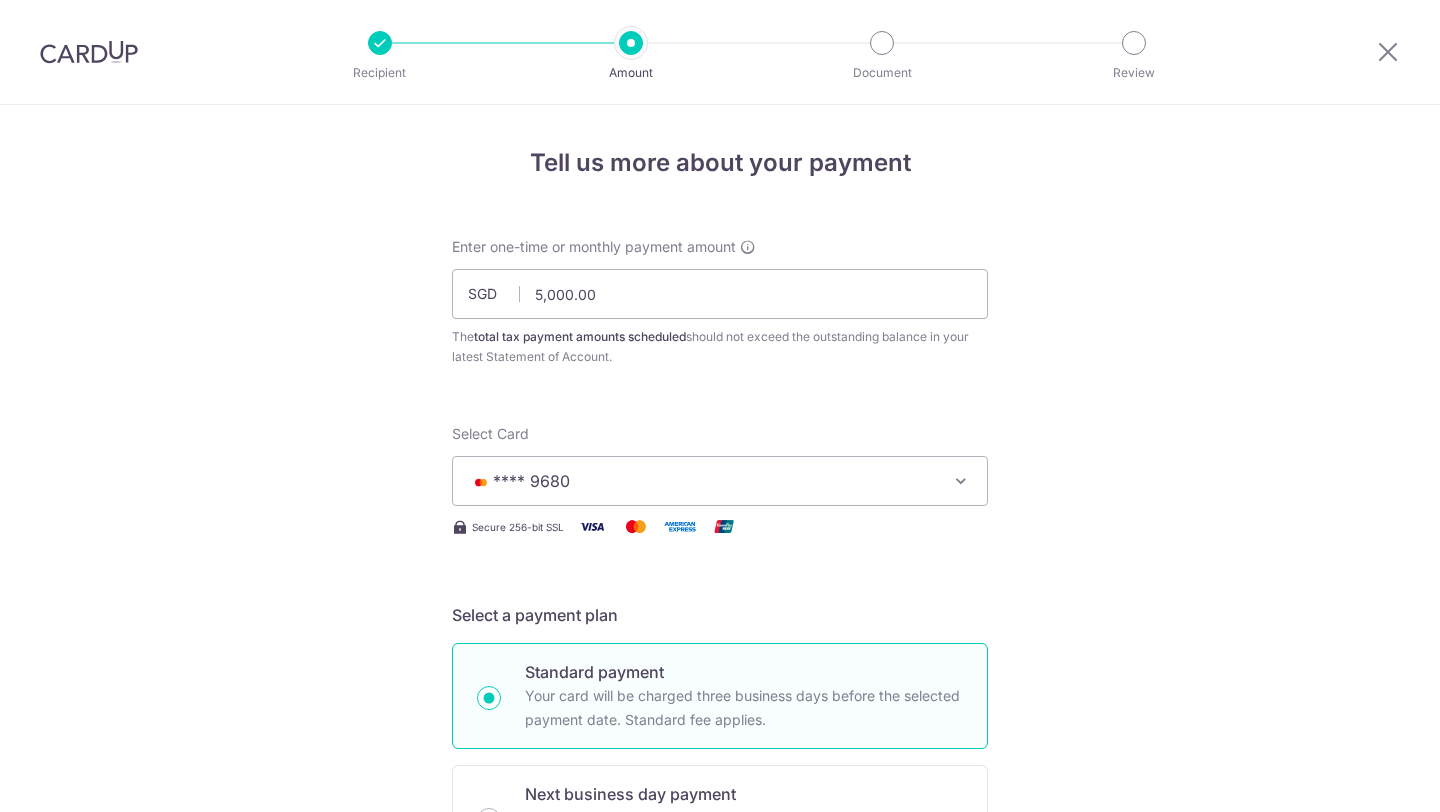 scroll, scrollTop: 0, scrollLeft: 0, axis: both 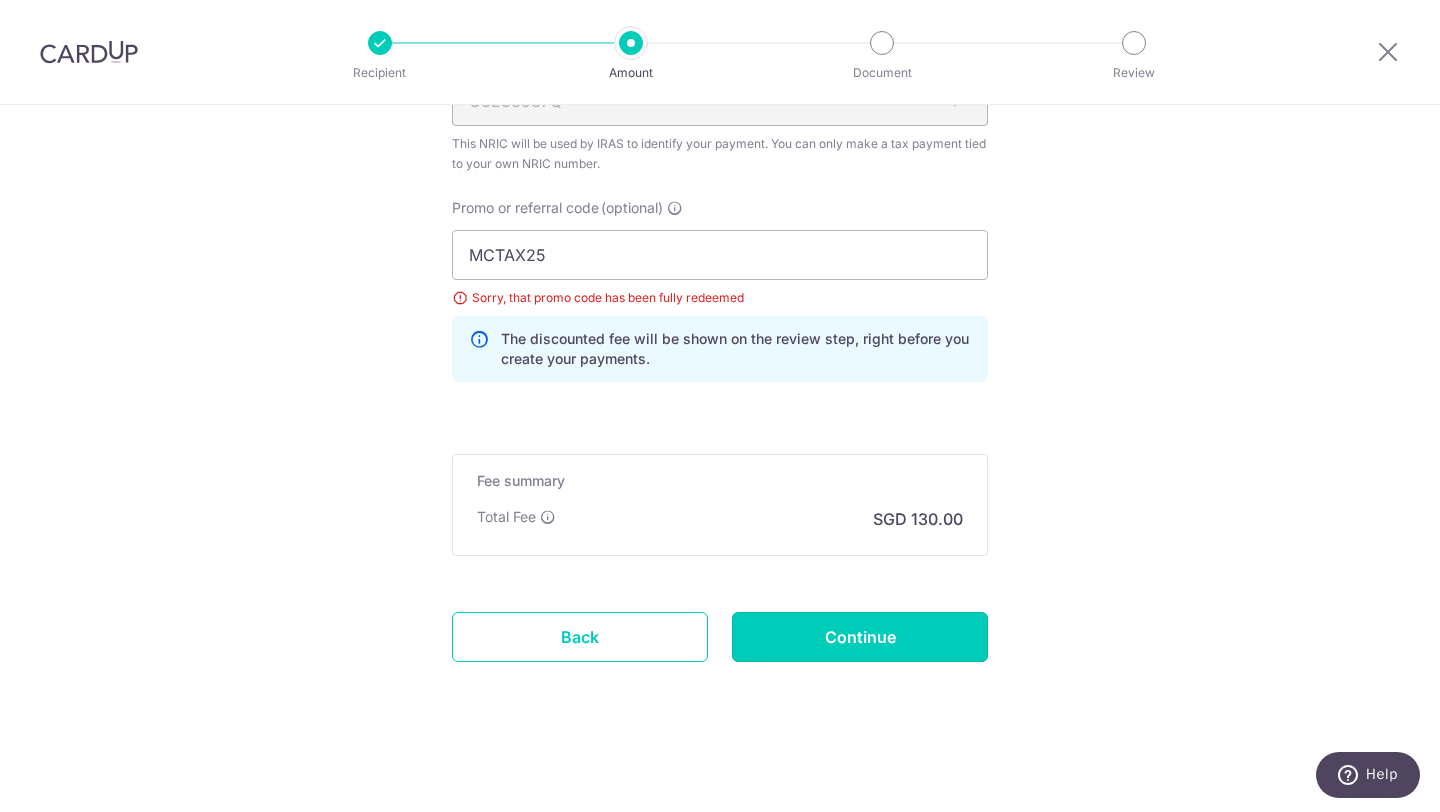 click on "Continue" at bounding box center (860, 637) 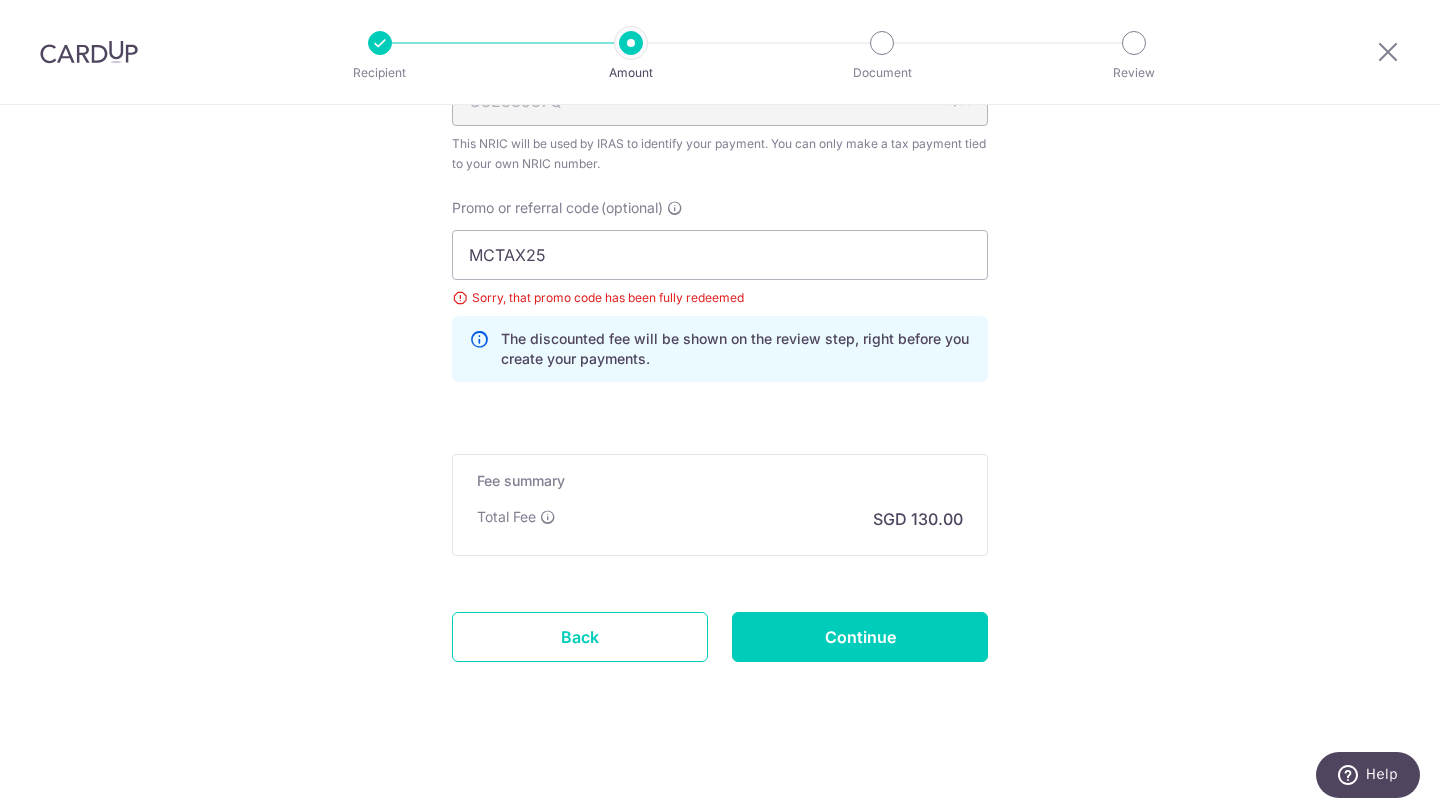 type on "Update Schedule" 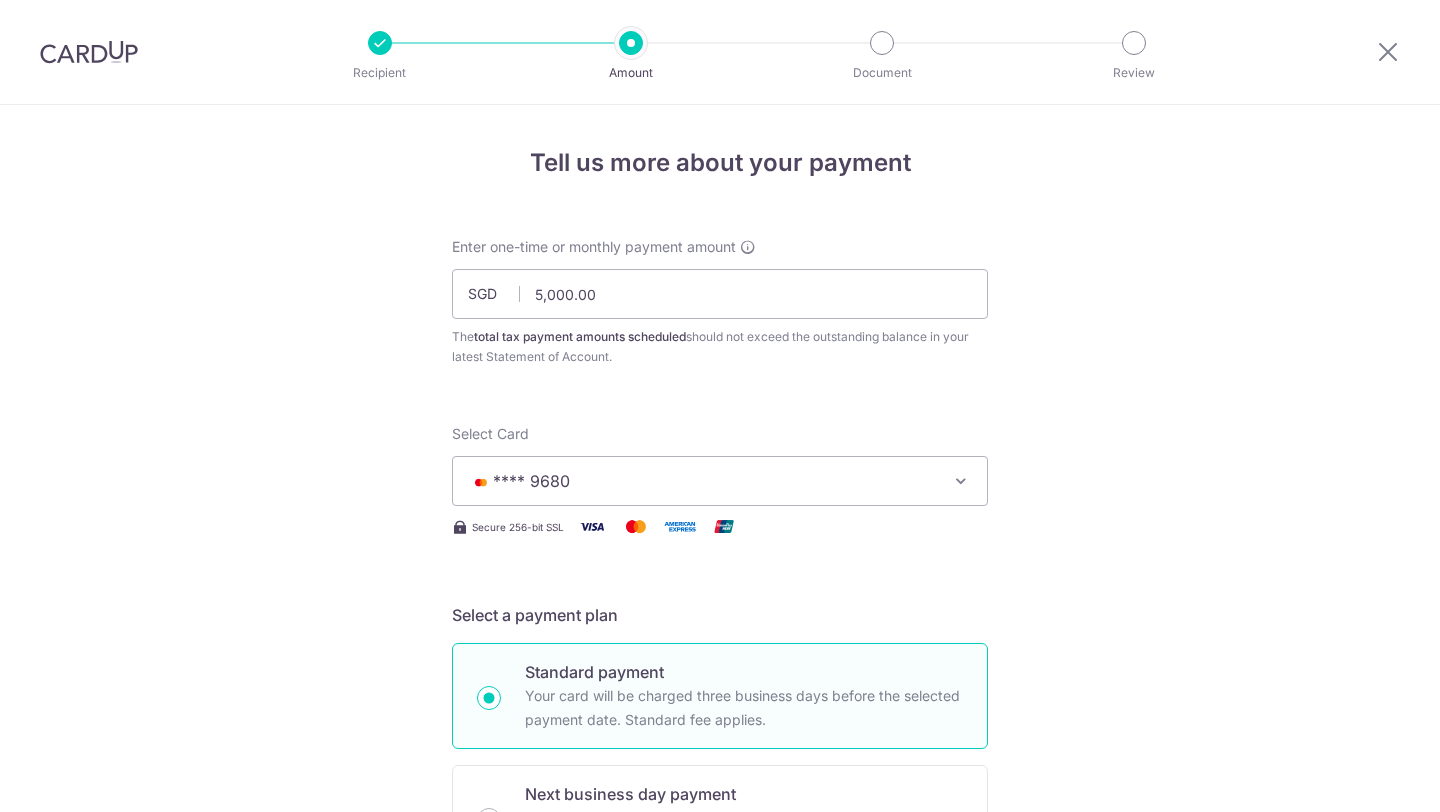 scroll, scrollTop: 0, scrollLeft: 0, axis: both 